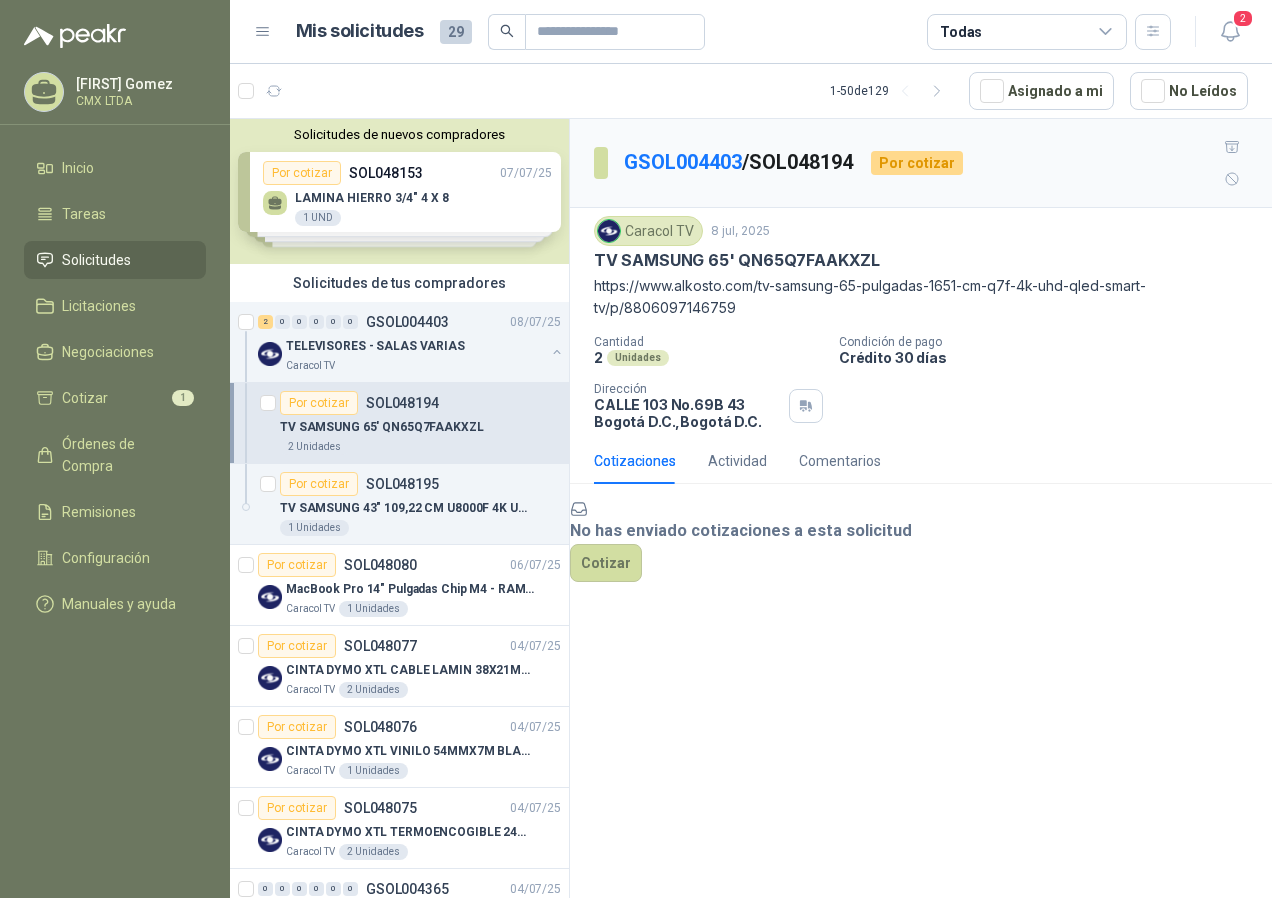 scroll, scrollTop: 0, scrollLeft: 0, axis: both 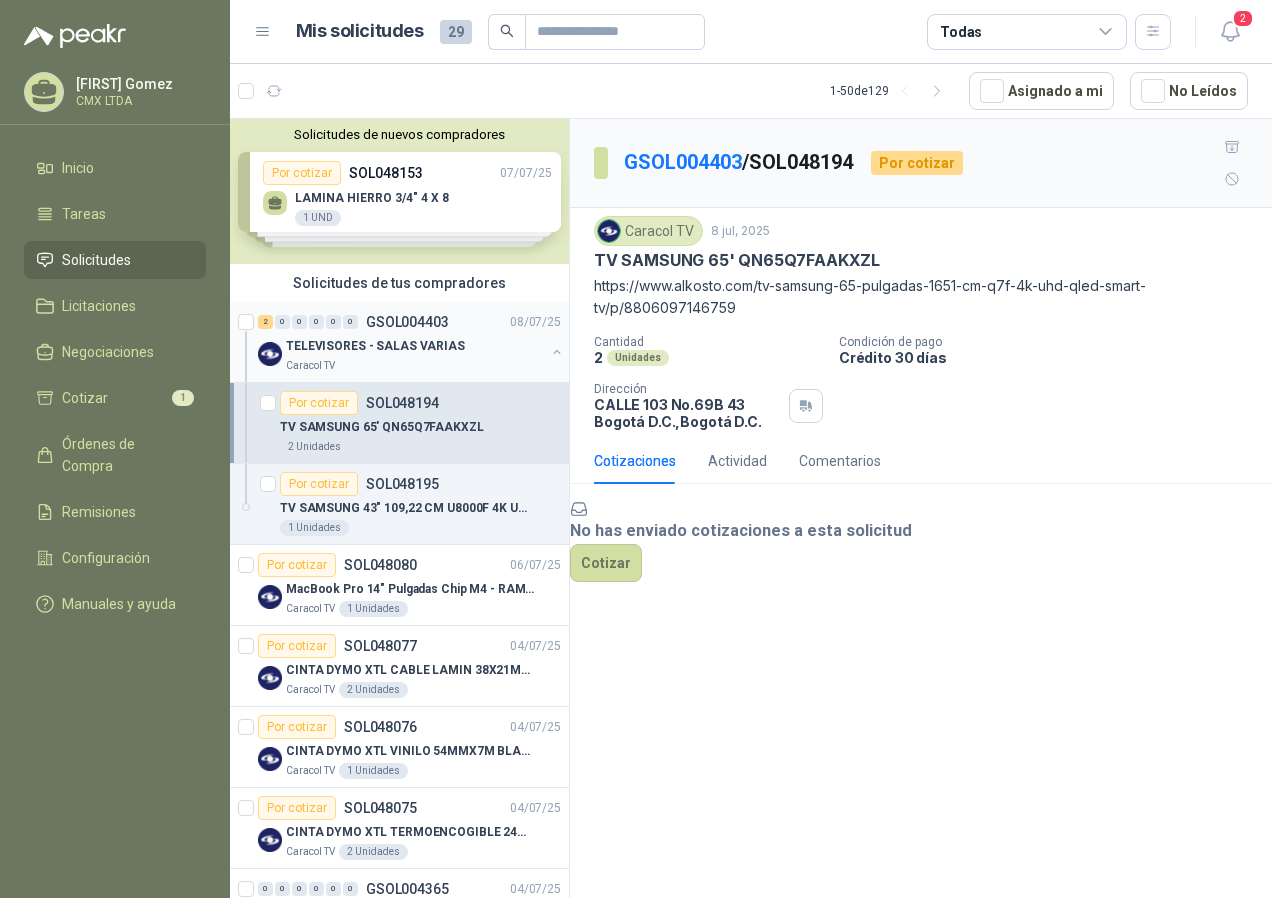 click on "2   0   0   0   0   0   GSOL004403 08/07/25" at bounding box center [411, 322] 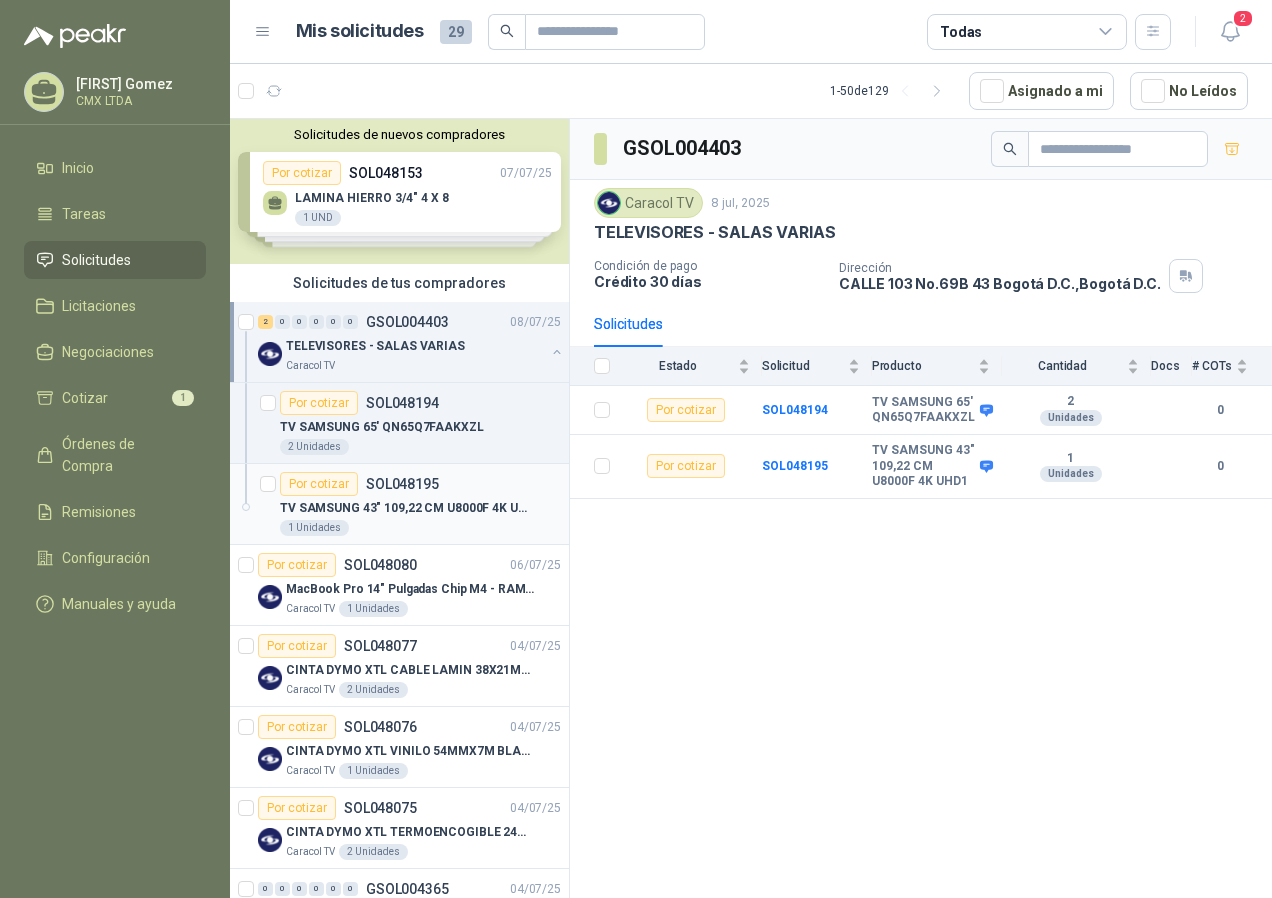 drag, startPoint x: 397, startPoint y: 497, endPoint x: 404, endPoint y: 505, distance: 10.630146 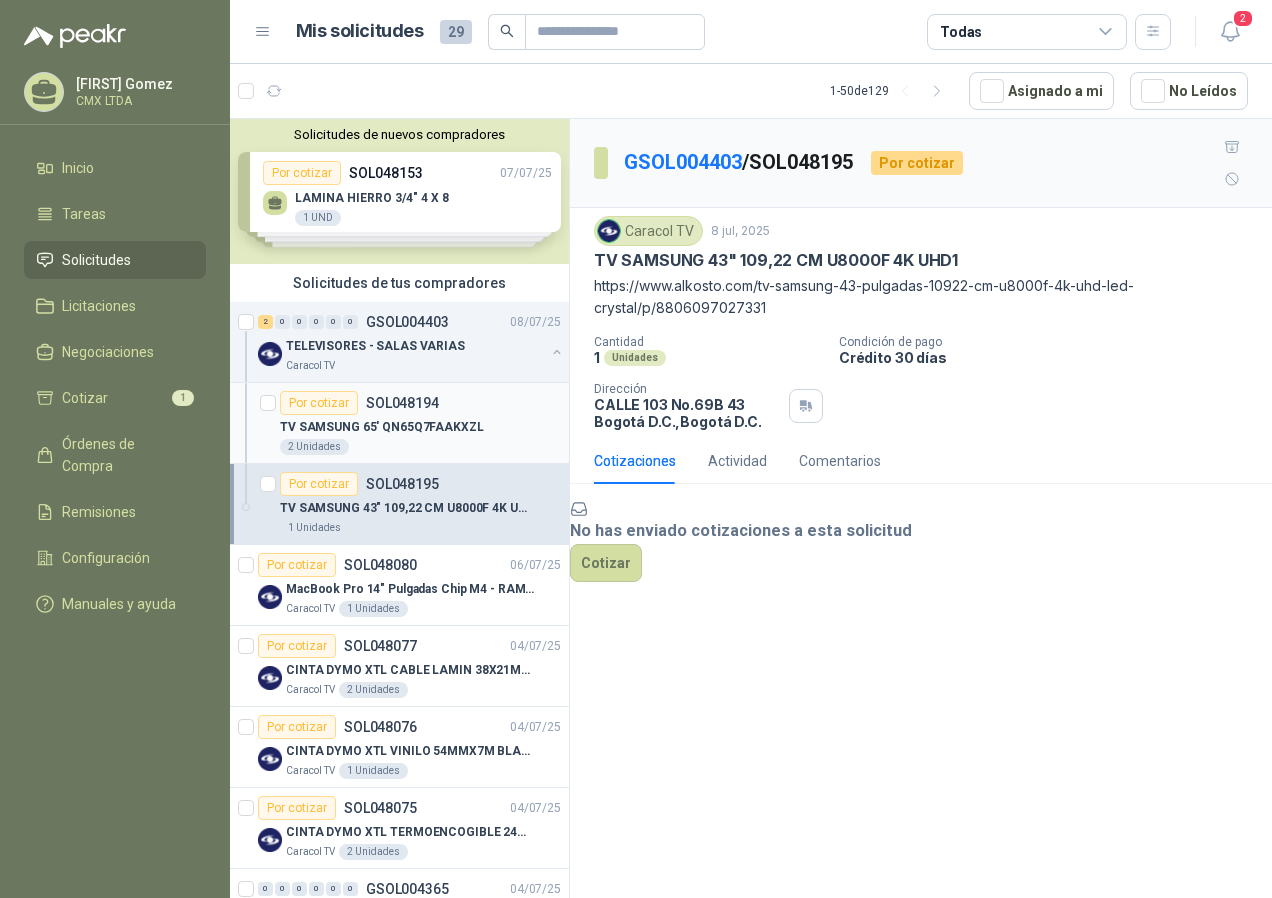 click on "TV SAMSUNG 65' QN65Q7FAAKXZL" at bounding box center [382, 427] 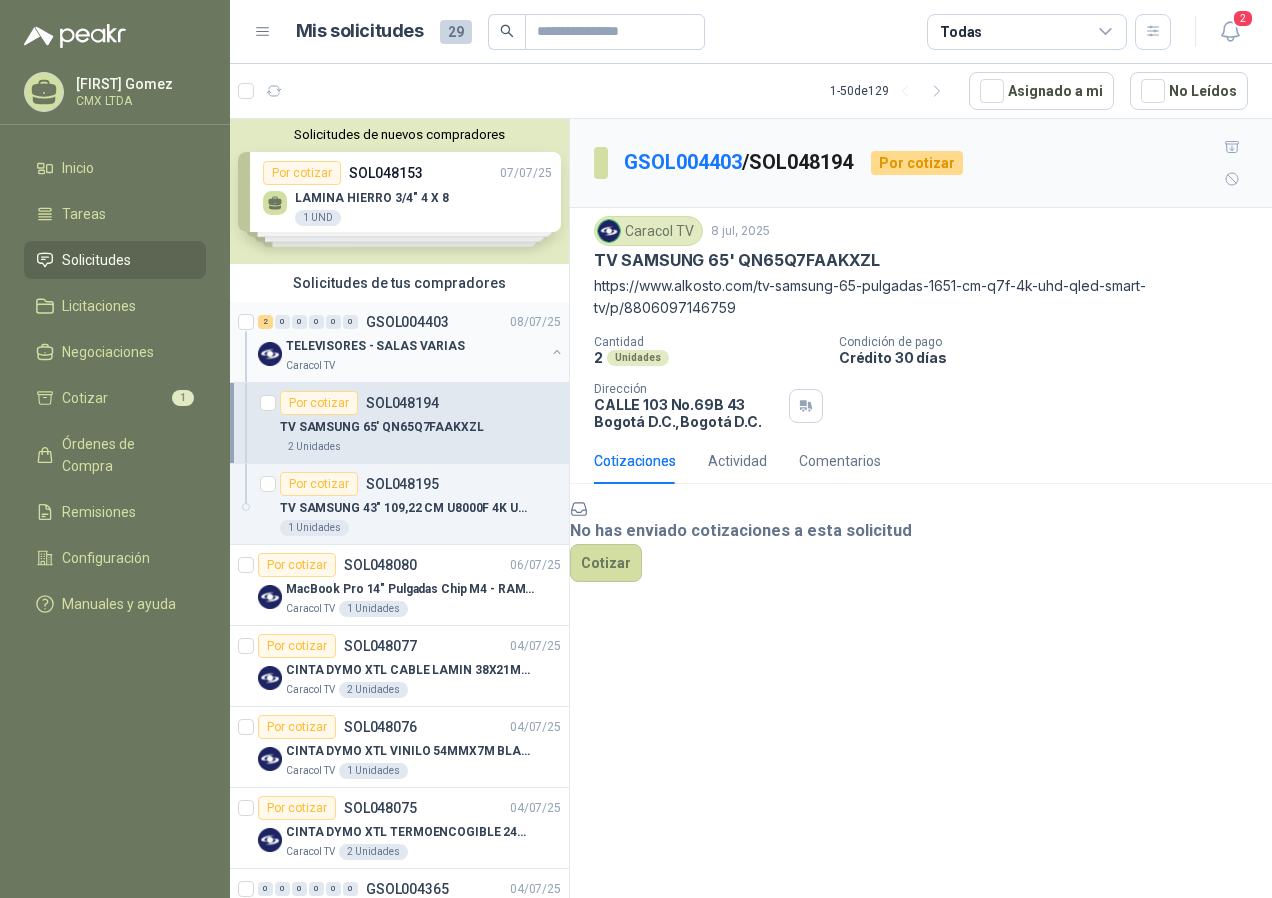 click on "GSOL004403" at bounding box center [407, 322] 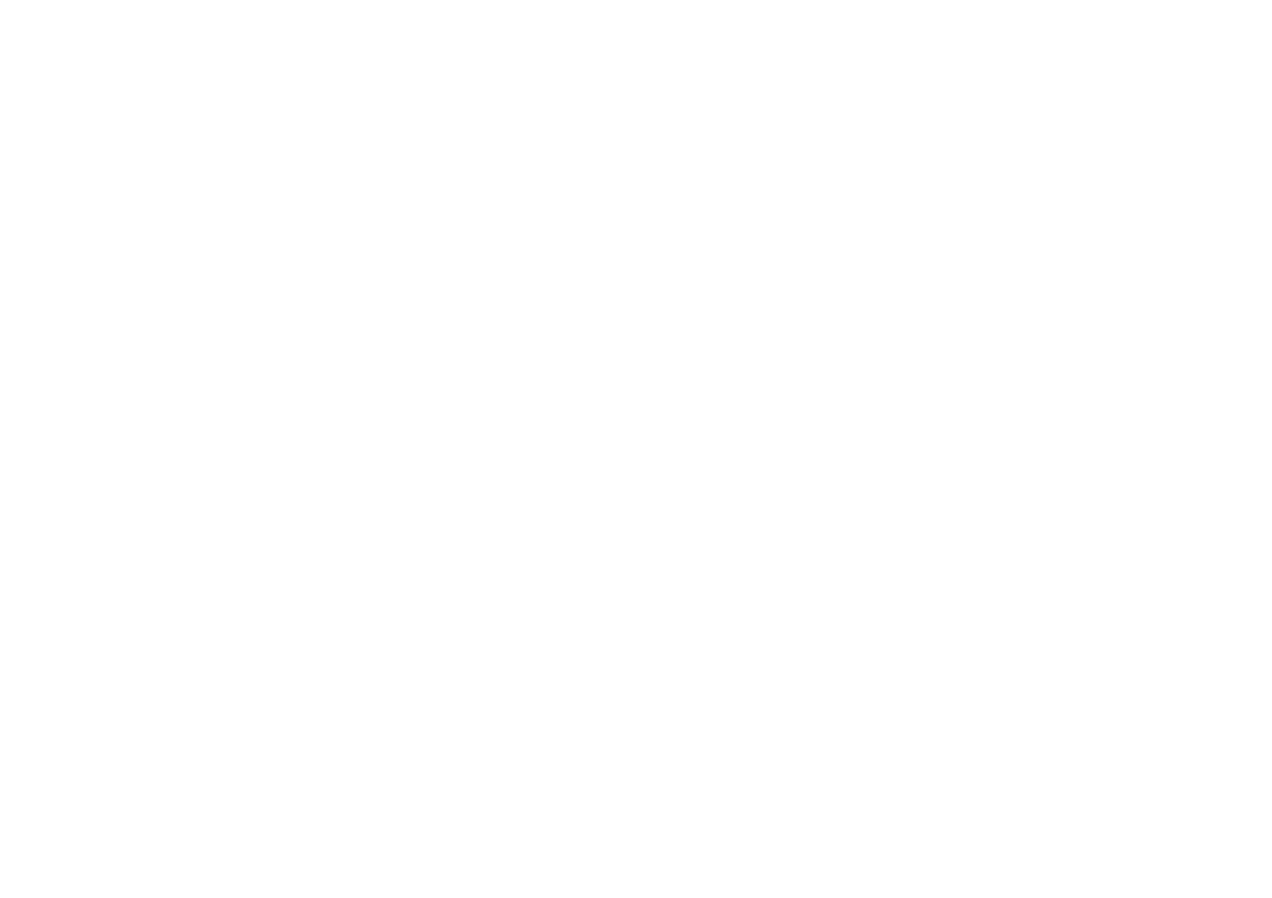 scroll, scrollTop: 0, scrollLeft: 0, axis: both 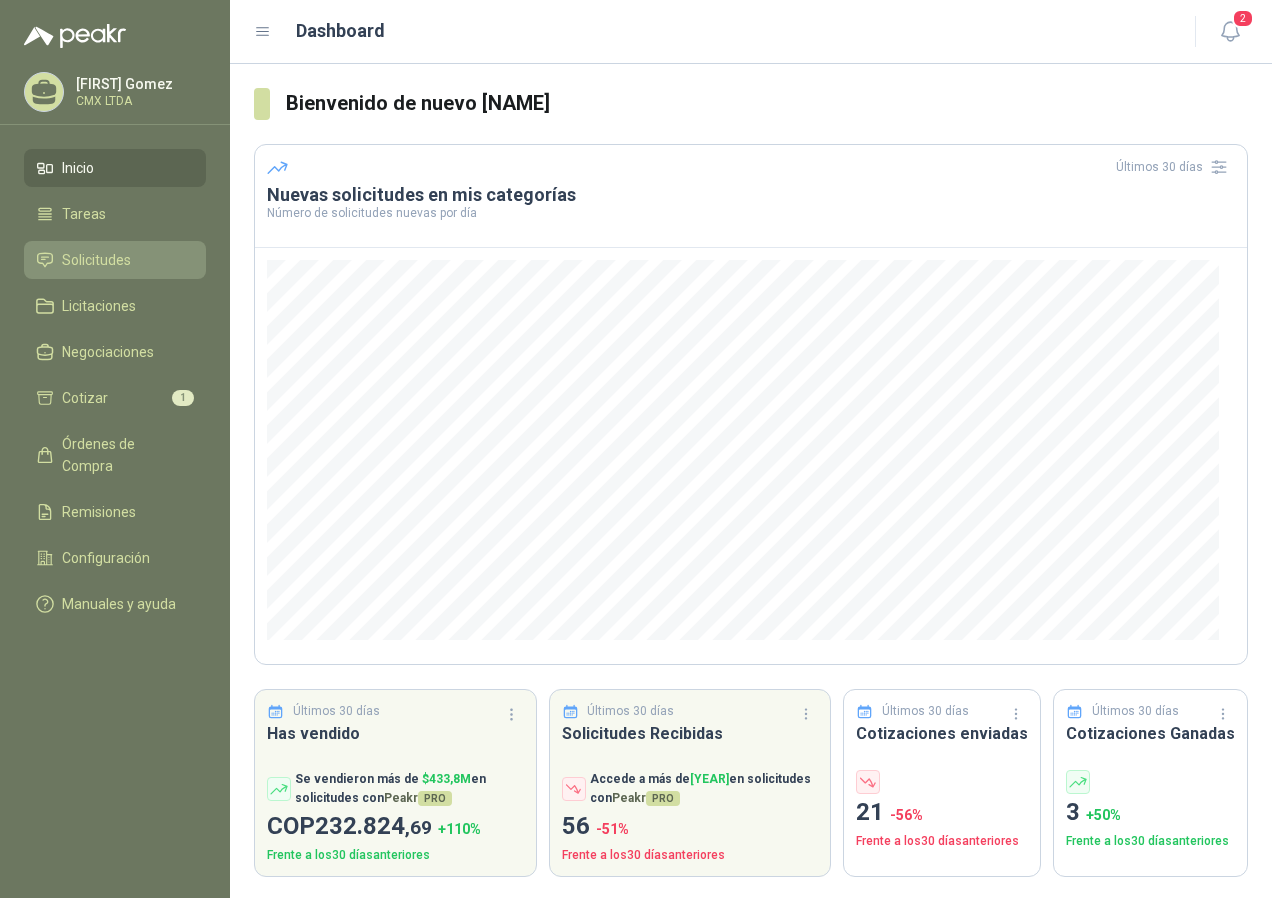 drag, startPoint x: 111, startPoint y: 261, endPoint x: 123, endPoint y: 257, distance: 12.649111 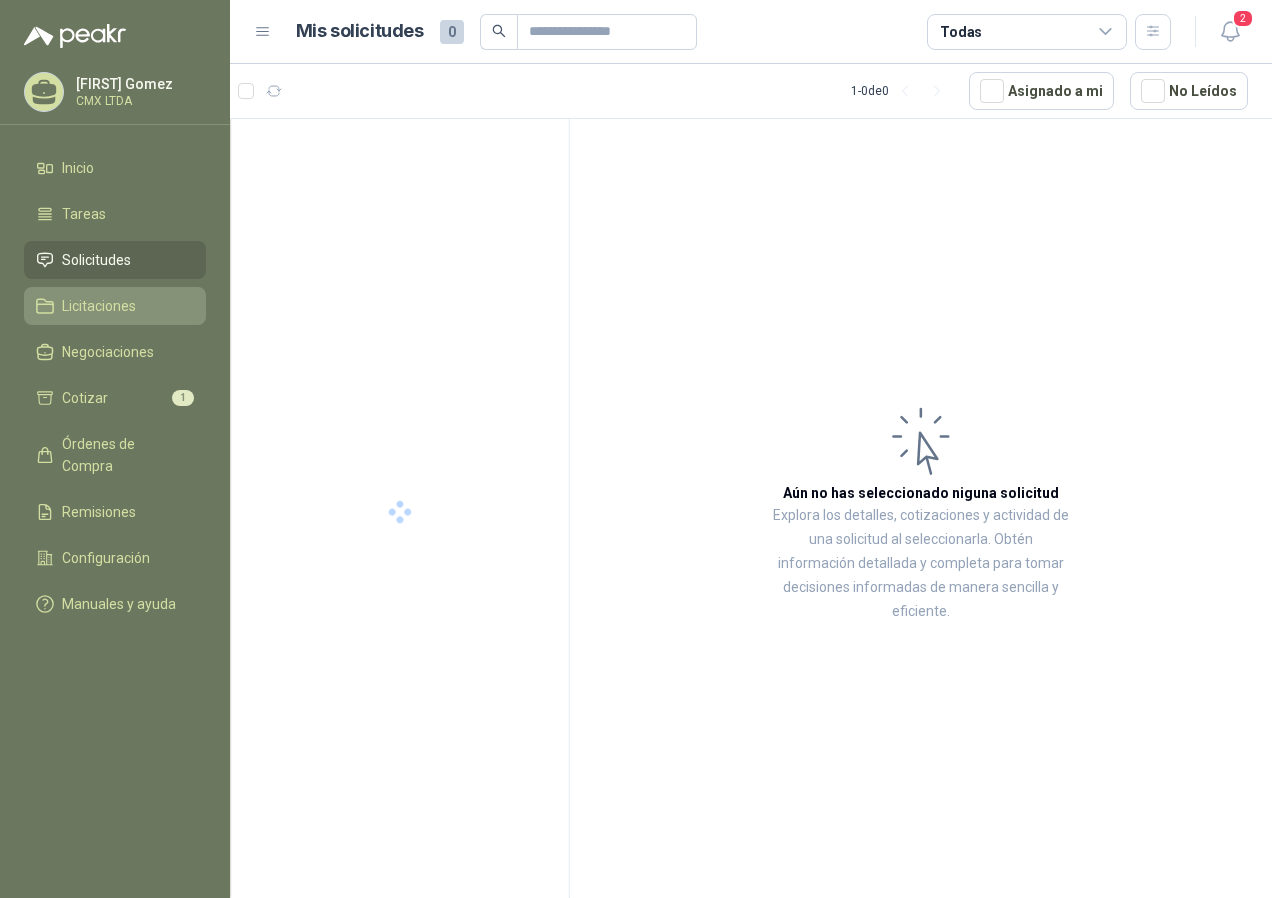 click on "Licitaciones" at bounding box center (99, 306) 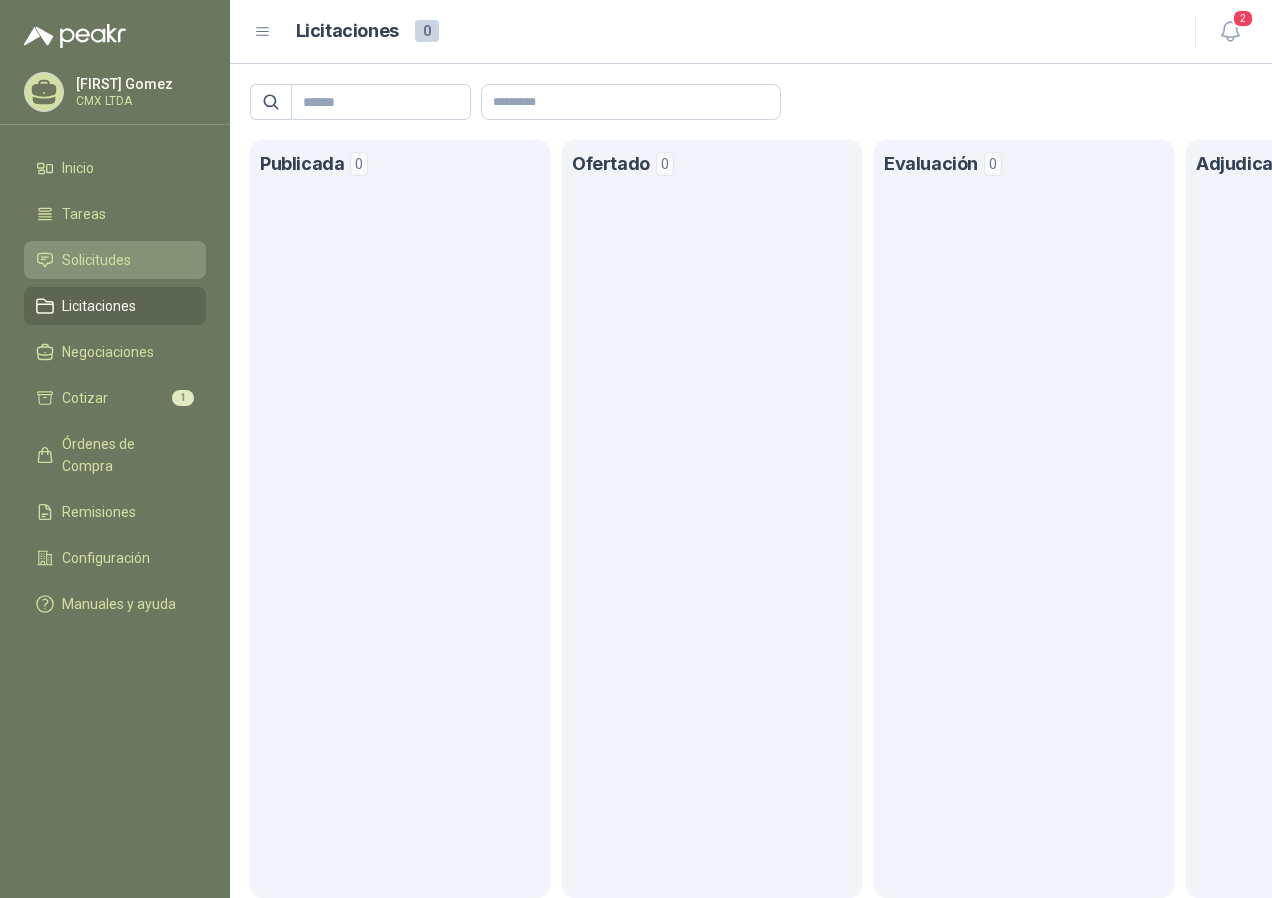 click on "Solicitudes" at bounding box center (115, 260) 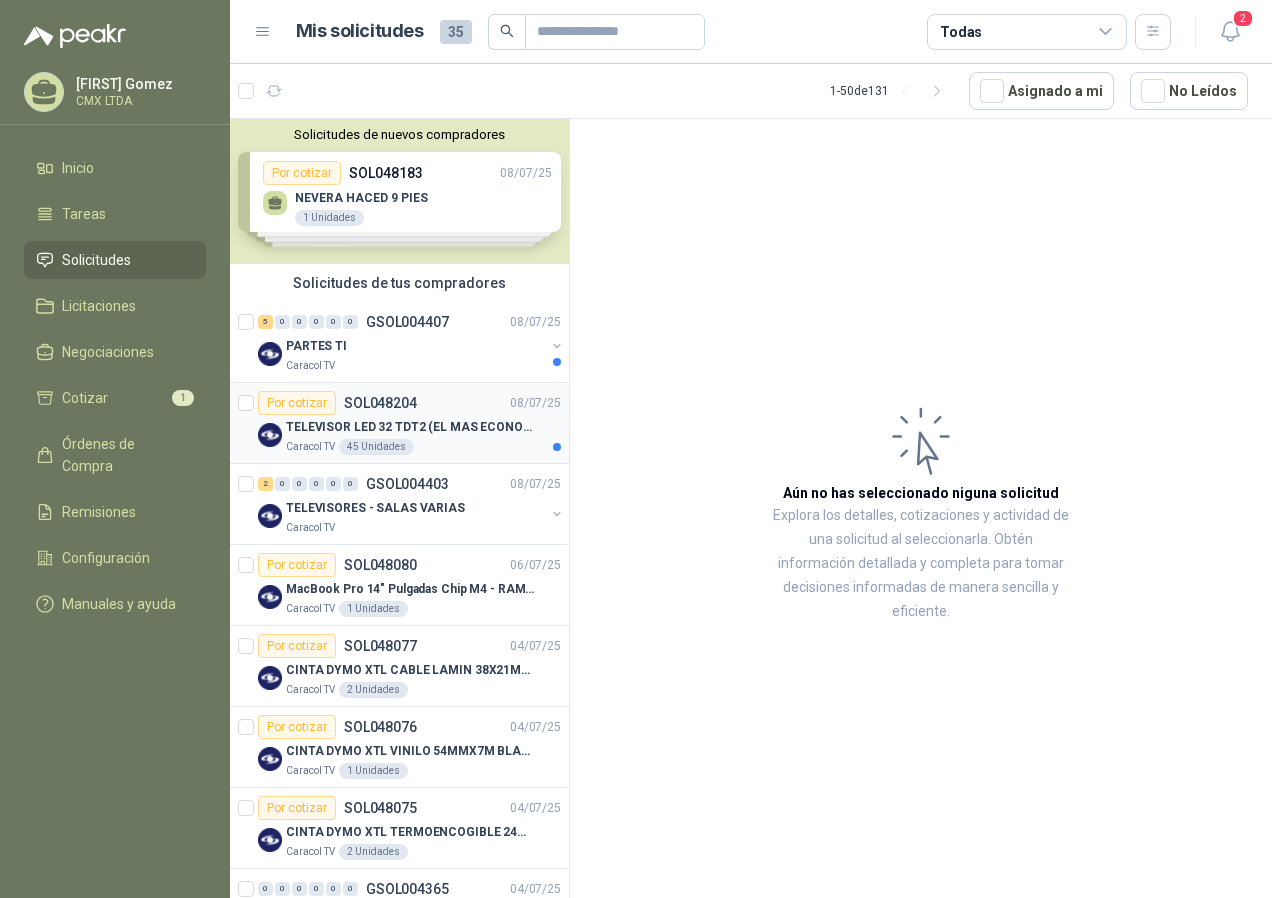click on "TELEVISOR LED 32 TDT2 (EL MAS ECONOMICO QUE TENGAS)" at bounding box center [410, 427] 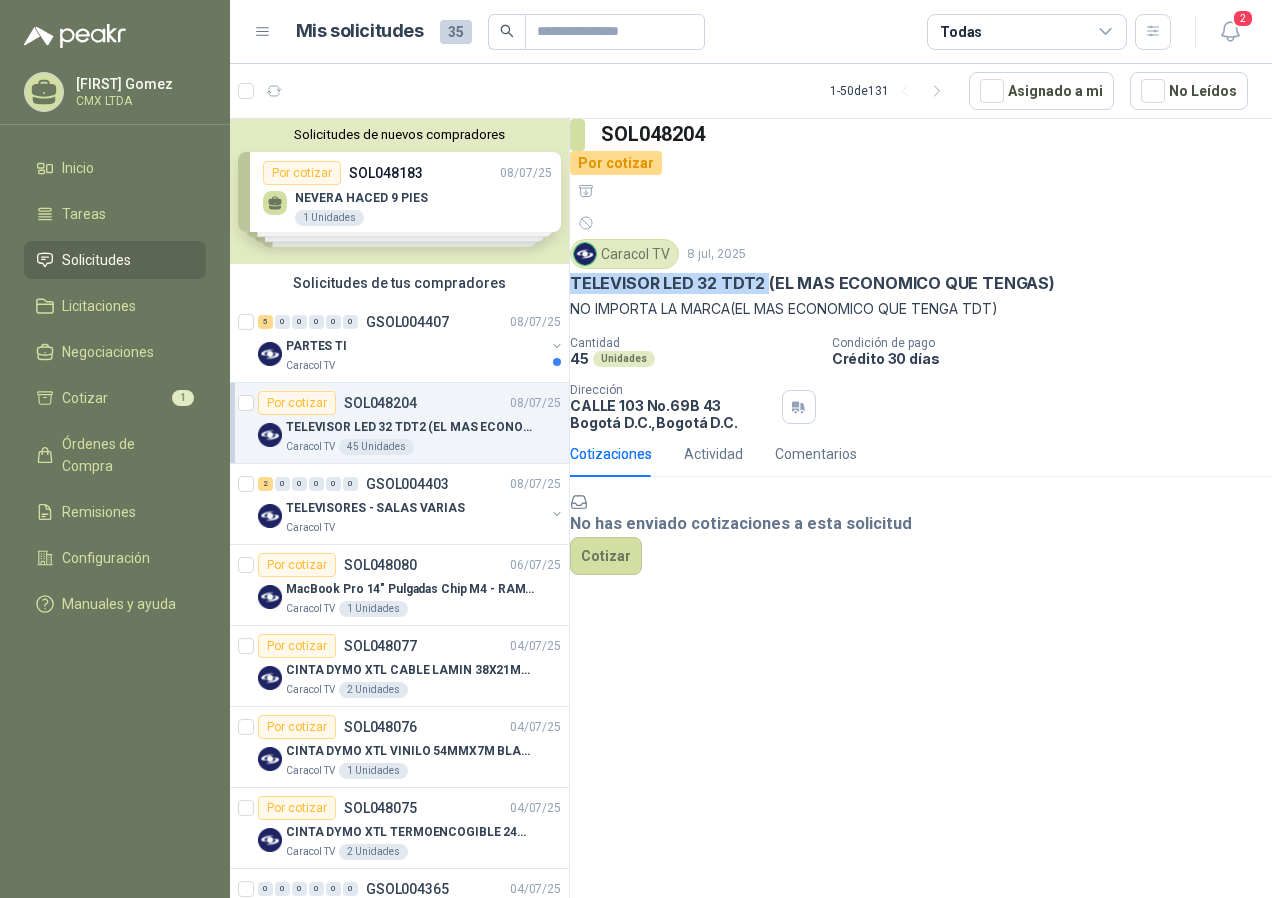 drag, startPoint x: 786, startPoint y: 224, endPoint x: 595, endPoint y: 230, distance: 191.09422 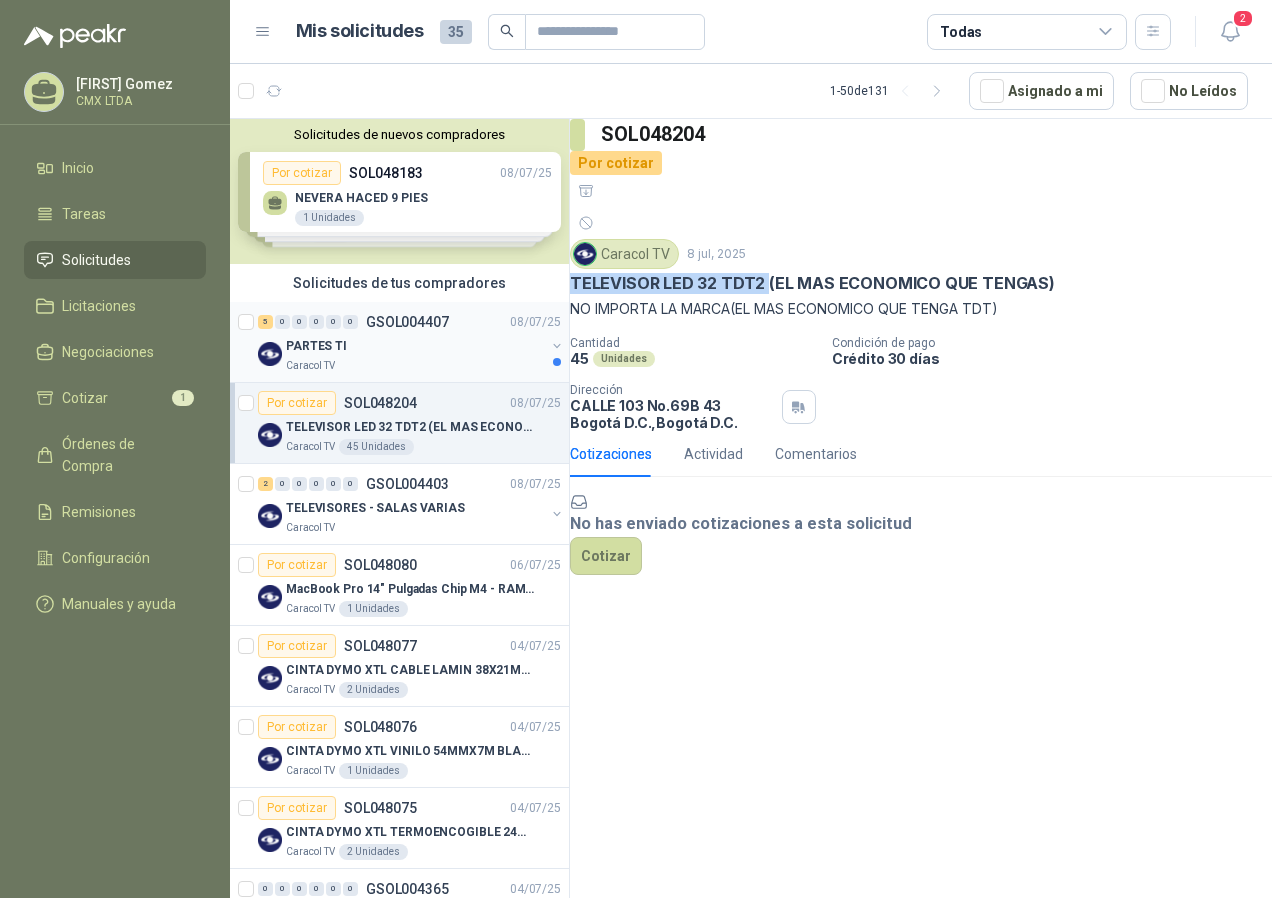 drag, startPoint x: 356, startPoint y: 356, endPoint x: 368, endPoint y: 366, distance: 15.6205 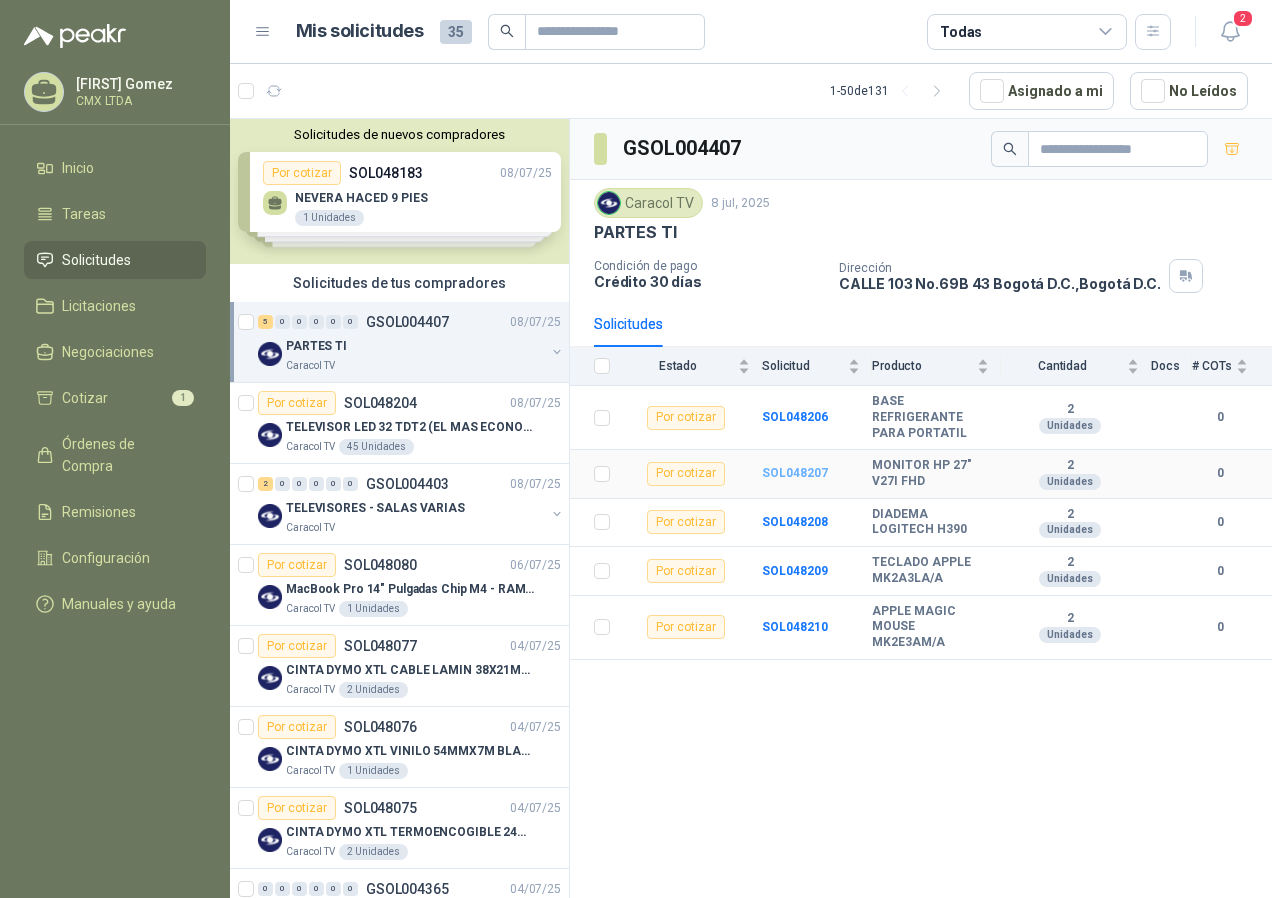click on "SOL048207" at bounding box center (795, 473) 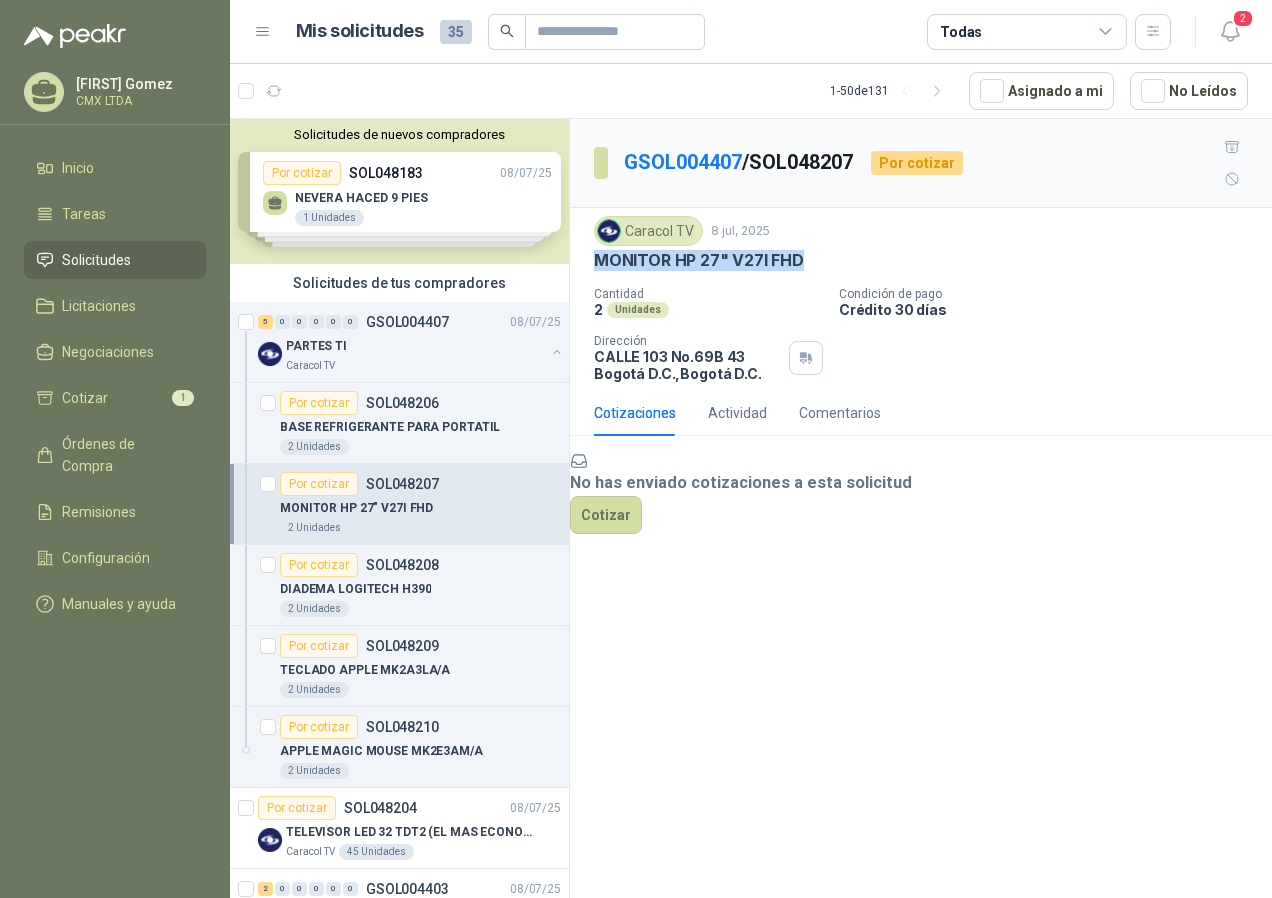 drag, startPoint x: 592, startPoint y: 220, endPoint x: 805, endPoint y: 243, distance: 214.23819 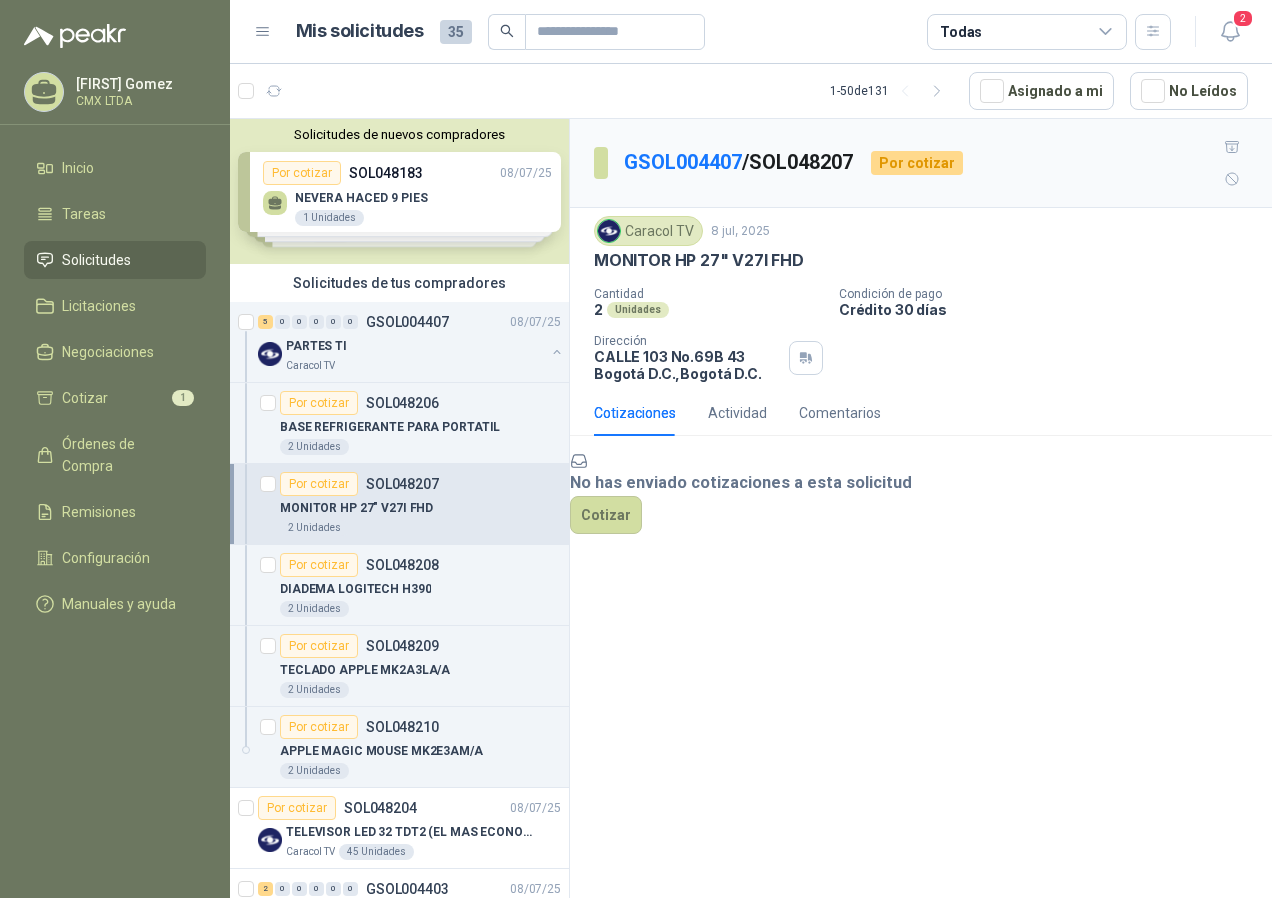 click on "No has enviado cotizaciones a esta solicitud Cotizar" at bounding box center [921, 492] 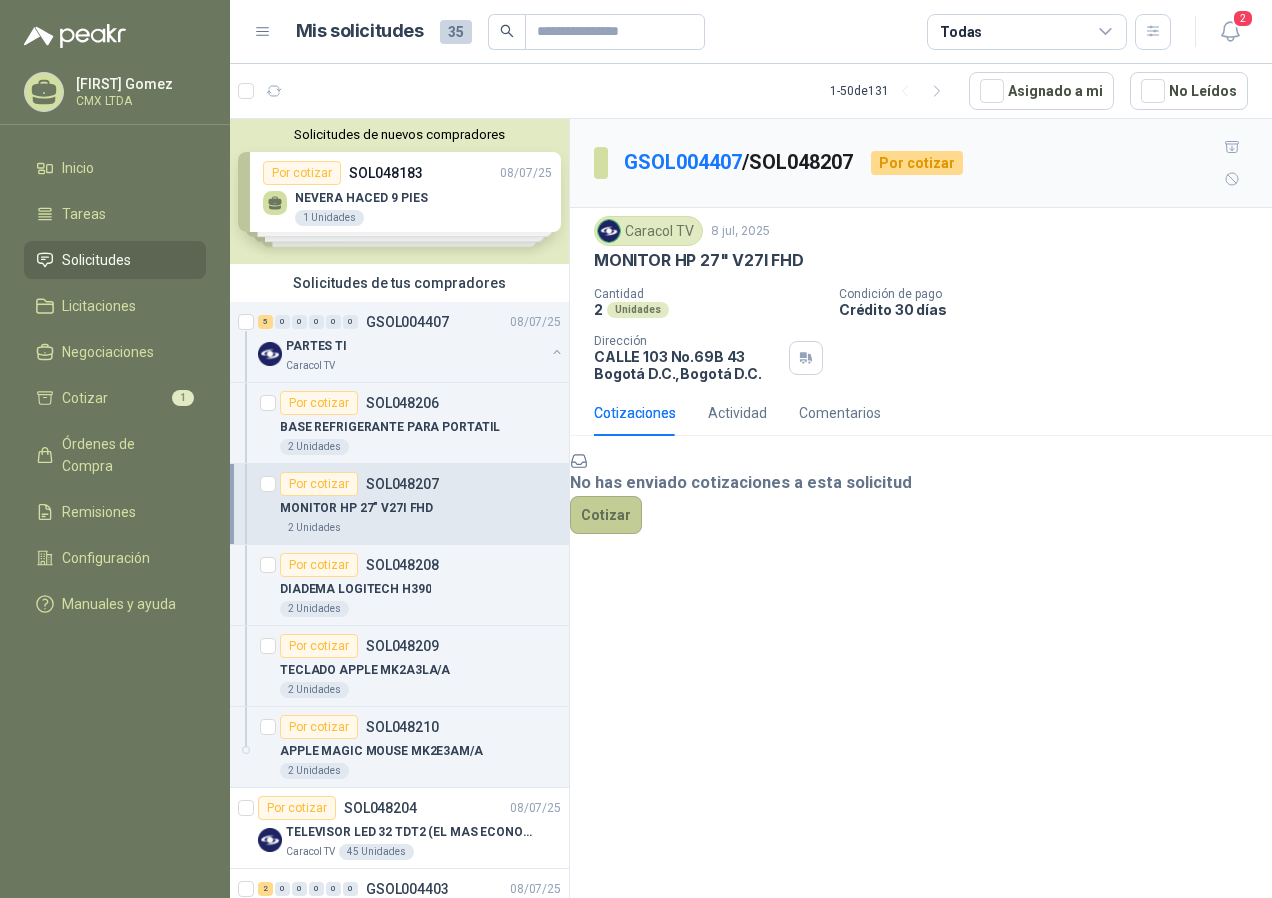 click on "Cotizar" at bounding box center [606, 515] 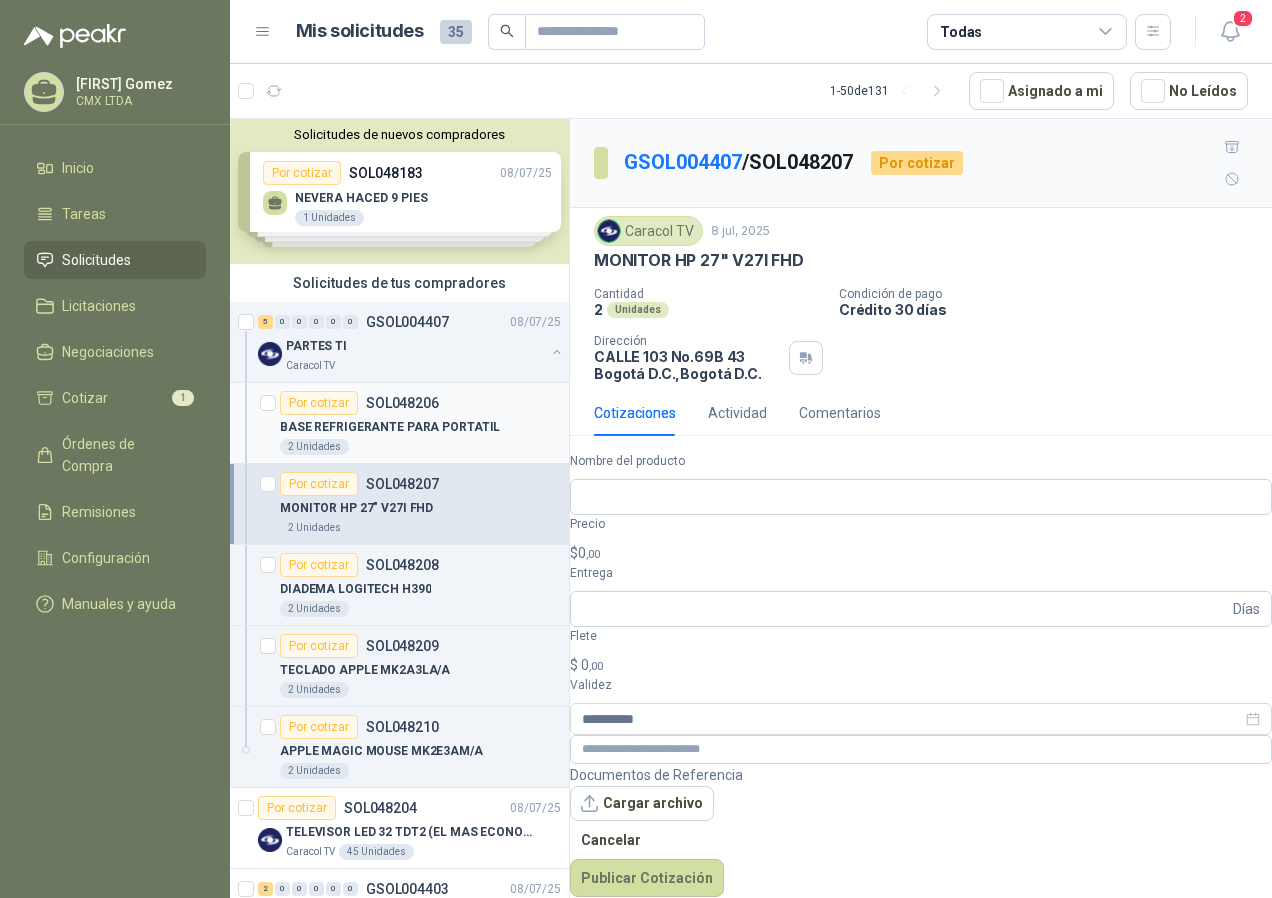 click on "2   Unidades" at bounding box center (420, 447) 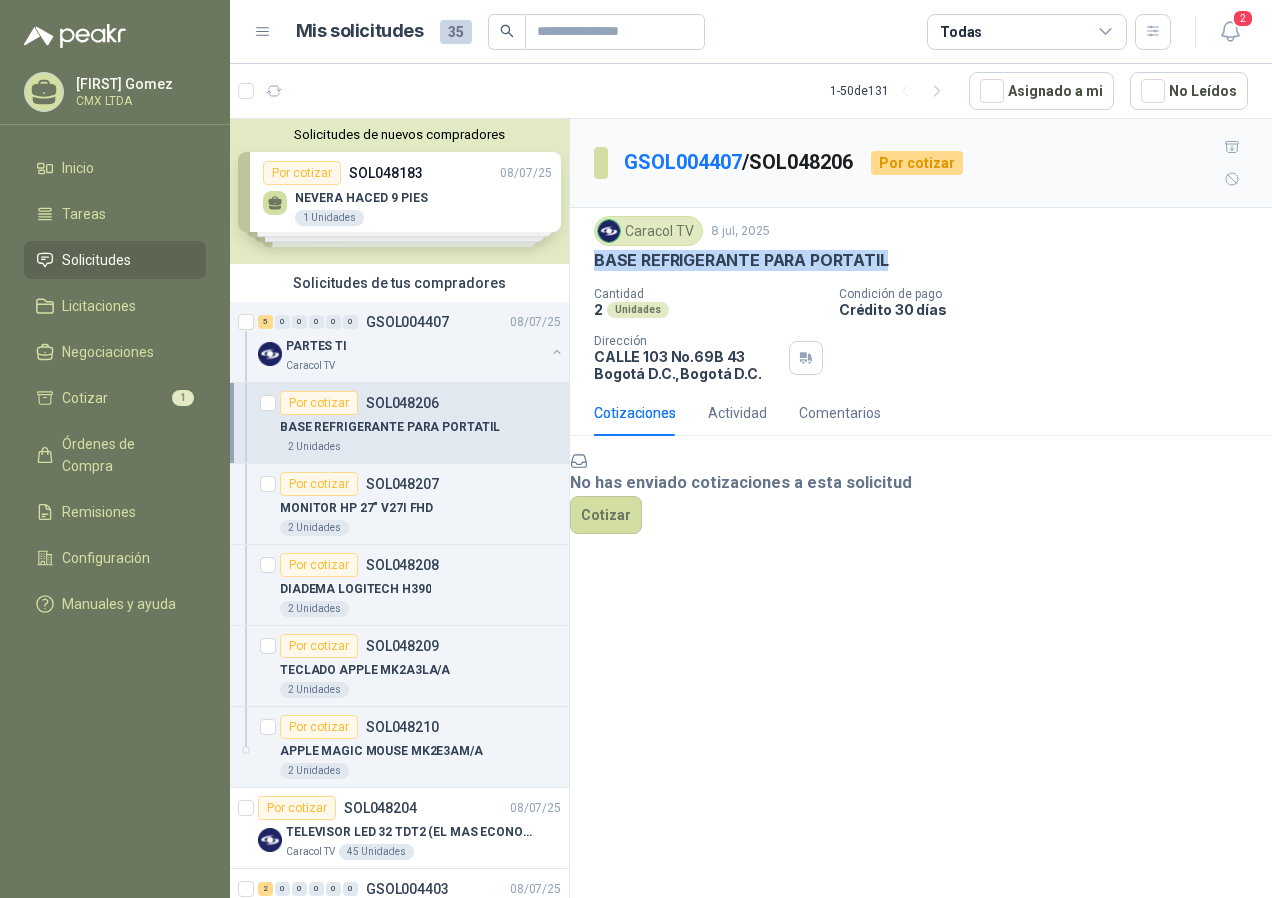 drag, startPoint x: 592, startPoint y: 227, endPoint x: 902, endPoint y: 243, distance: 310.41263 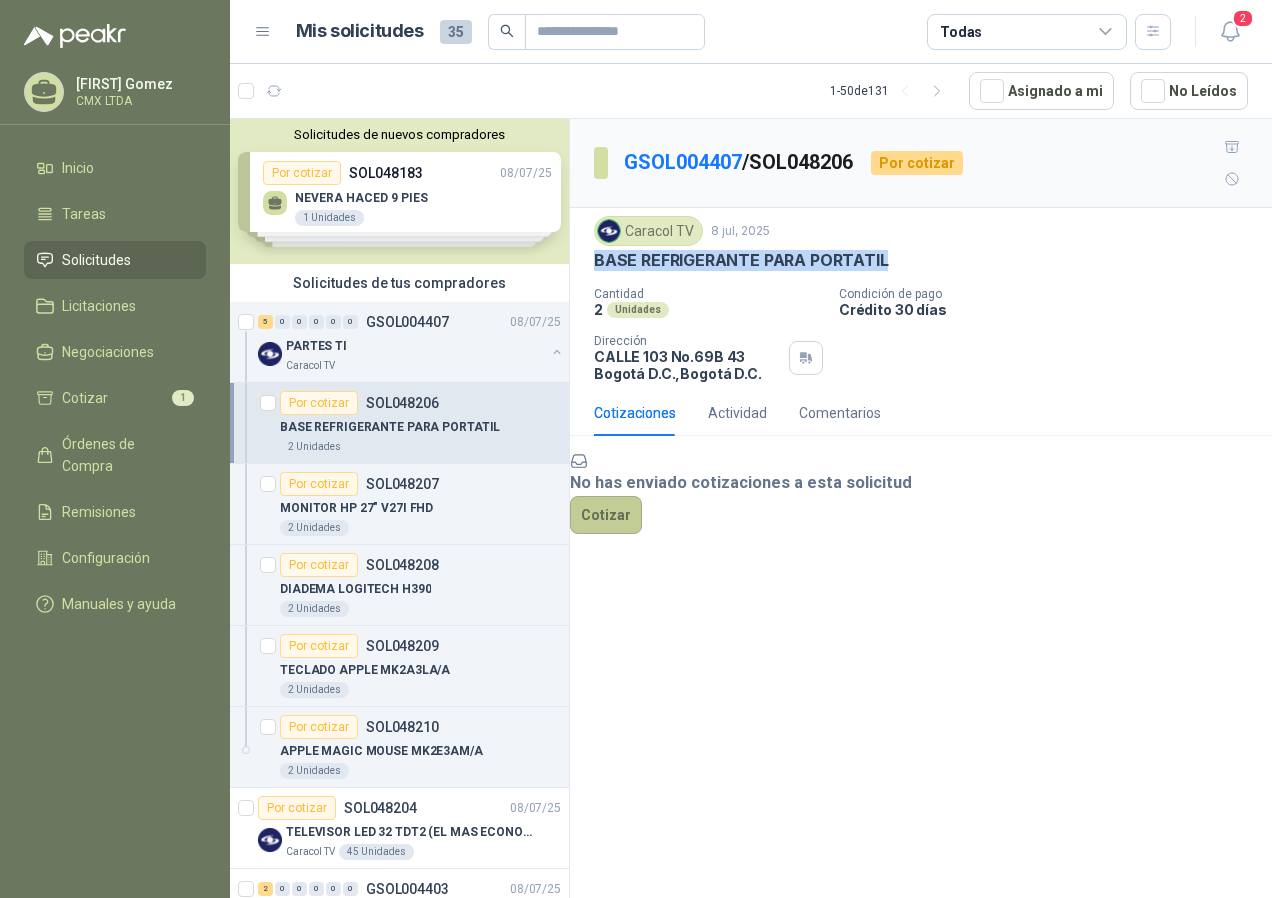 click on "Cotizar" at bounding box center [606, 515] 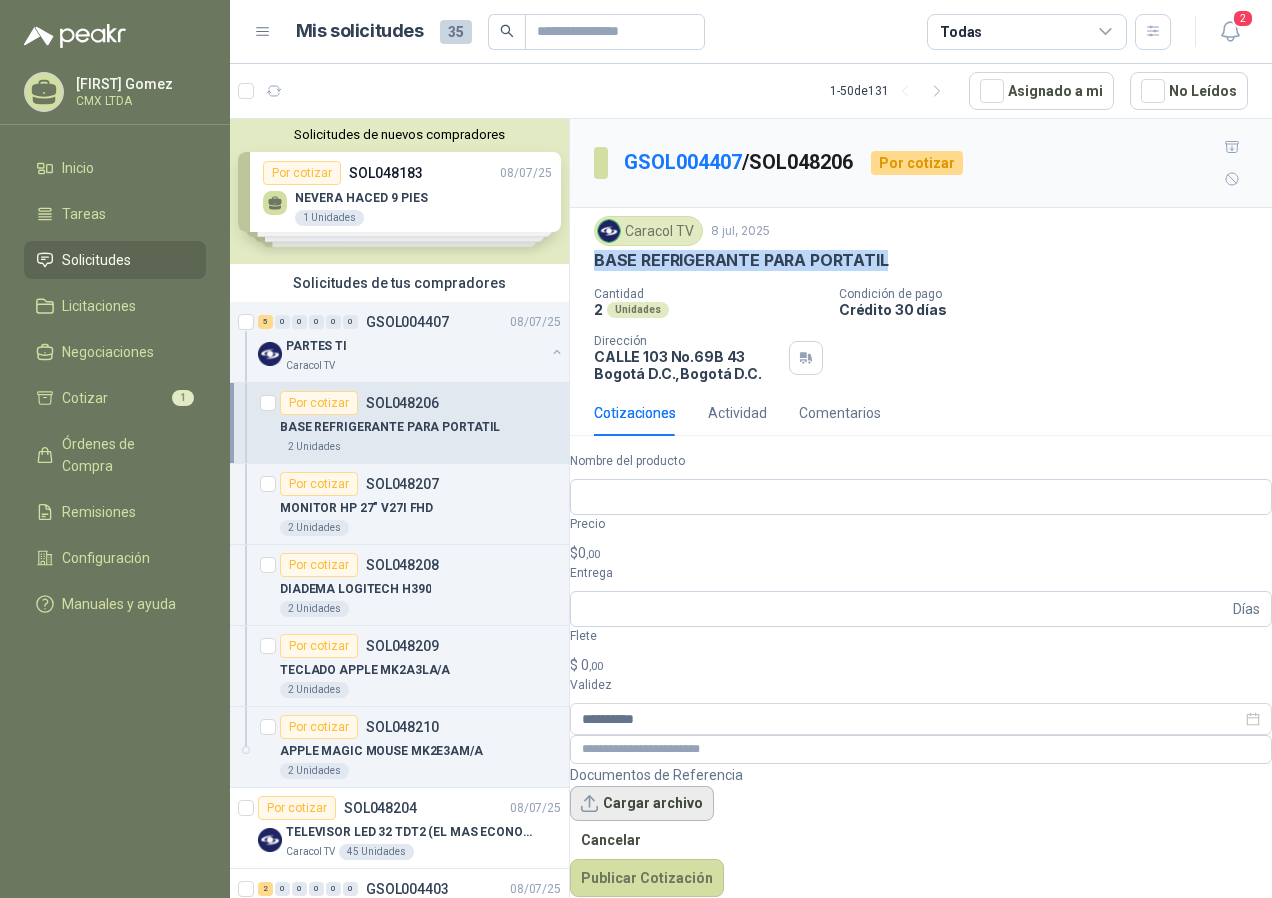 click on "Cargar archivo" at bounding box center [642, 804] 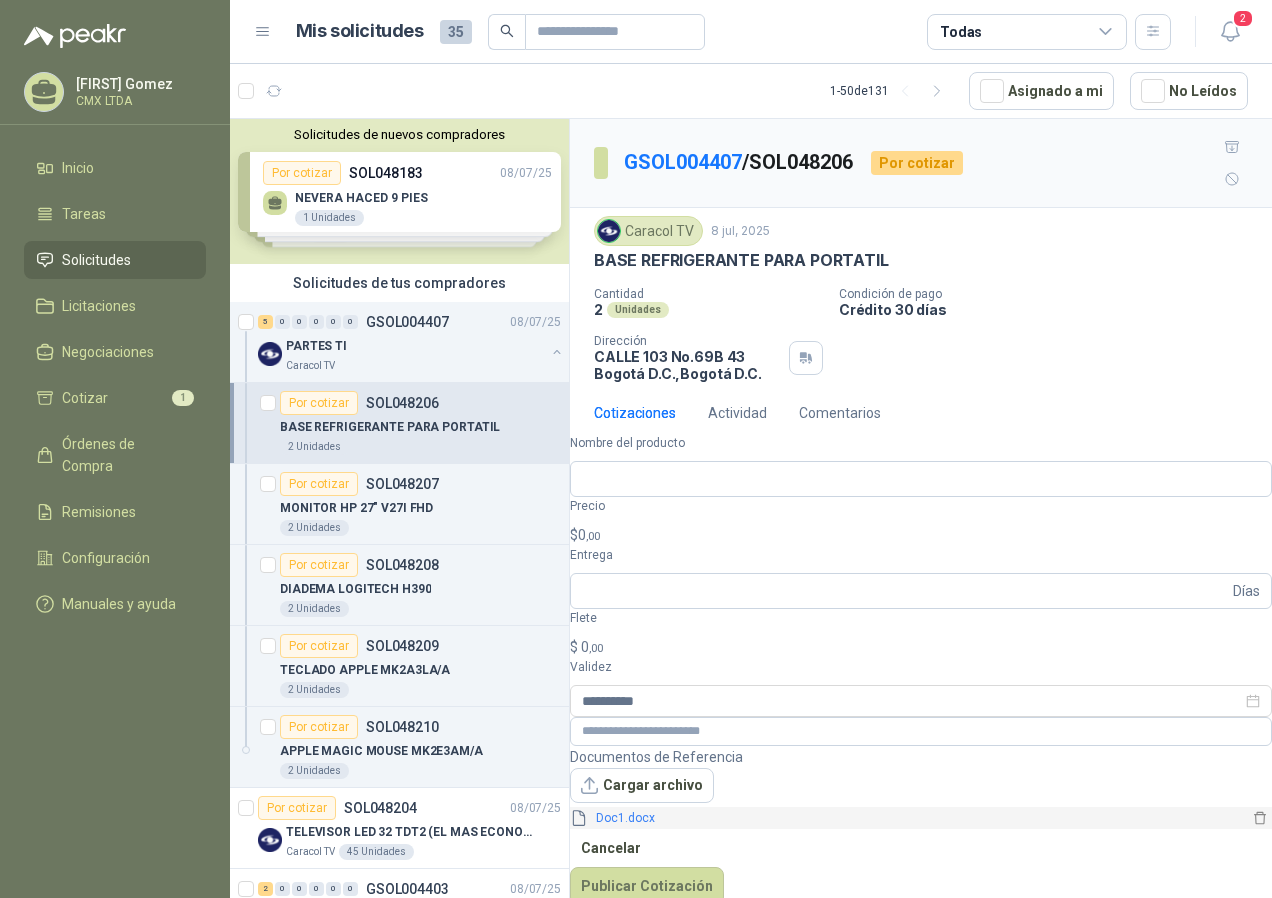 click on "Doc1.docx Doc1.docx" at bounding box center [921, 816] 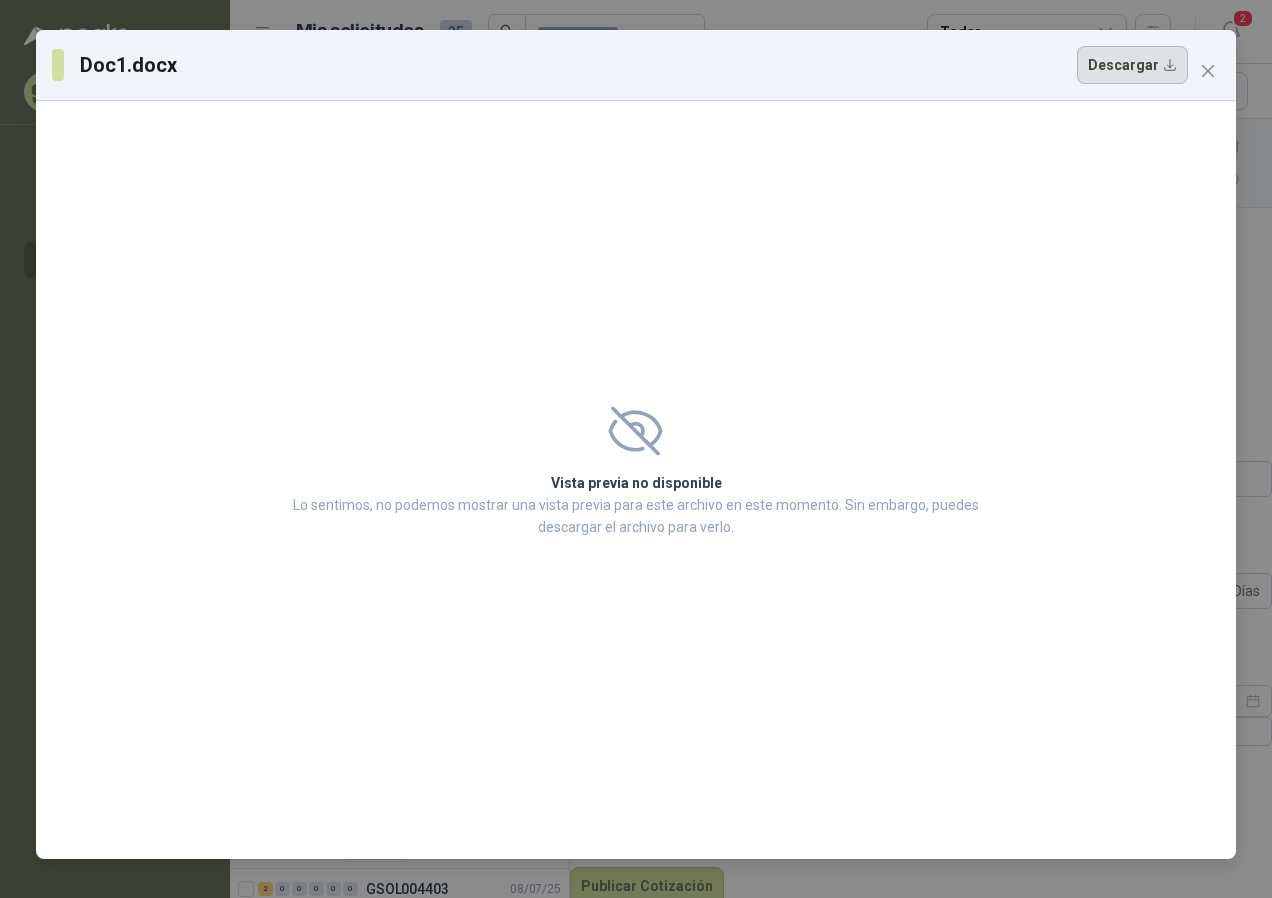 click on "Descargar" at bounding box center [1132, 65] 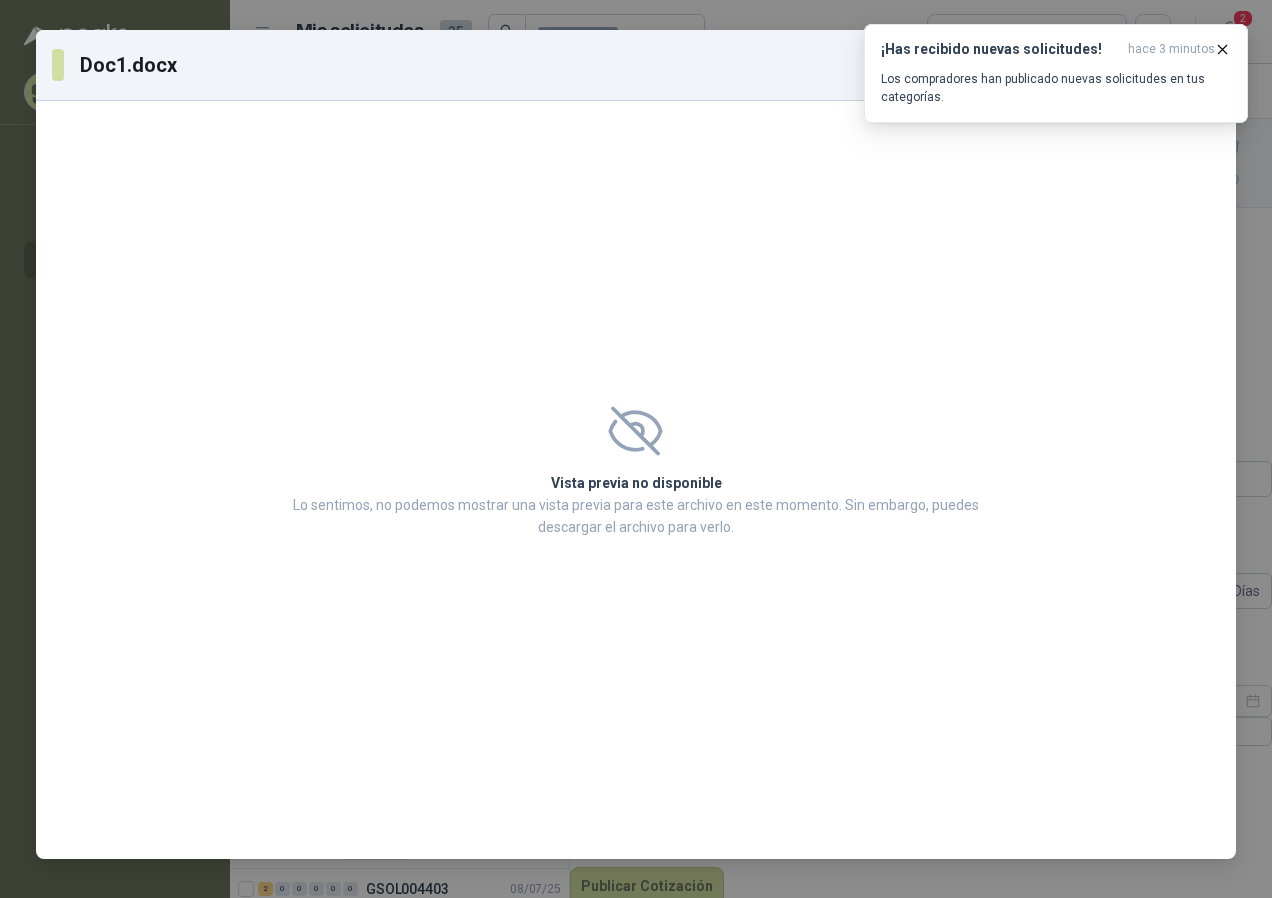 drag, startPoint x: 1130, startPoint y: 218, endPoint x: 1199, endPoint y: 145, distance: 100.44899 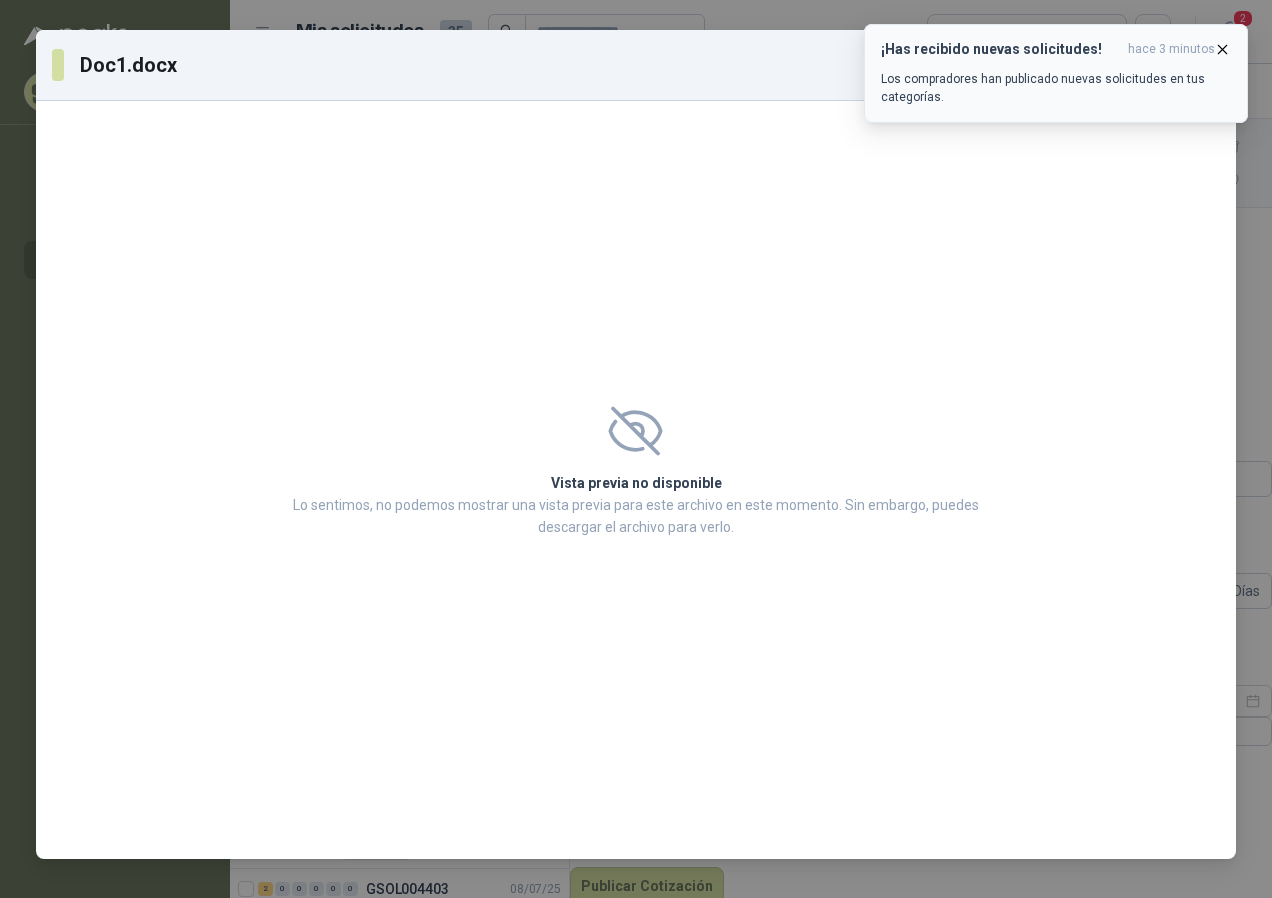 click on "¡Has recibido nuevas solicitudes! hace 3 minutos   Los compradores han publicado nuevas solicitudes en tus categorías." at bounding box center (1056, 73) 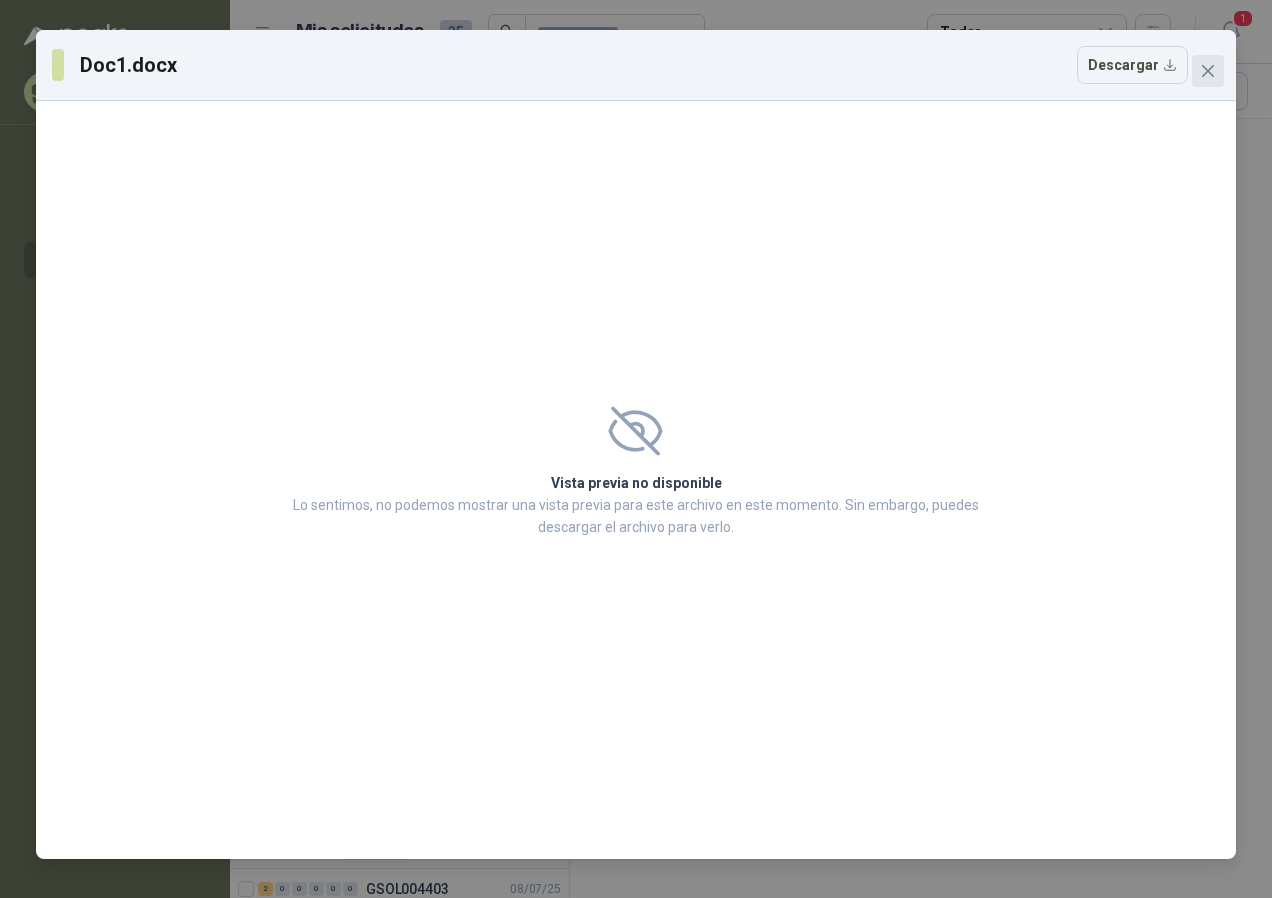 click at bounding box center [1208, 71] 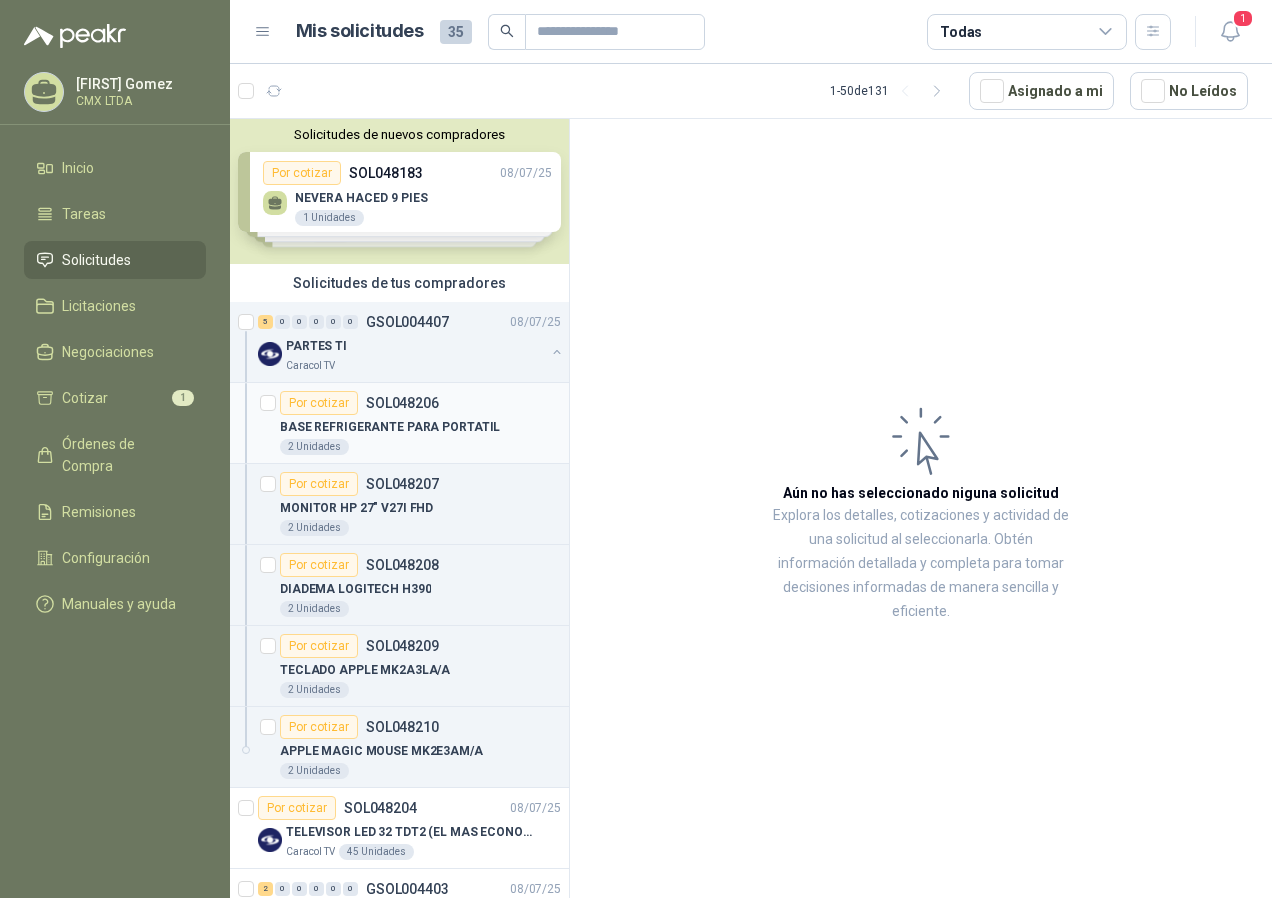 click on "BASE REFRIGERANTE PARA PORTATIL" at bounding box center [390, 427] 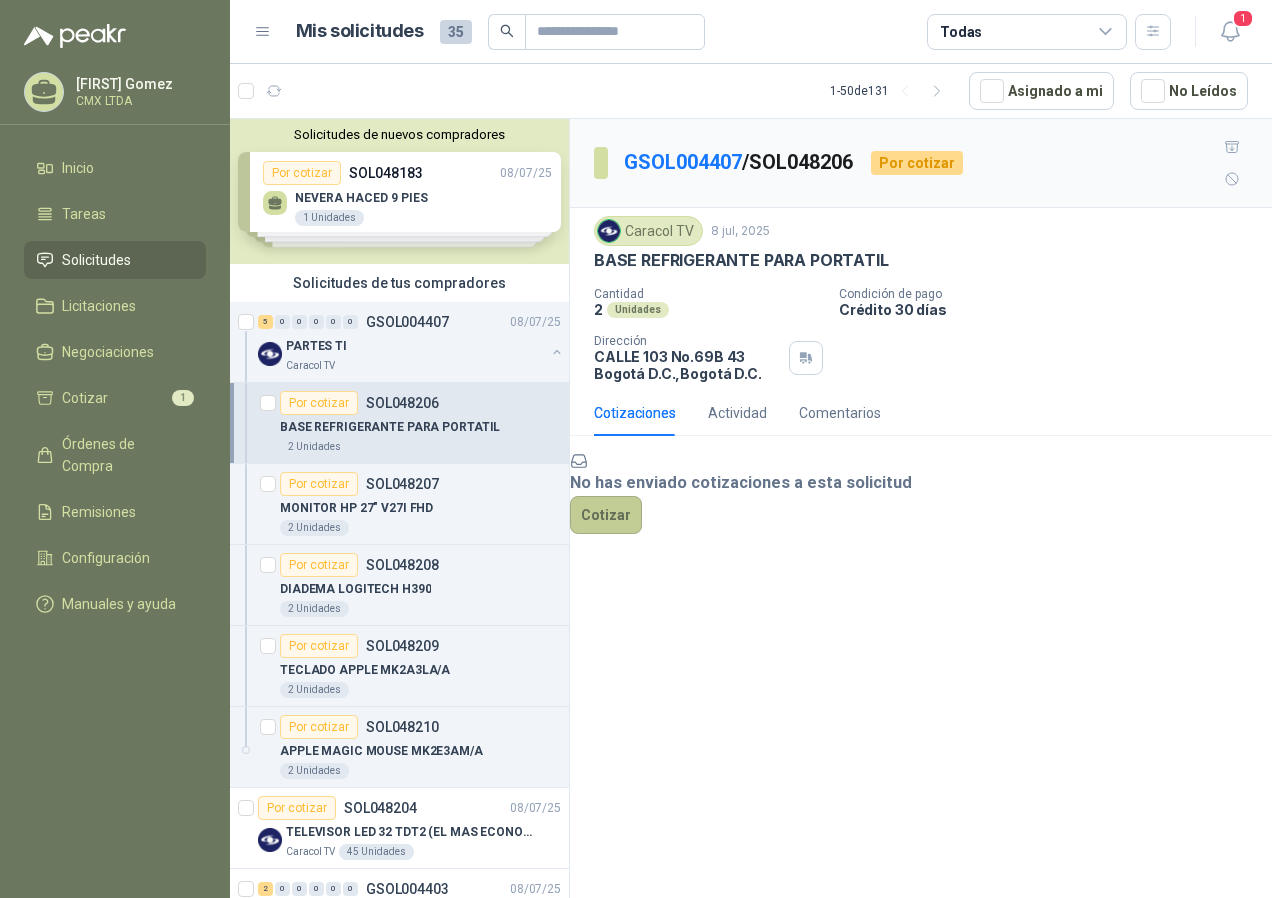 click on "Cotizar" at bounding box center [606, 515] 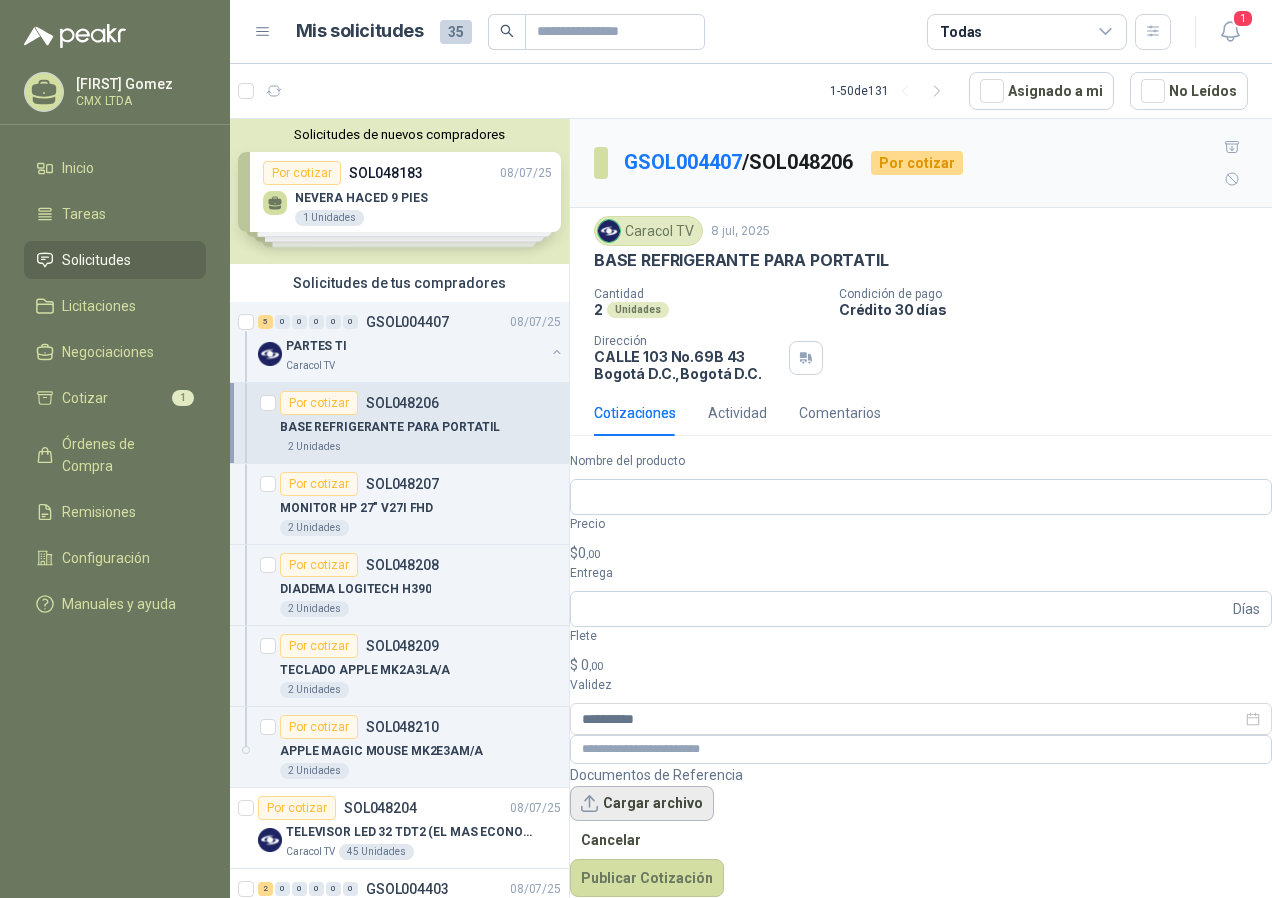 click on "Cargar archivo" at bounding box center [642, 804] 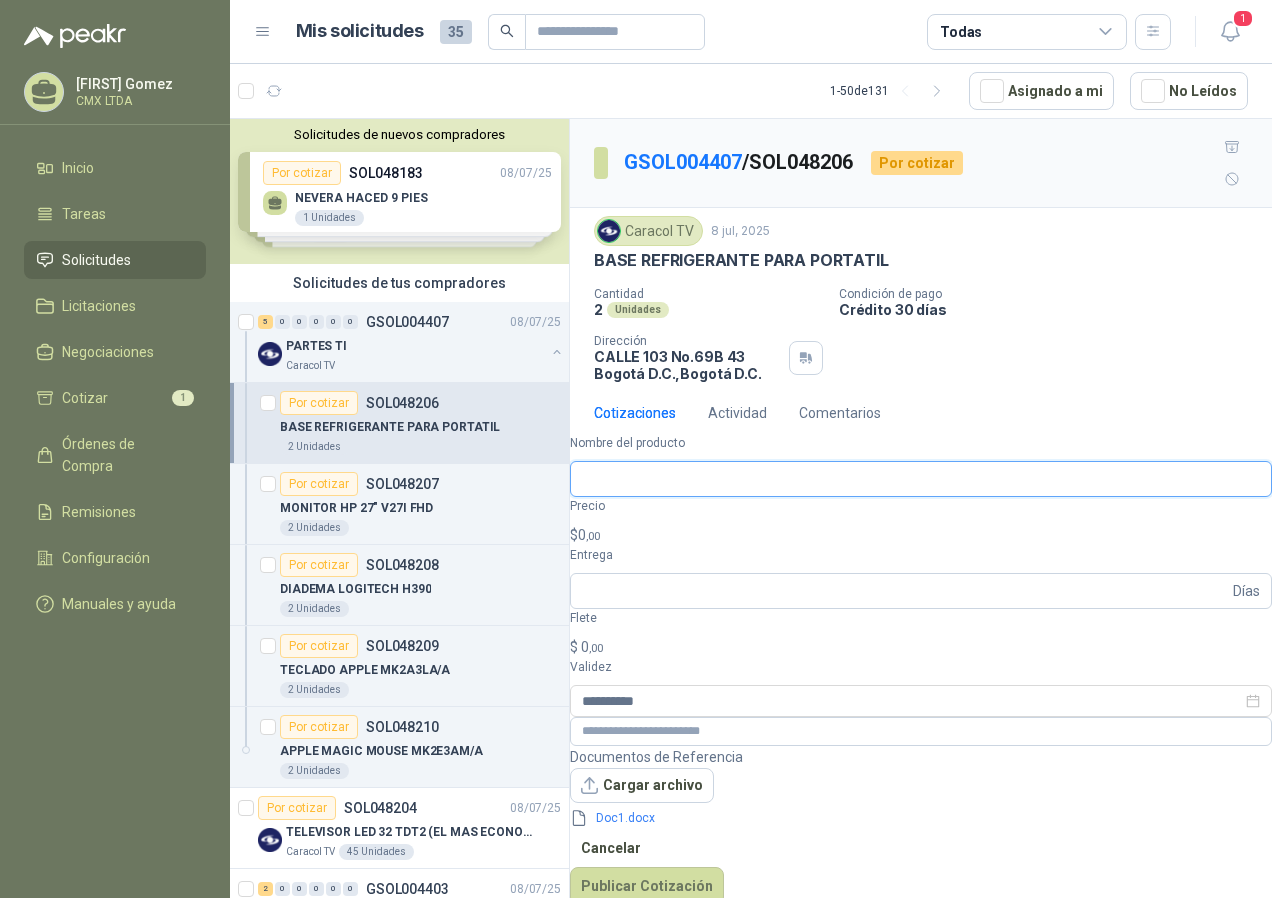 click on "Nombre del producto" at bounding box center [921, 479] 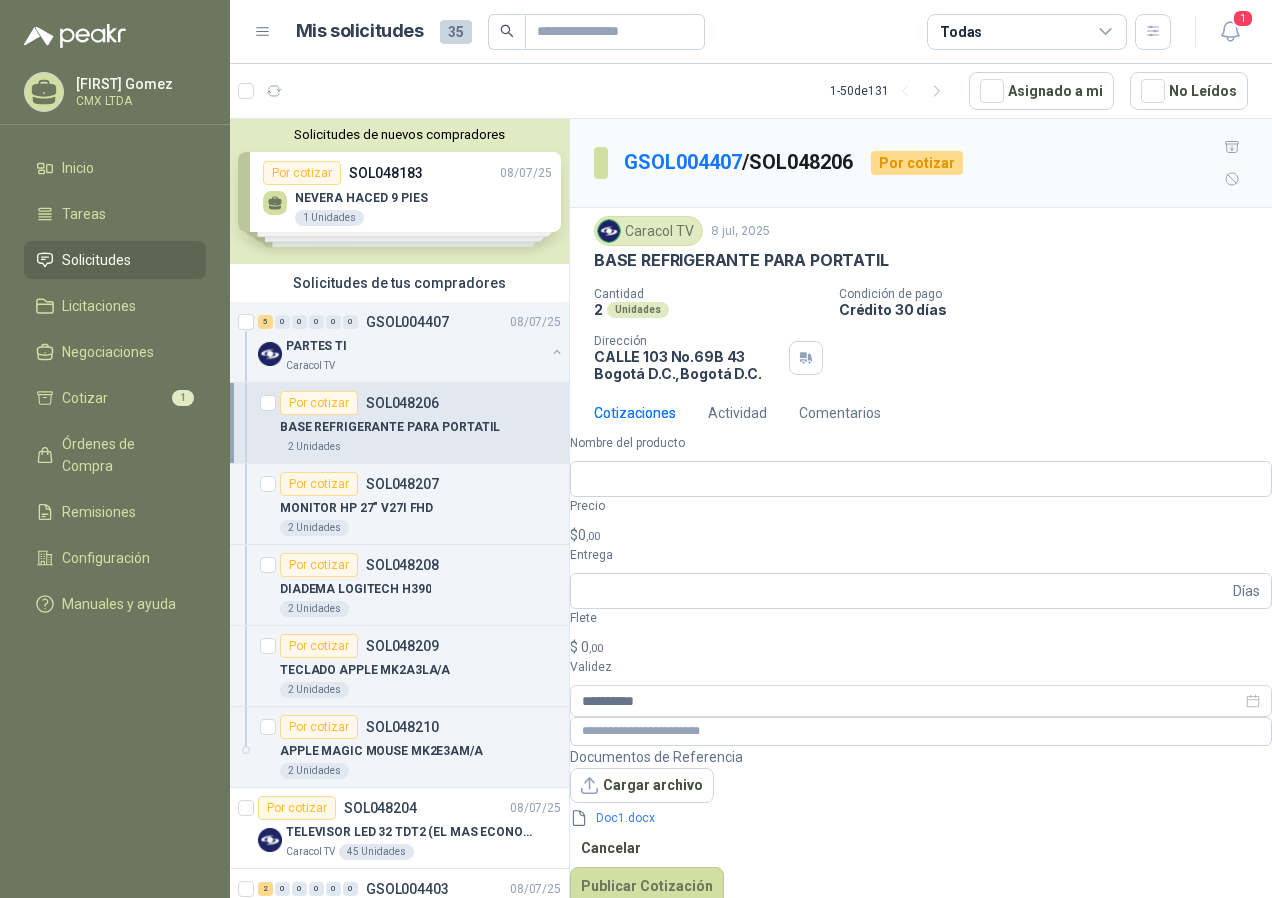 click on "$  0 ,00" at bounding box center (921, 535) 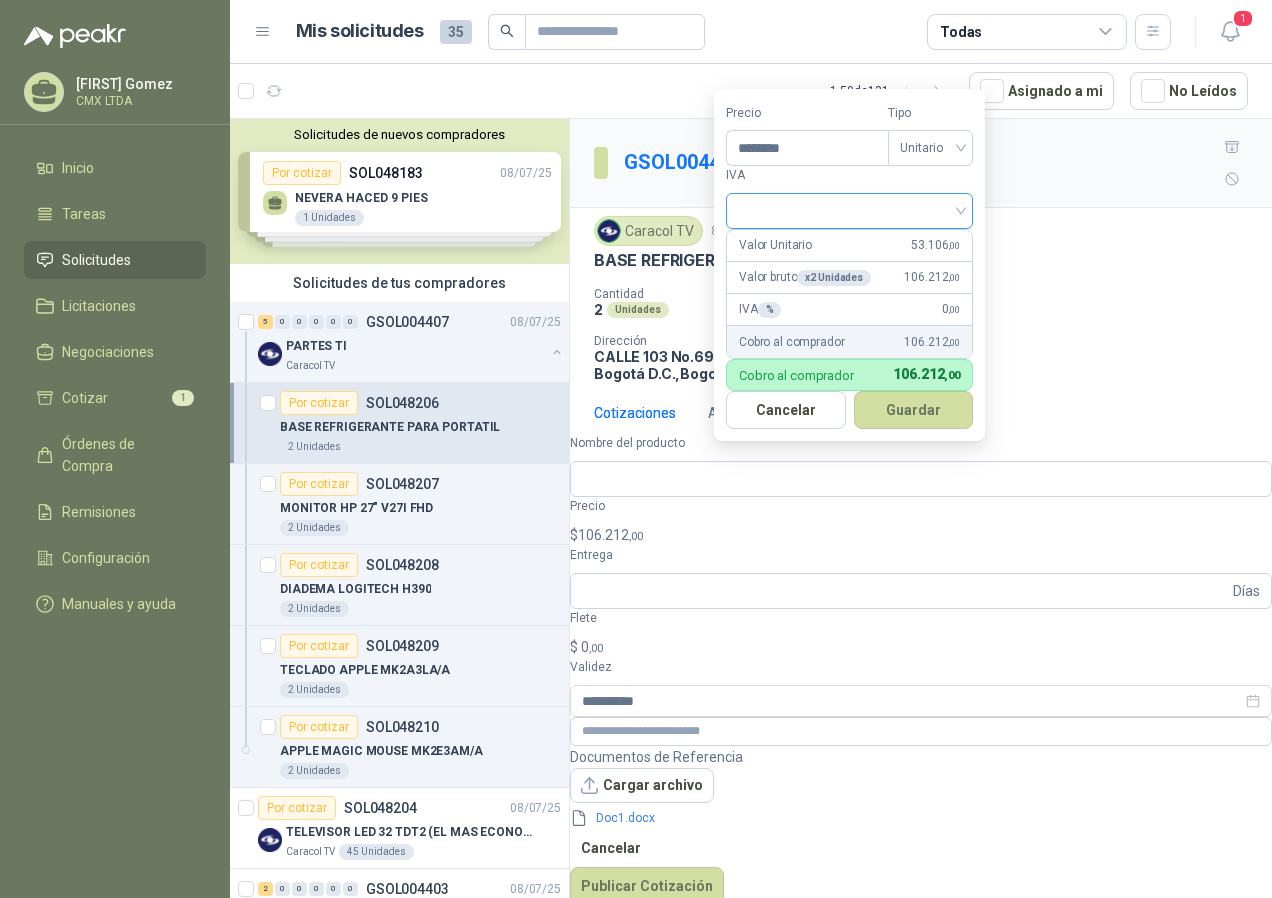 click at bounding box center (849, 211) 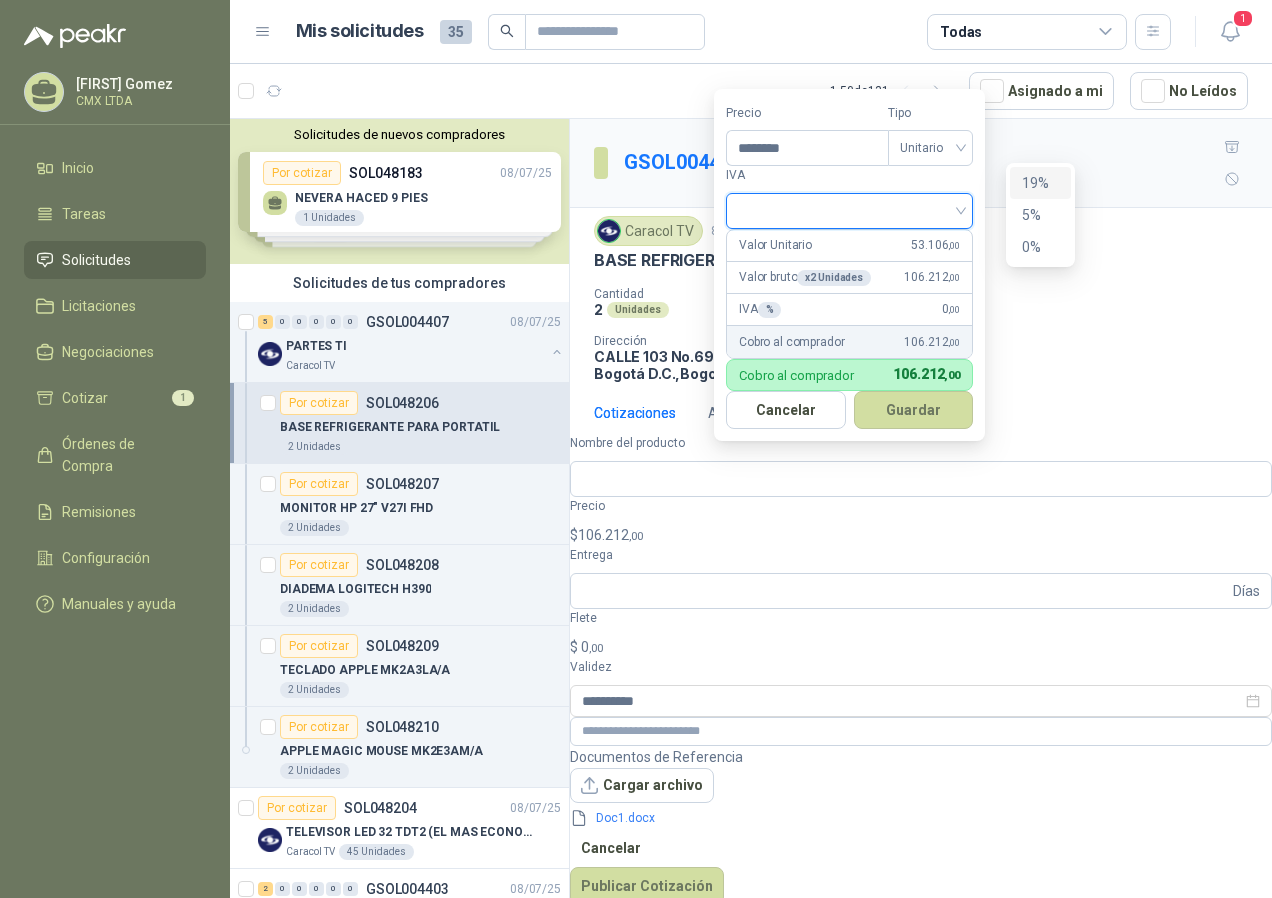 click on "19%" at bounding box center [1040, 183] 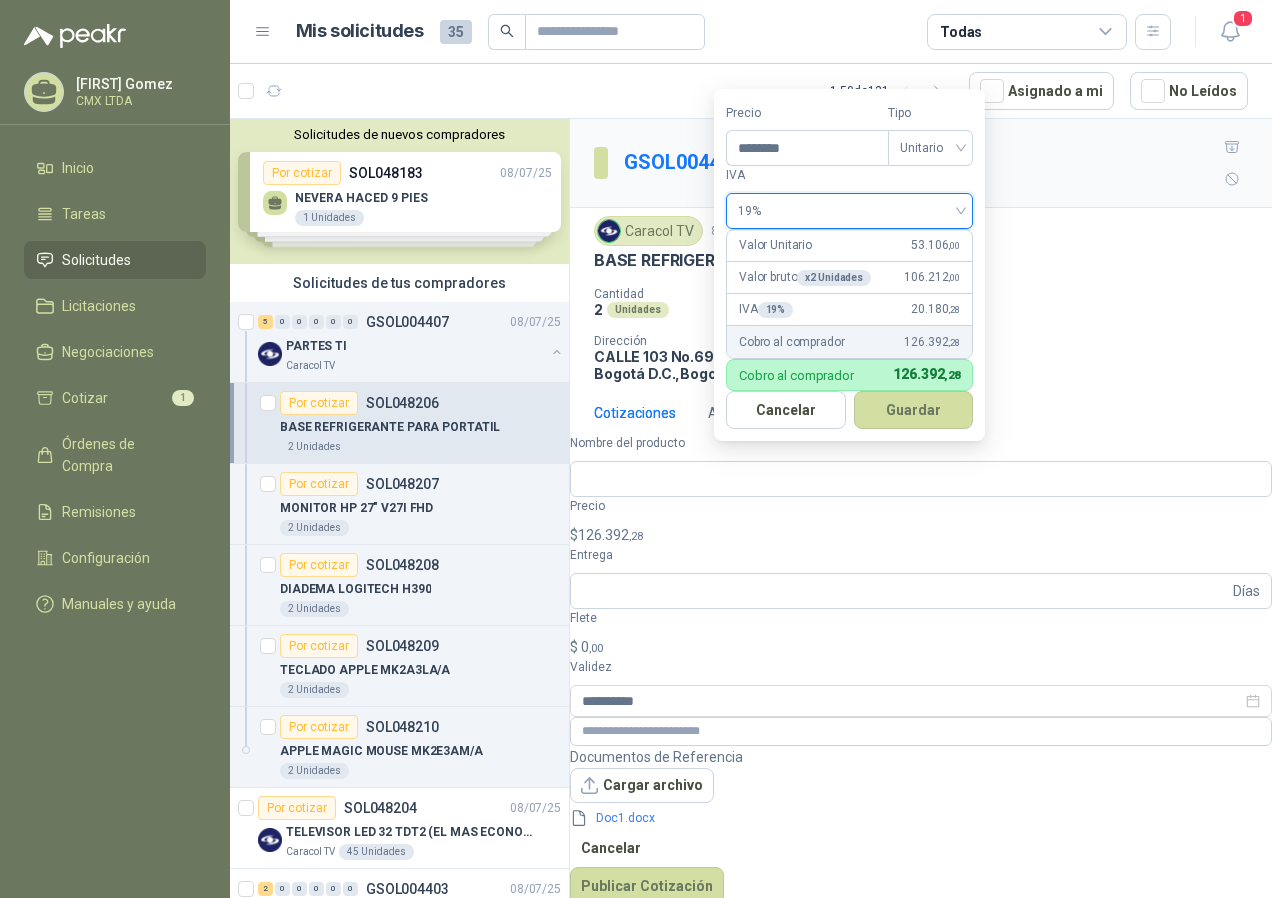 drag, startPoint x: 971, startPoint y: 393, endPoint x: 975, endPoint y: 411, distance: 18.439089 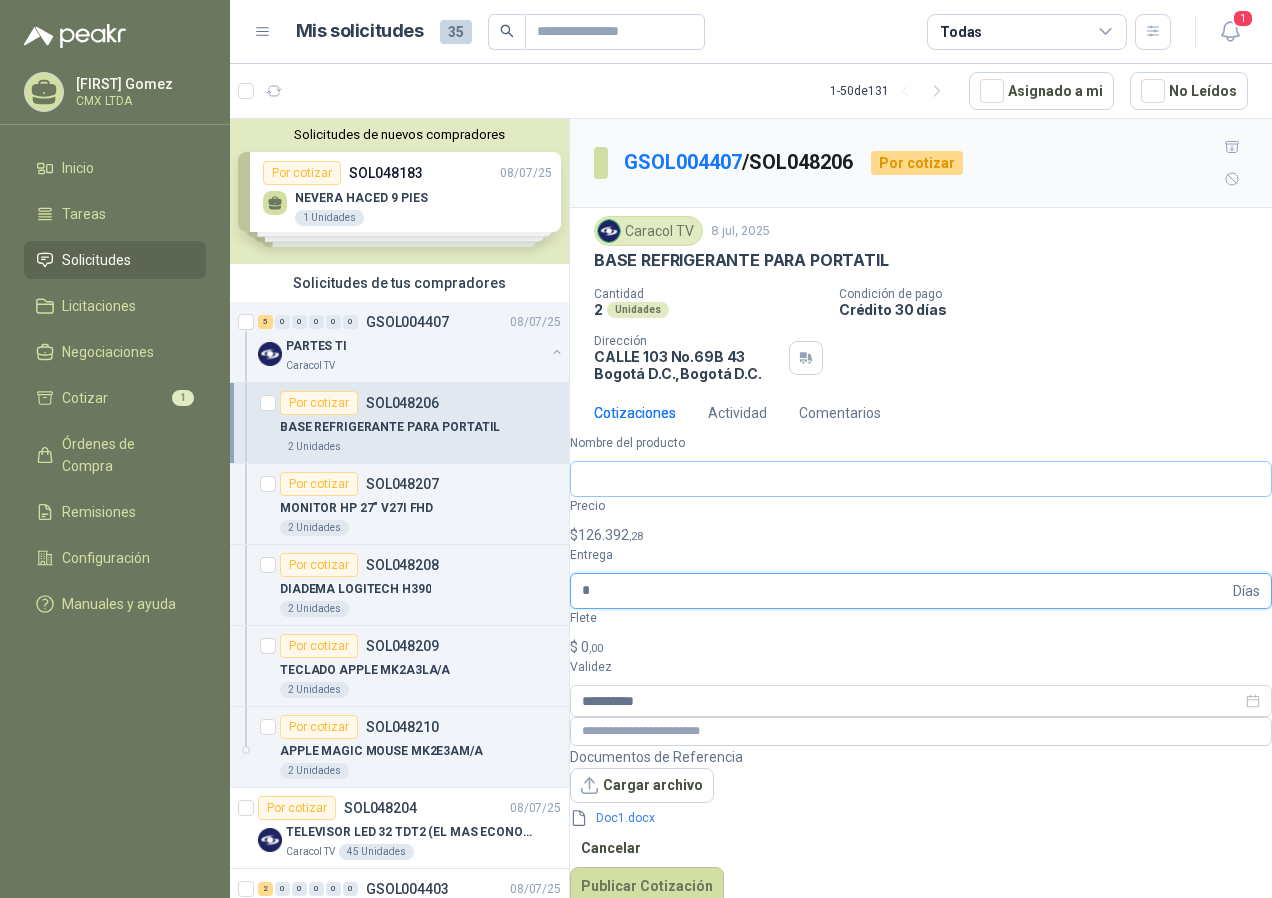 type on "*" 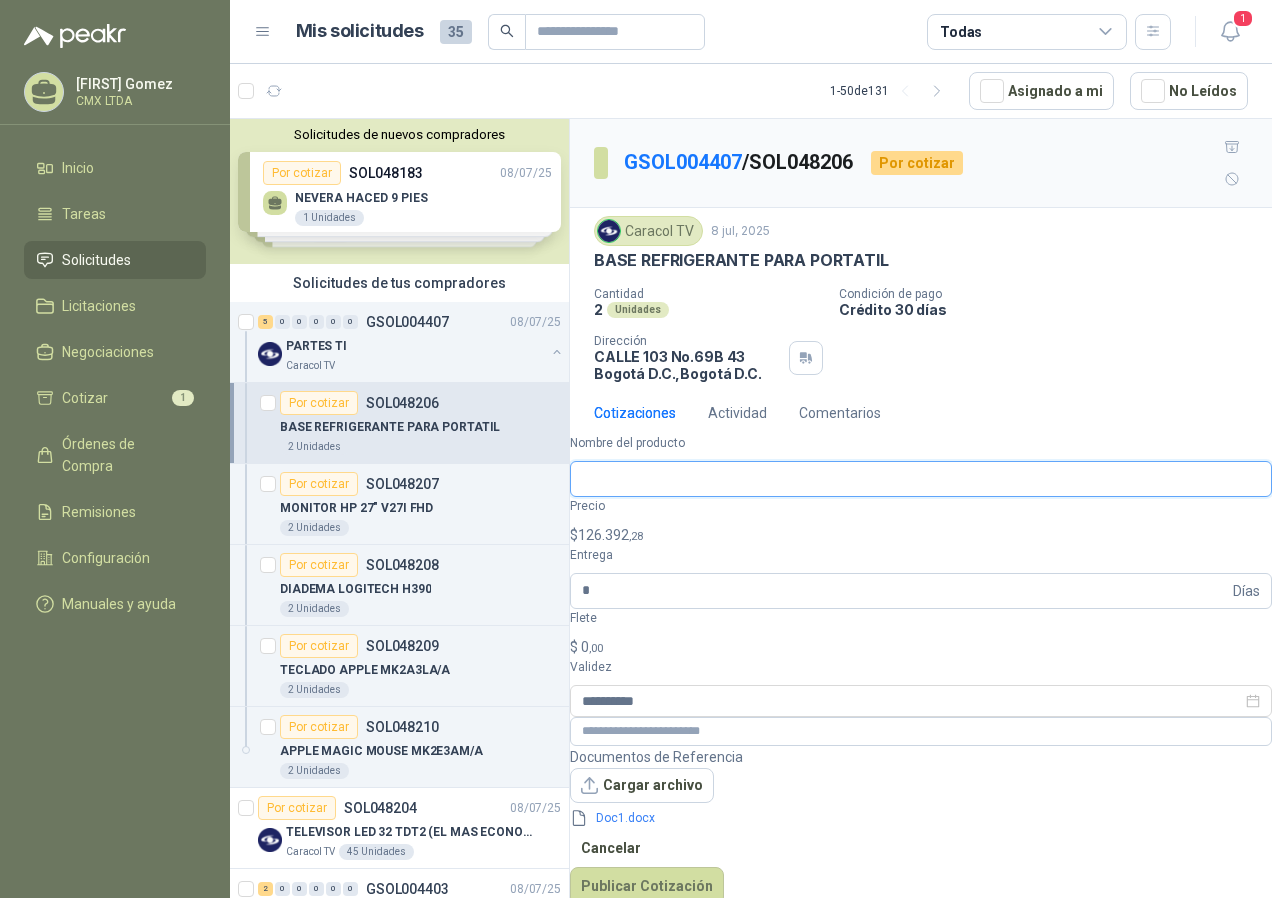 click on "Nombre del producto" at bounding box center [921, 479] 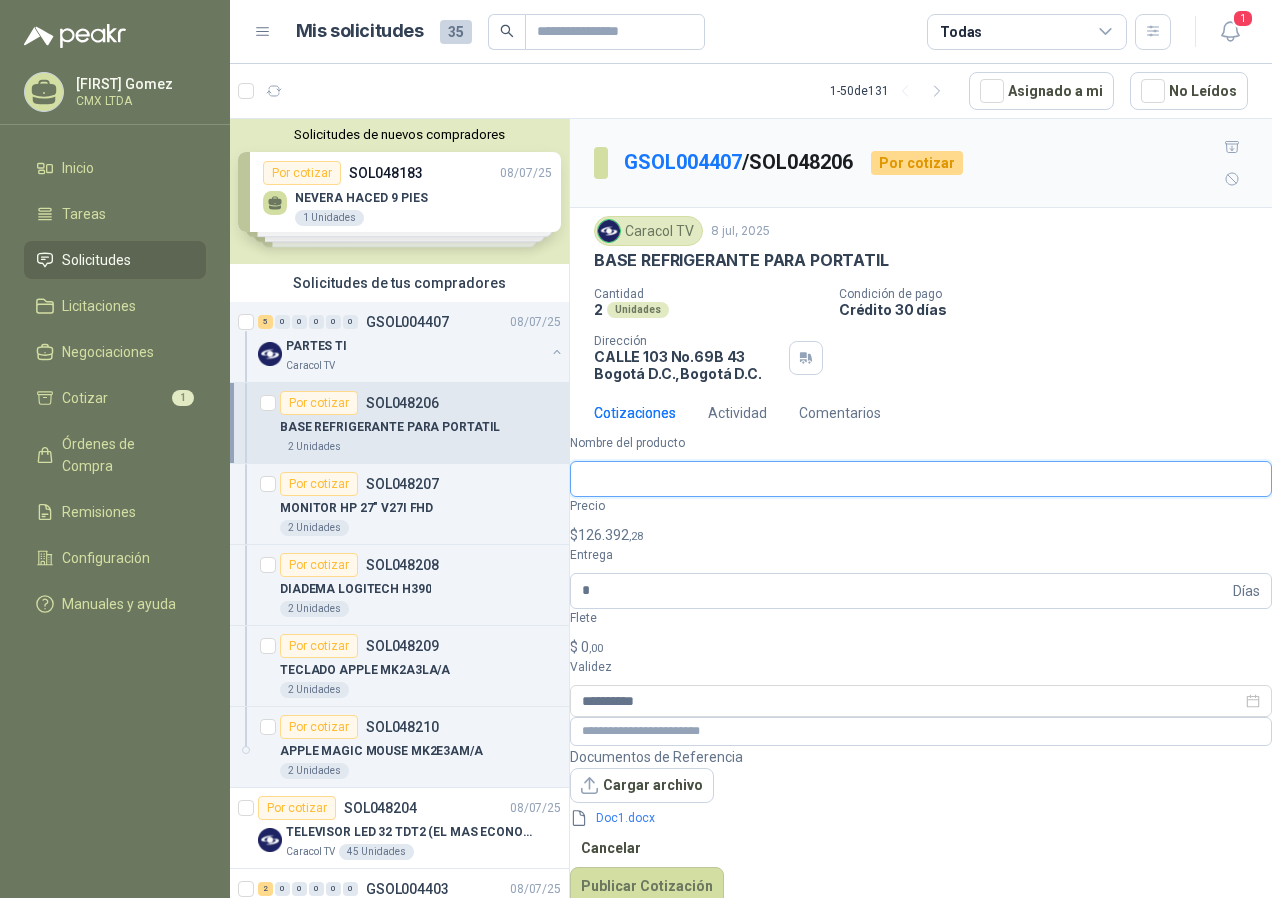 paste on "**********" 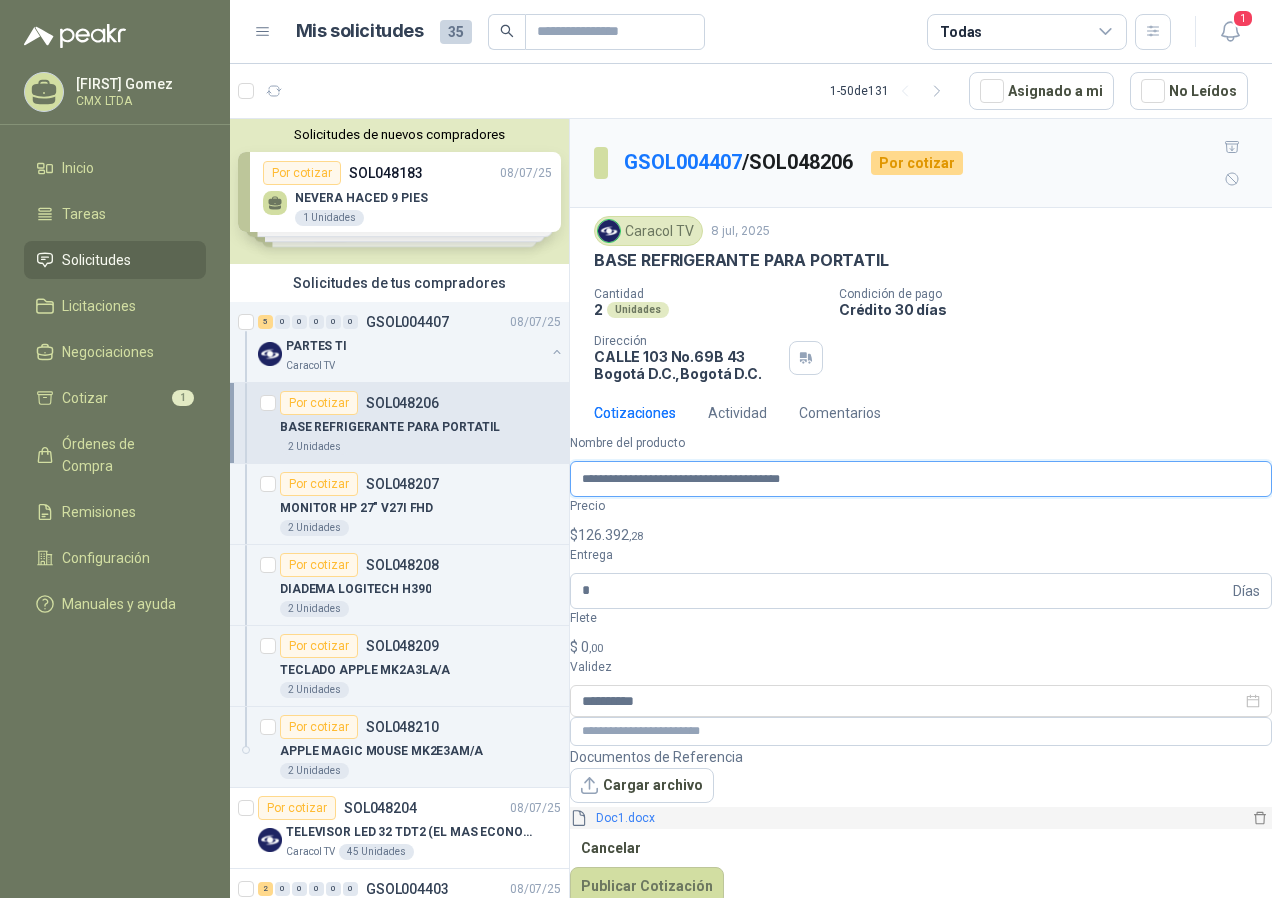 scroll, scrollTop: 0, scrollLeft: 47, axis: horizontal 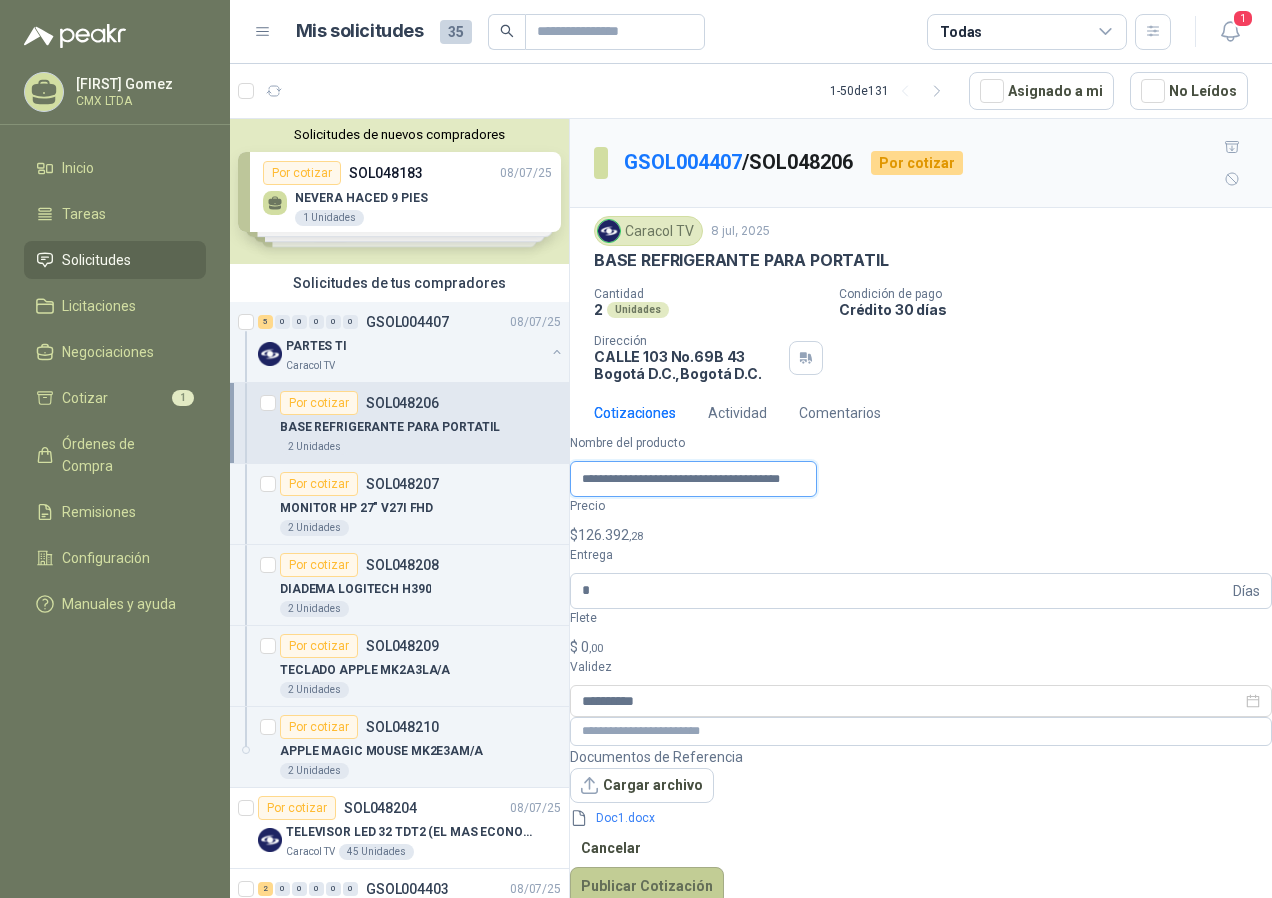 type on "**********" 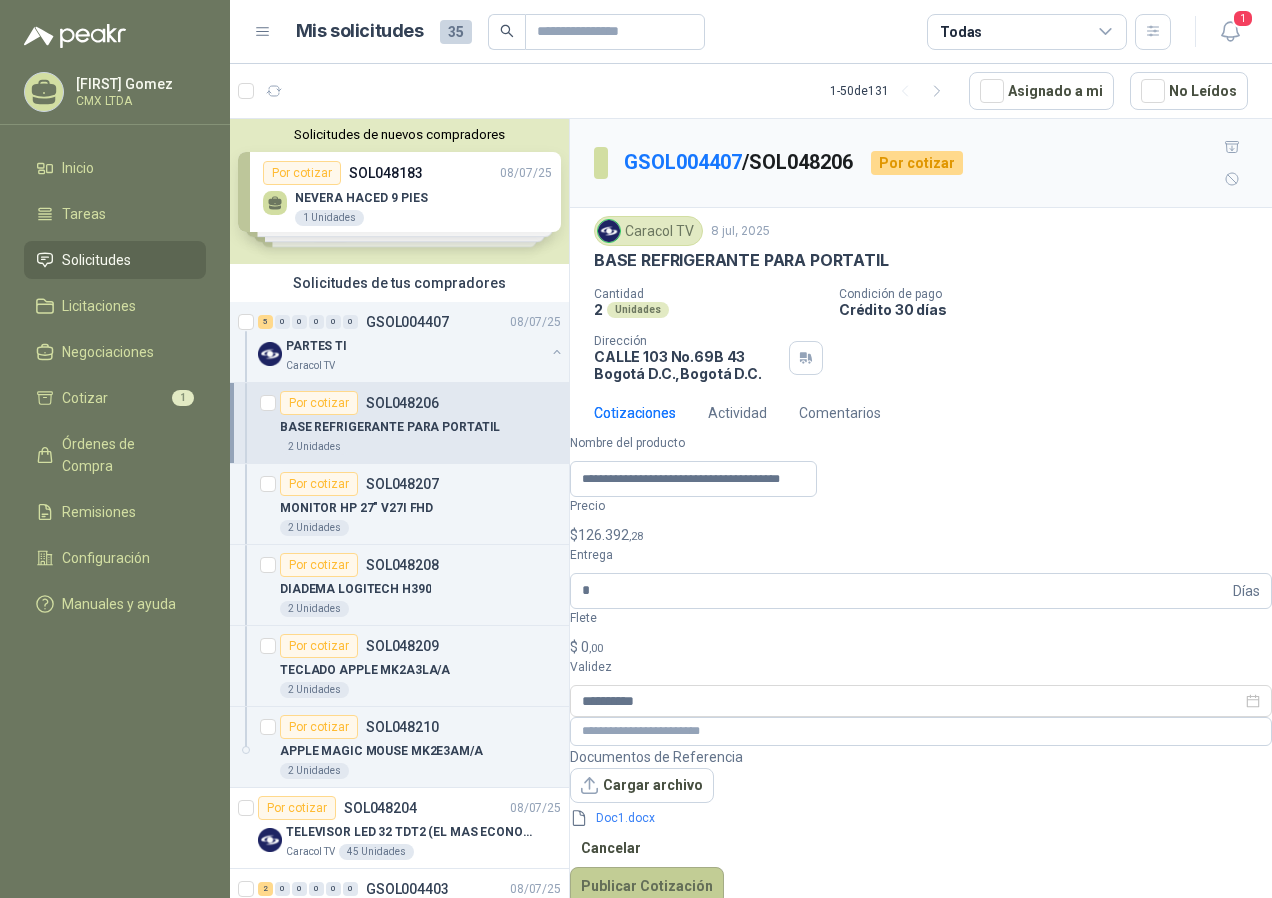 click on "Publicar Cotización" at bounding box center [647, 886] 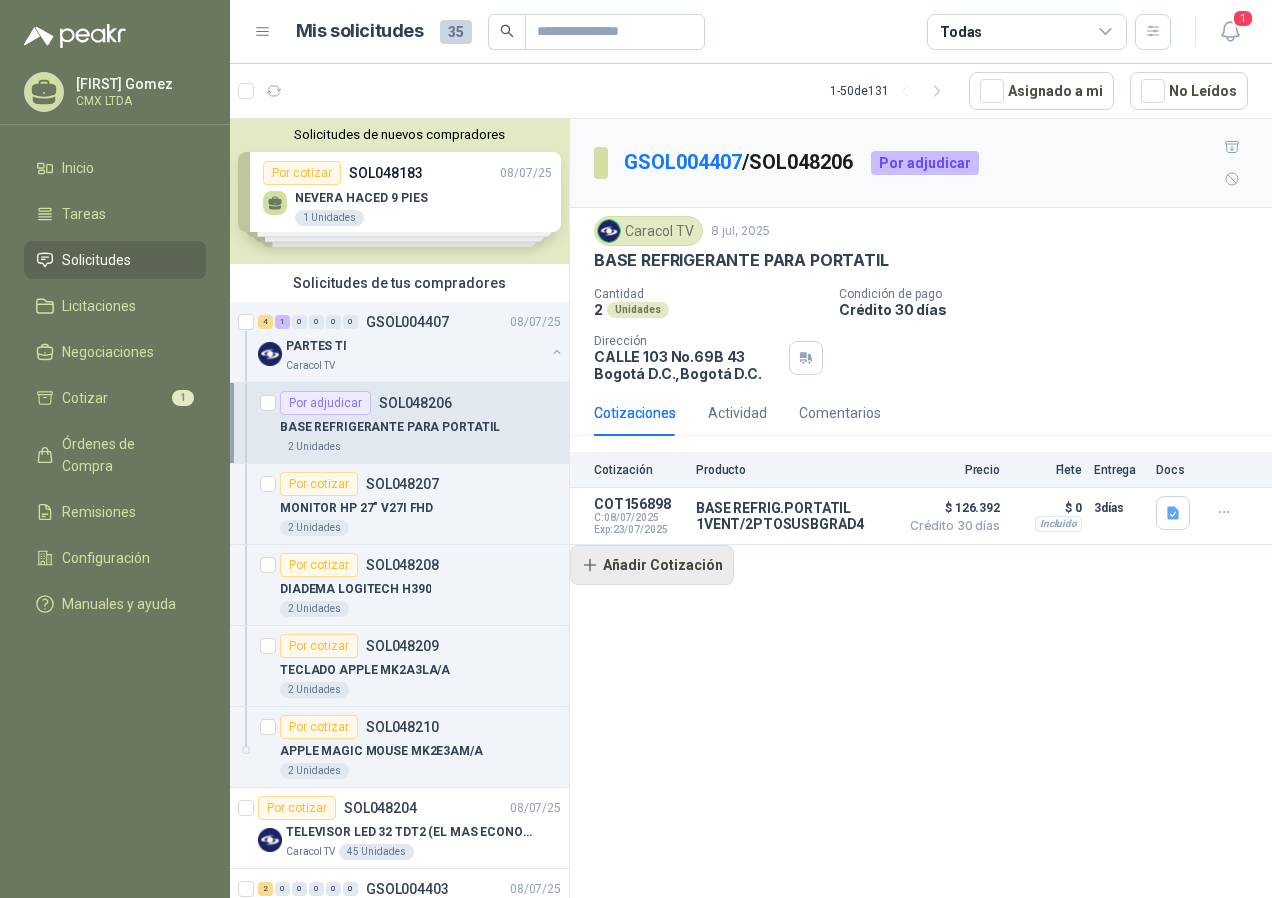click on "Añadir Cotización" at bounding box center [652, 565] 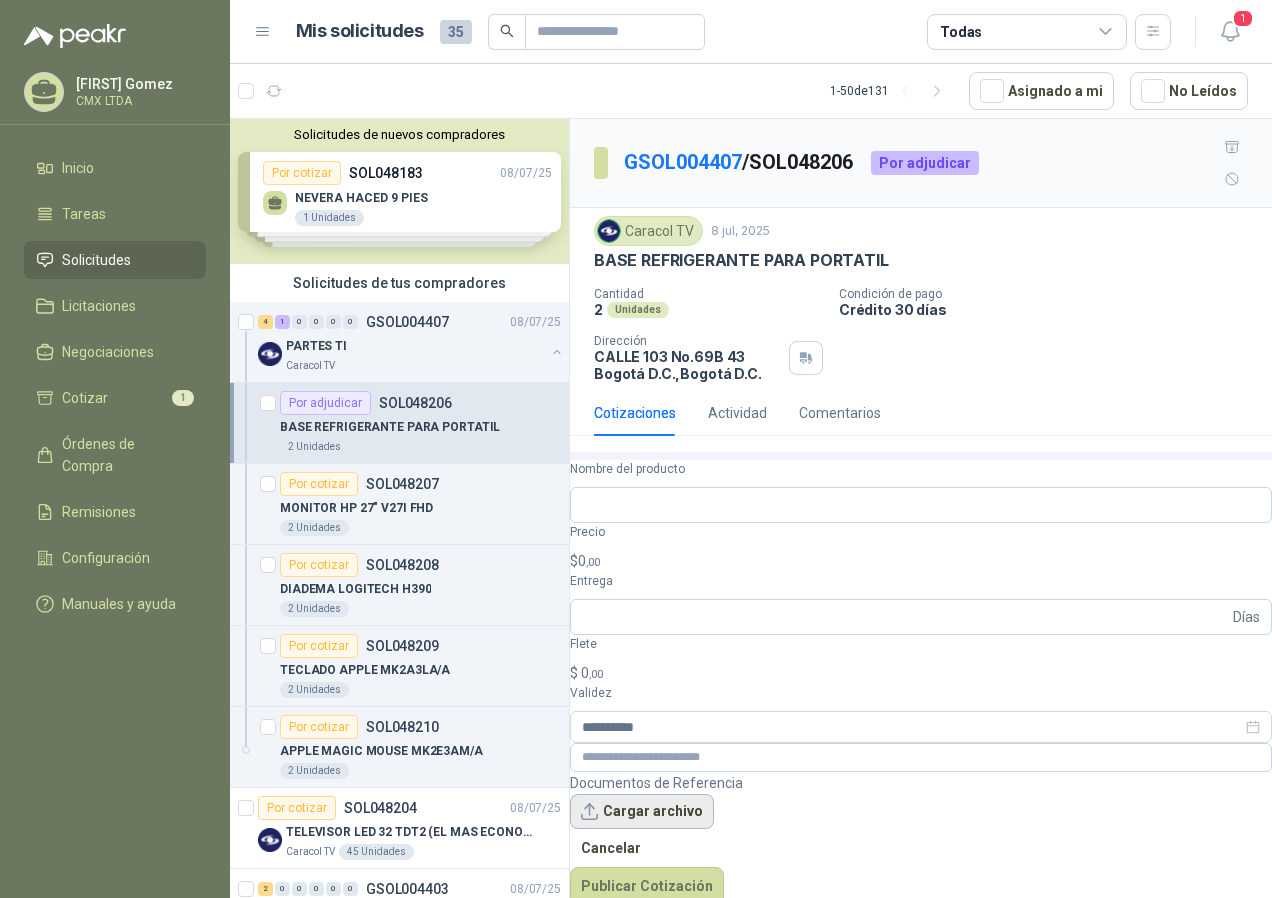 click on "Cargar archivo" at bounding box center [642, 812] 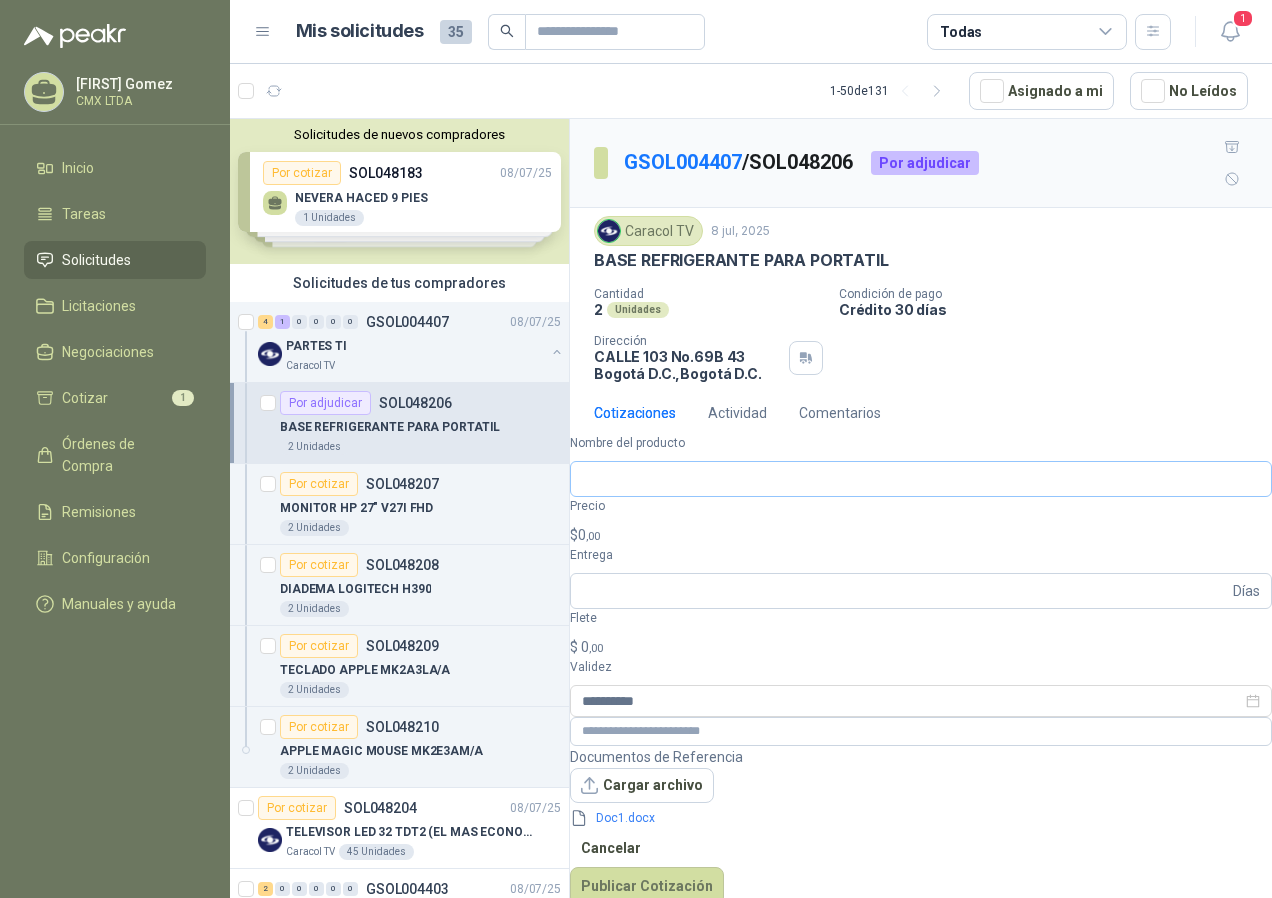 click on "**********" at bounding box center (921, 669) 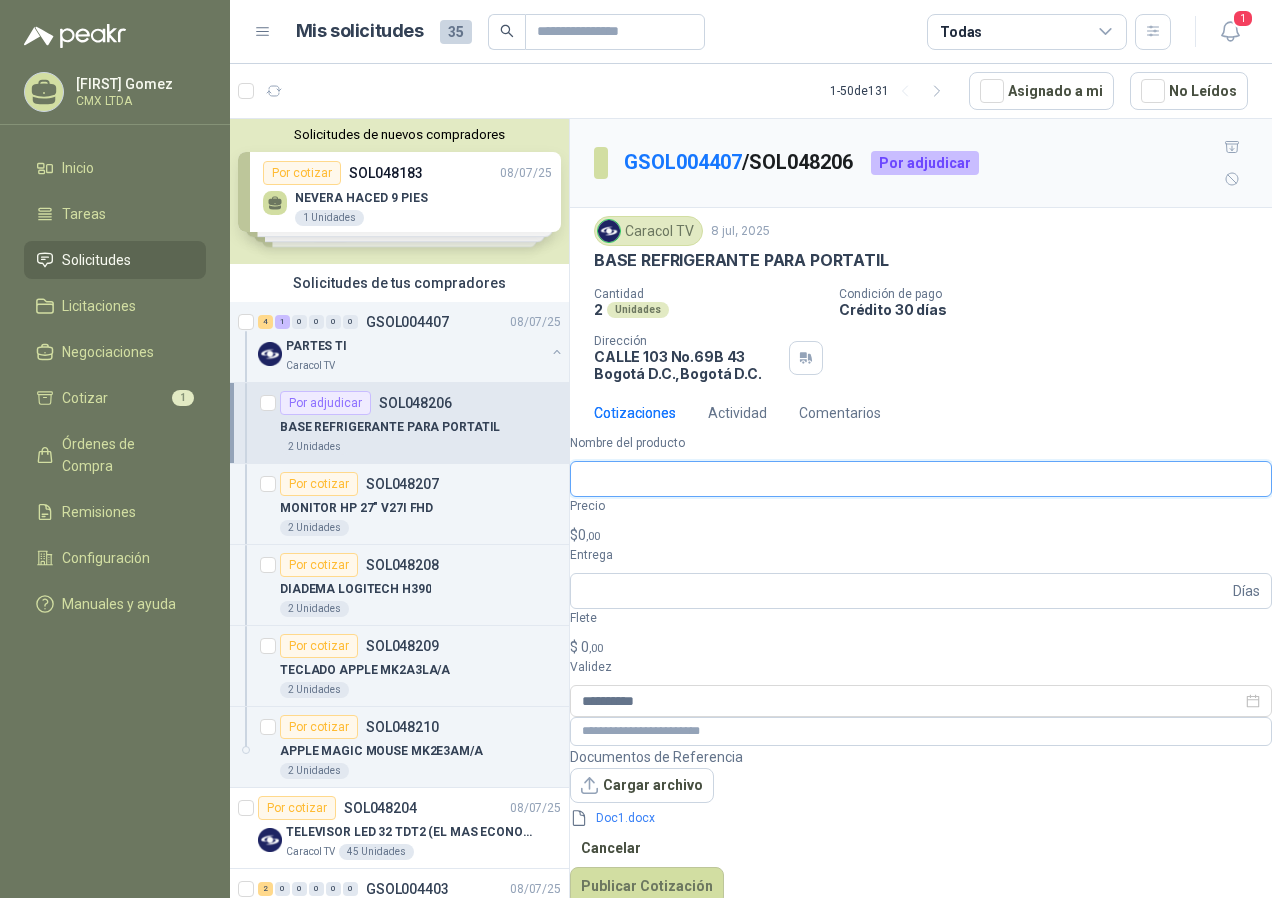 paste on "**********" 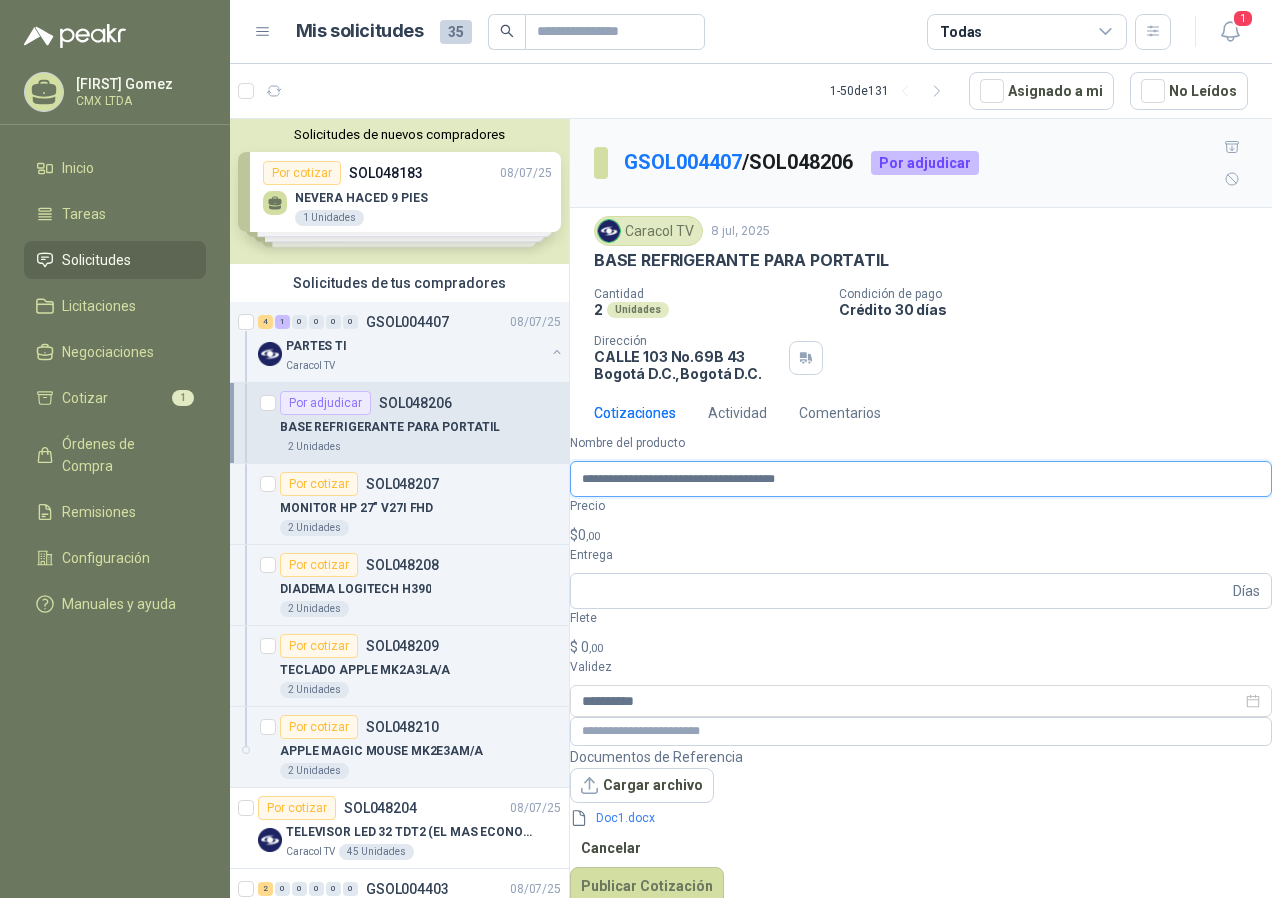 scroll, scrollTop: 0, scrollLeft: 30, axis: horizontal 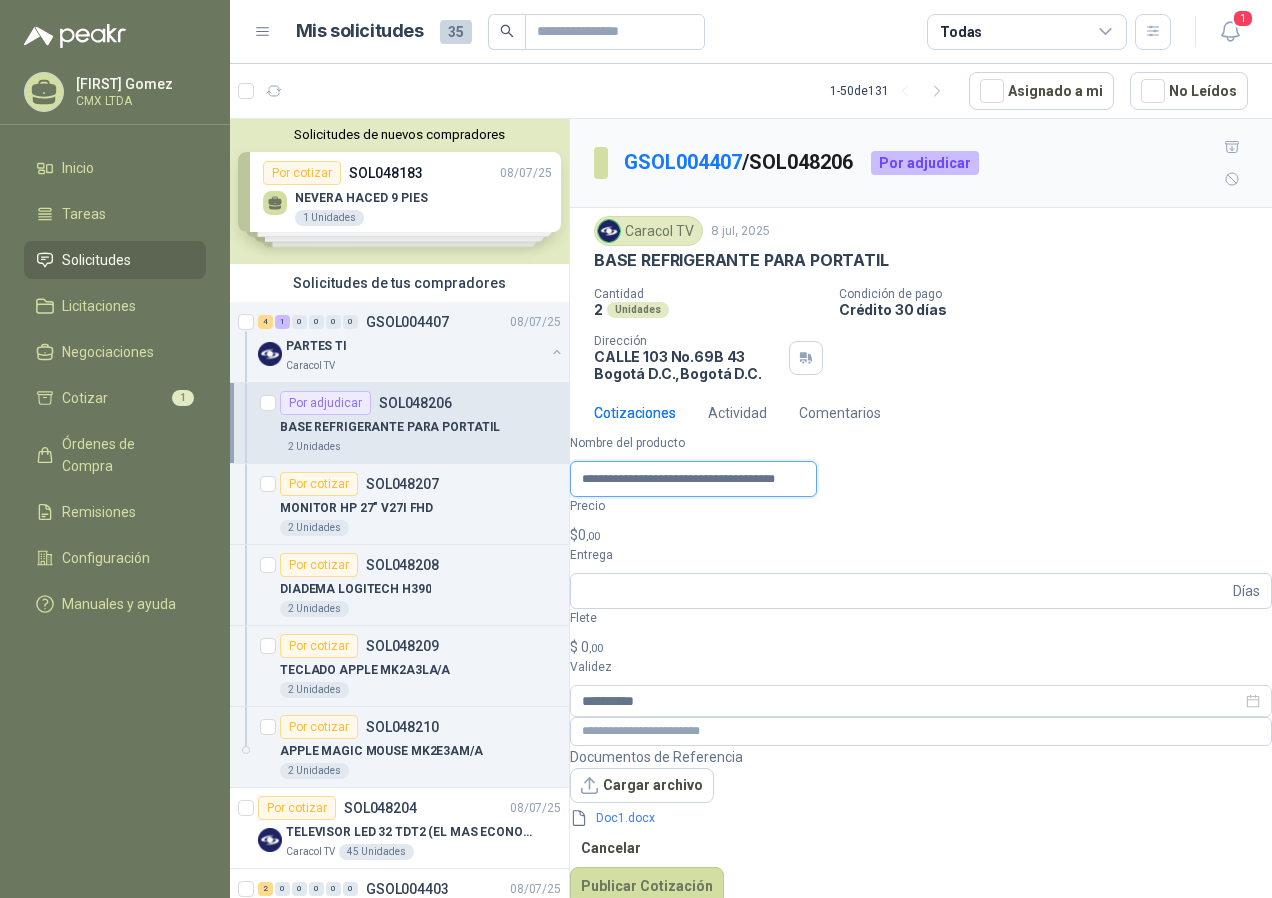 type on "**********" 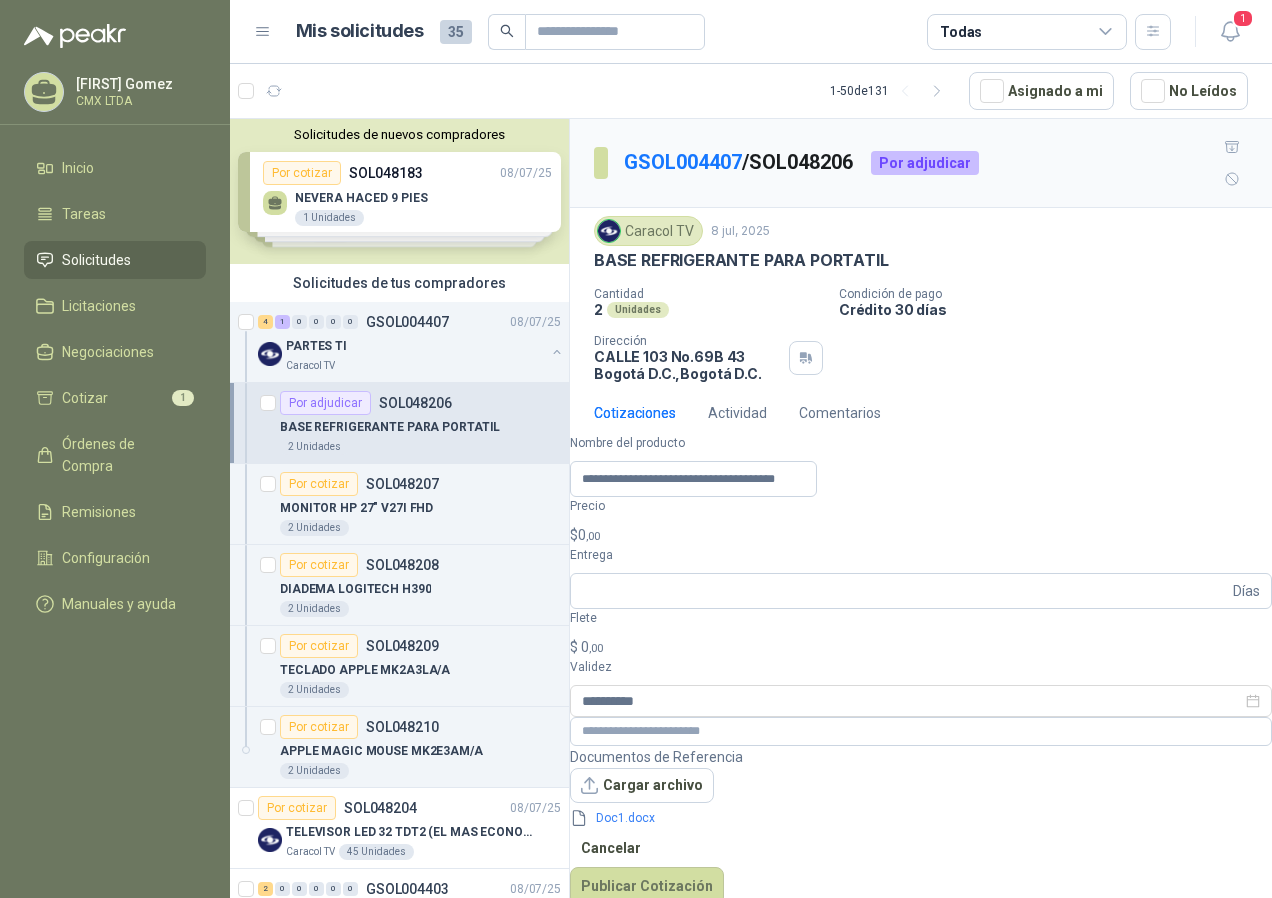 click on "$  0 ,00" at bounding box center (921, 535) 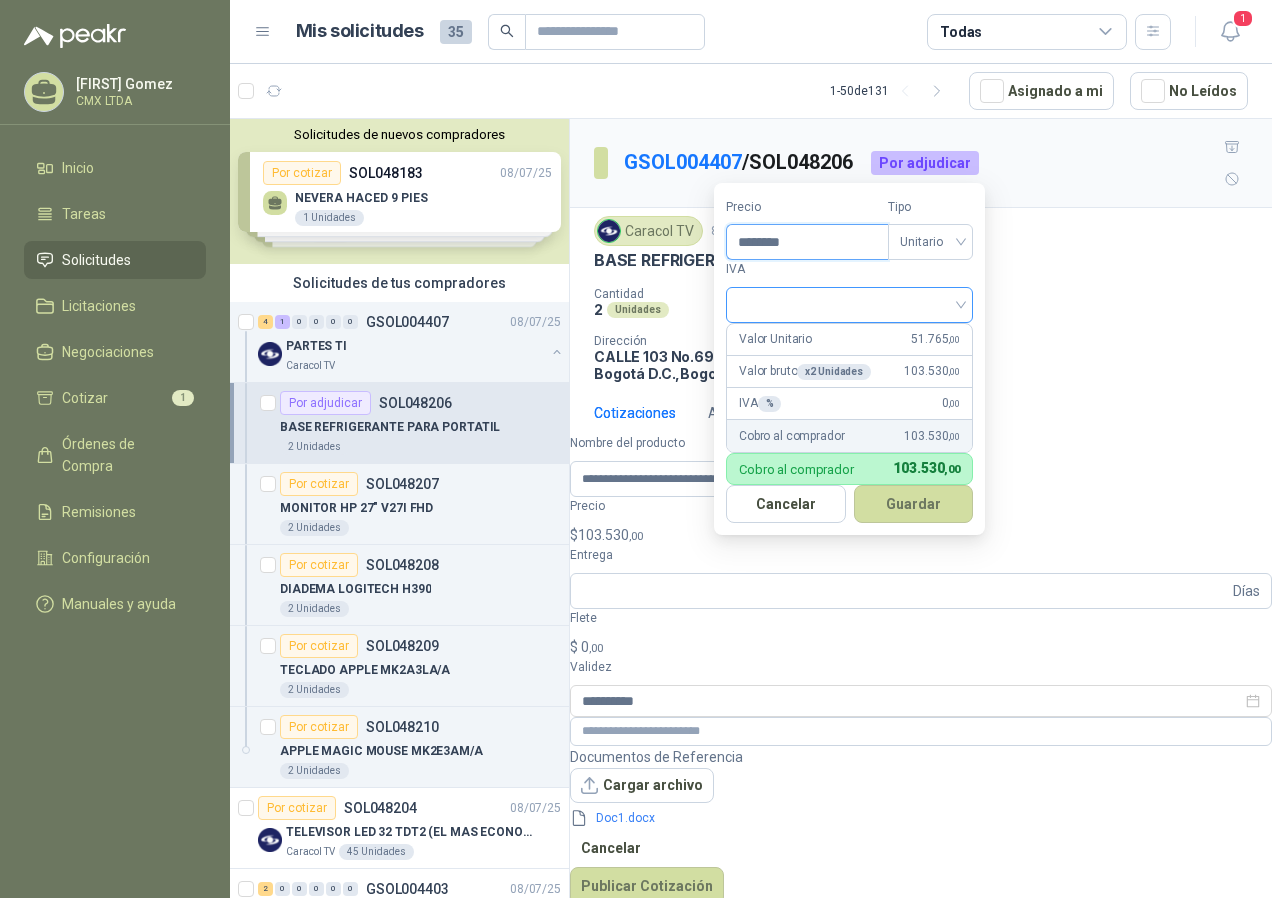 type on "********" 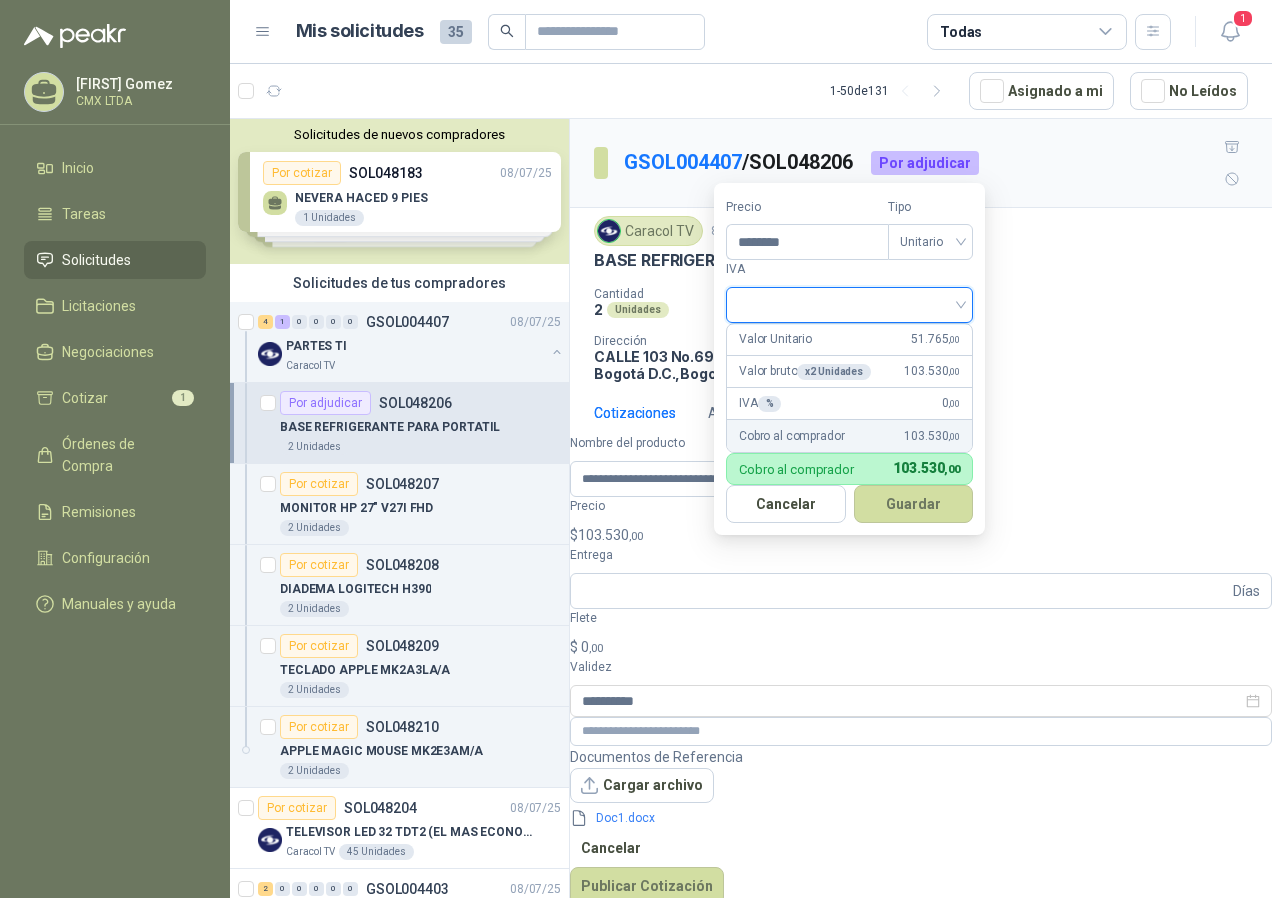 click at bounding box center [849, 303] 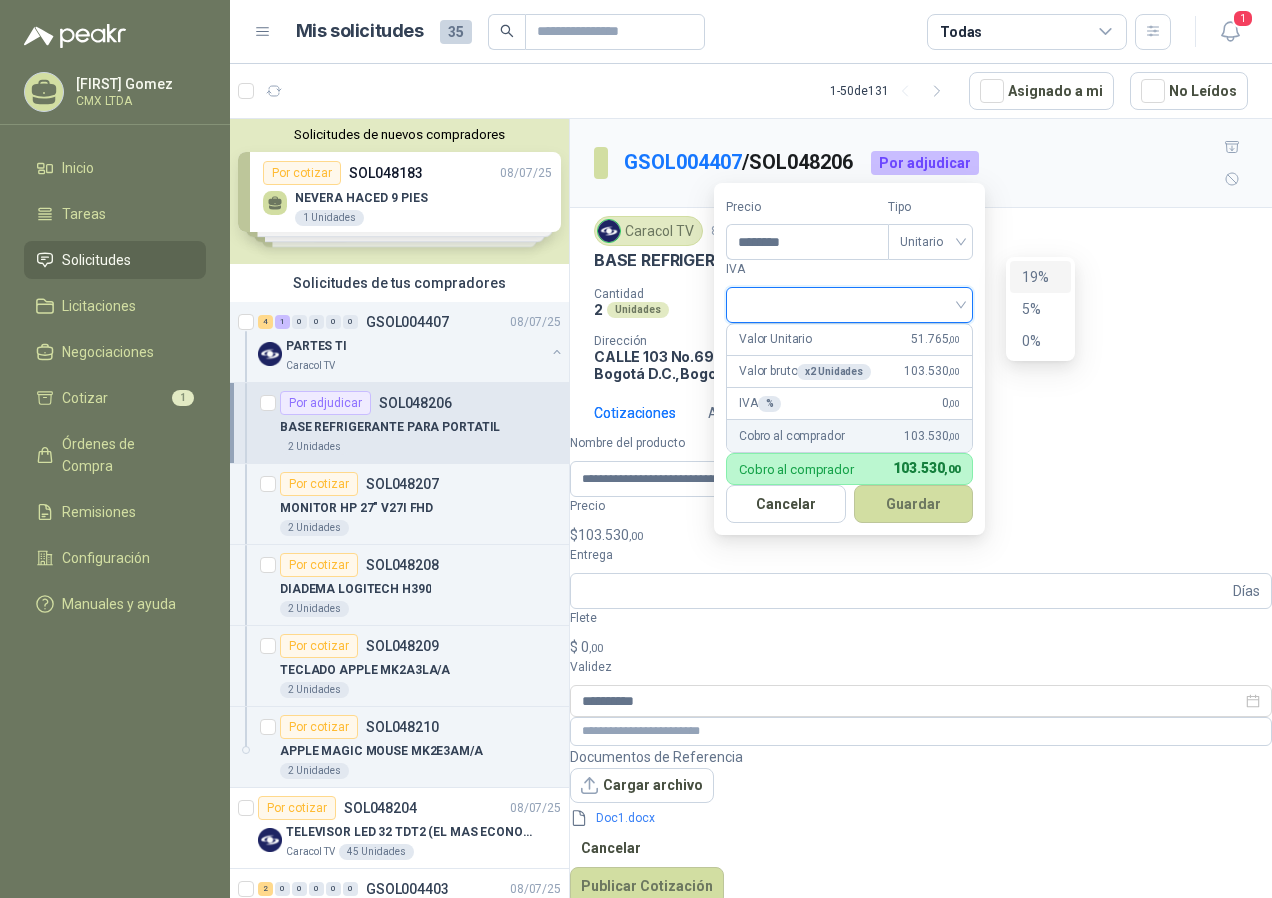 click on "19%" at bounding box center (1040, 277) 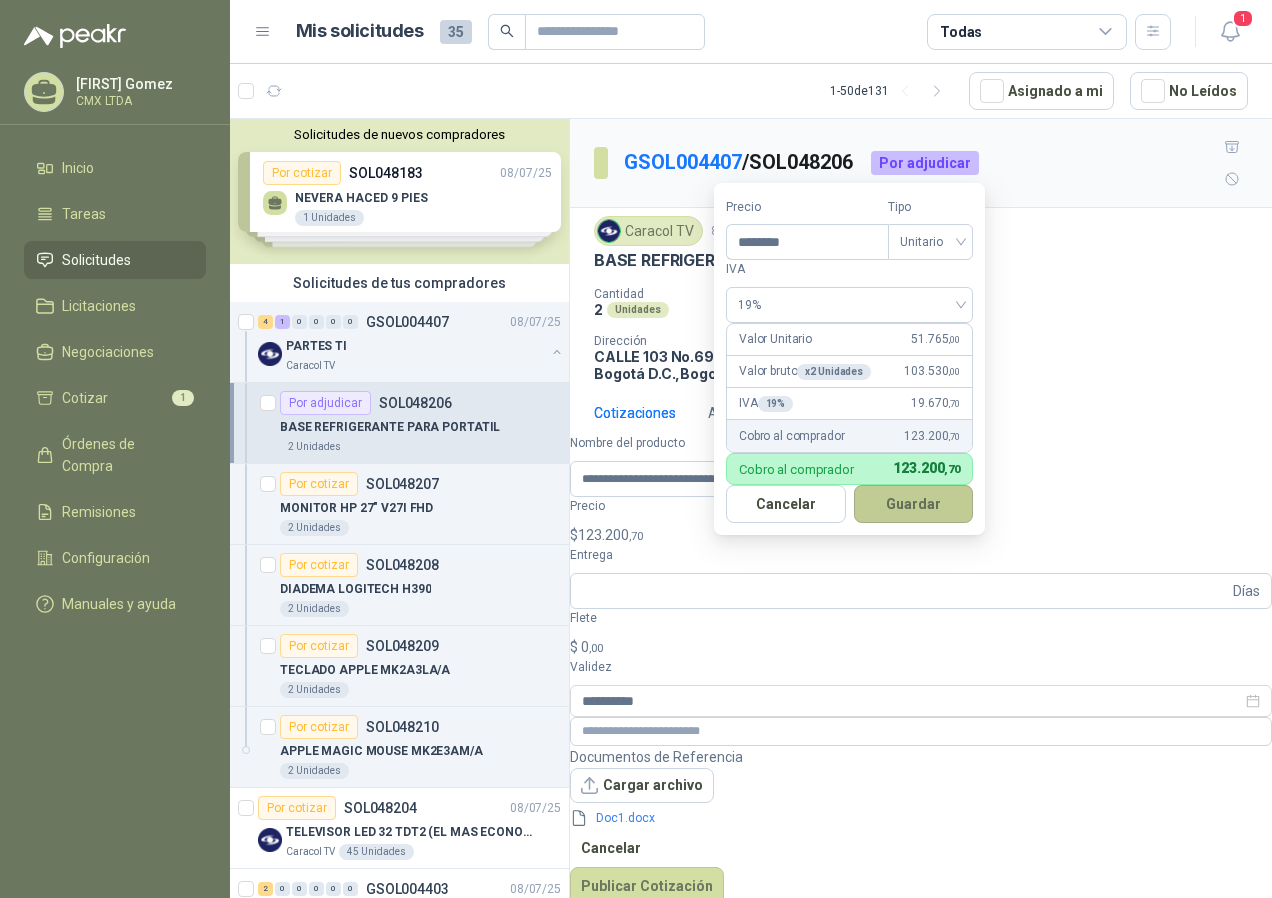 click on "Guardar" at bounding box center (914, 504) 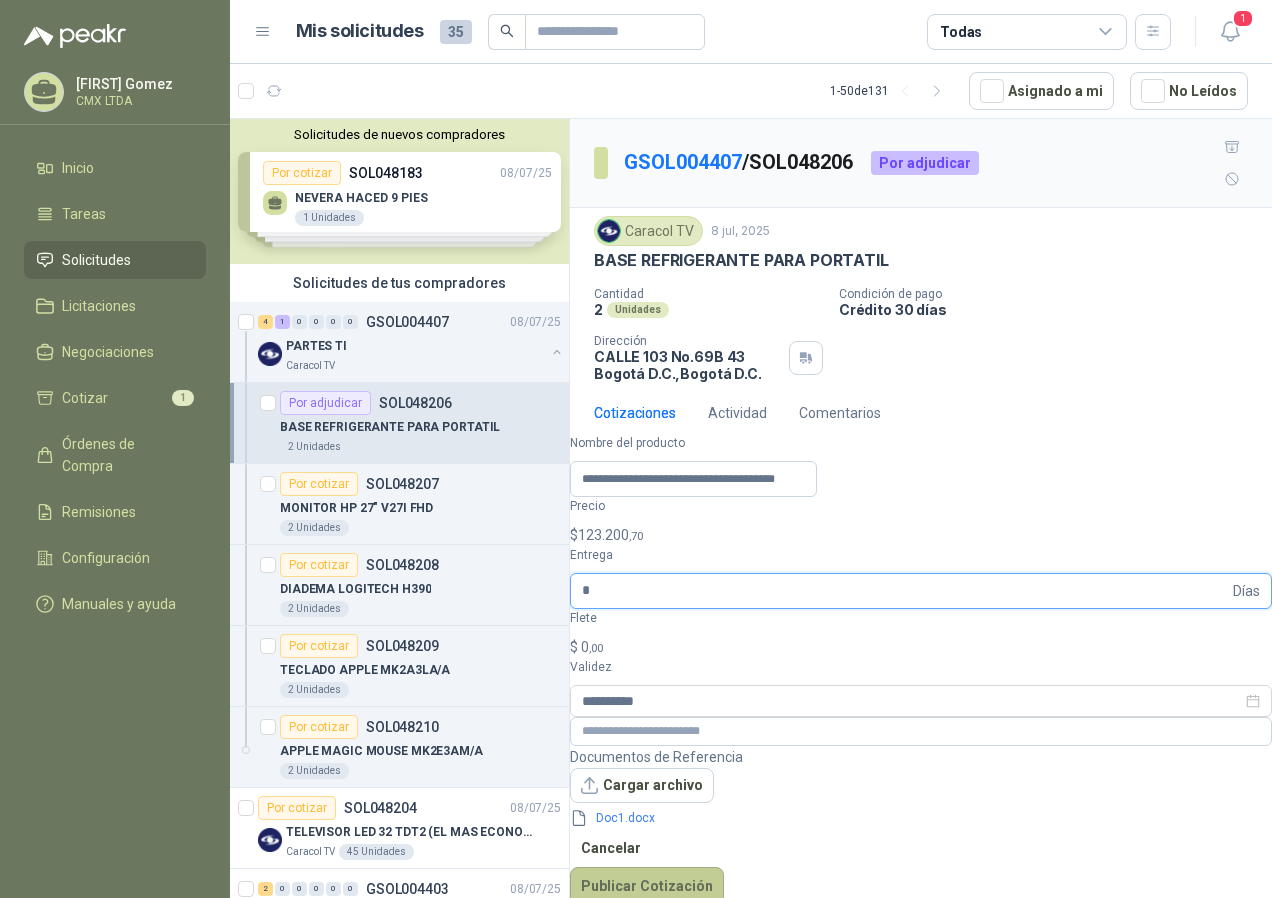 type on "*" 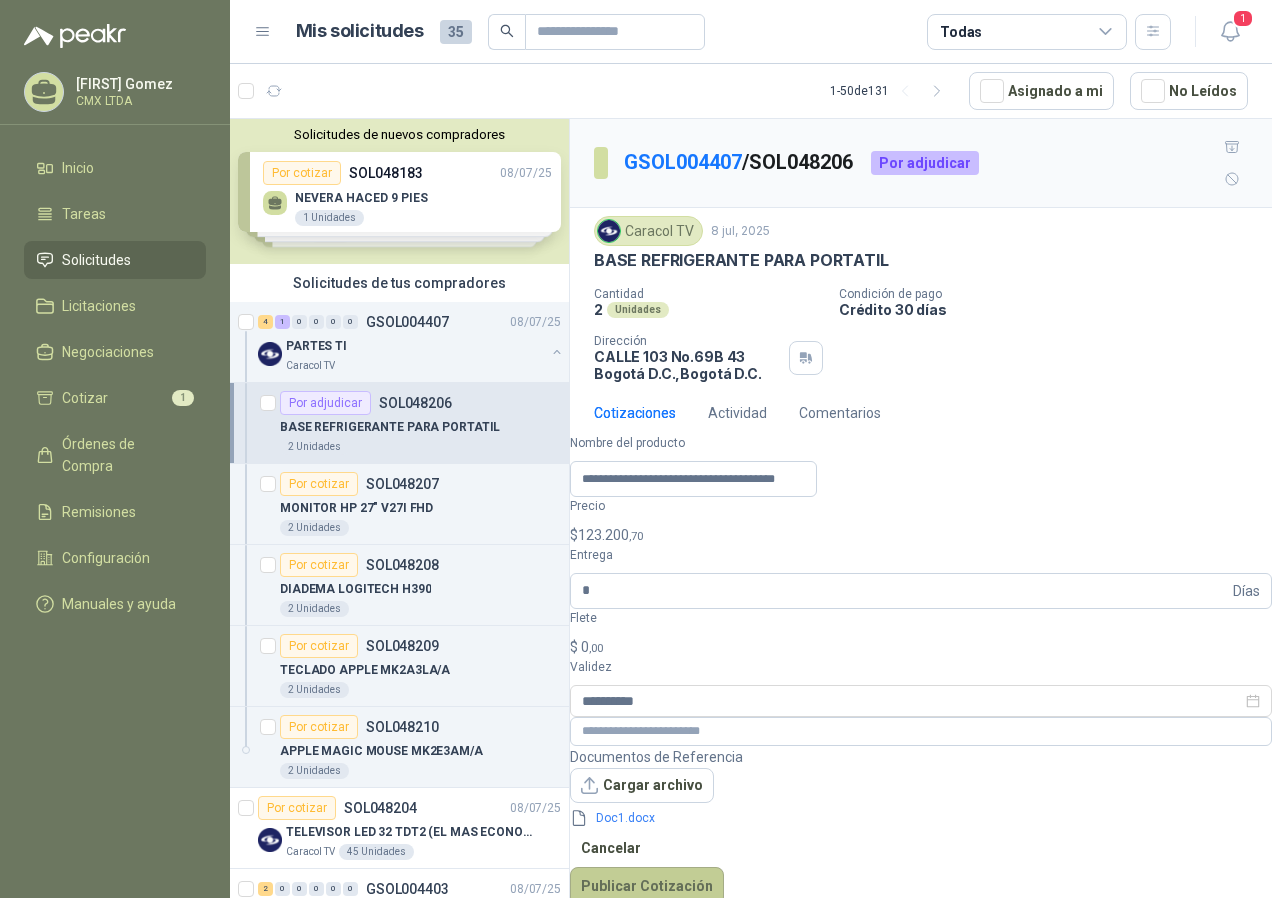 click on "Publicar Cotización" at bounding box center [647, 886] 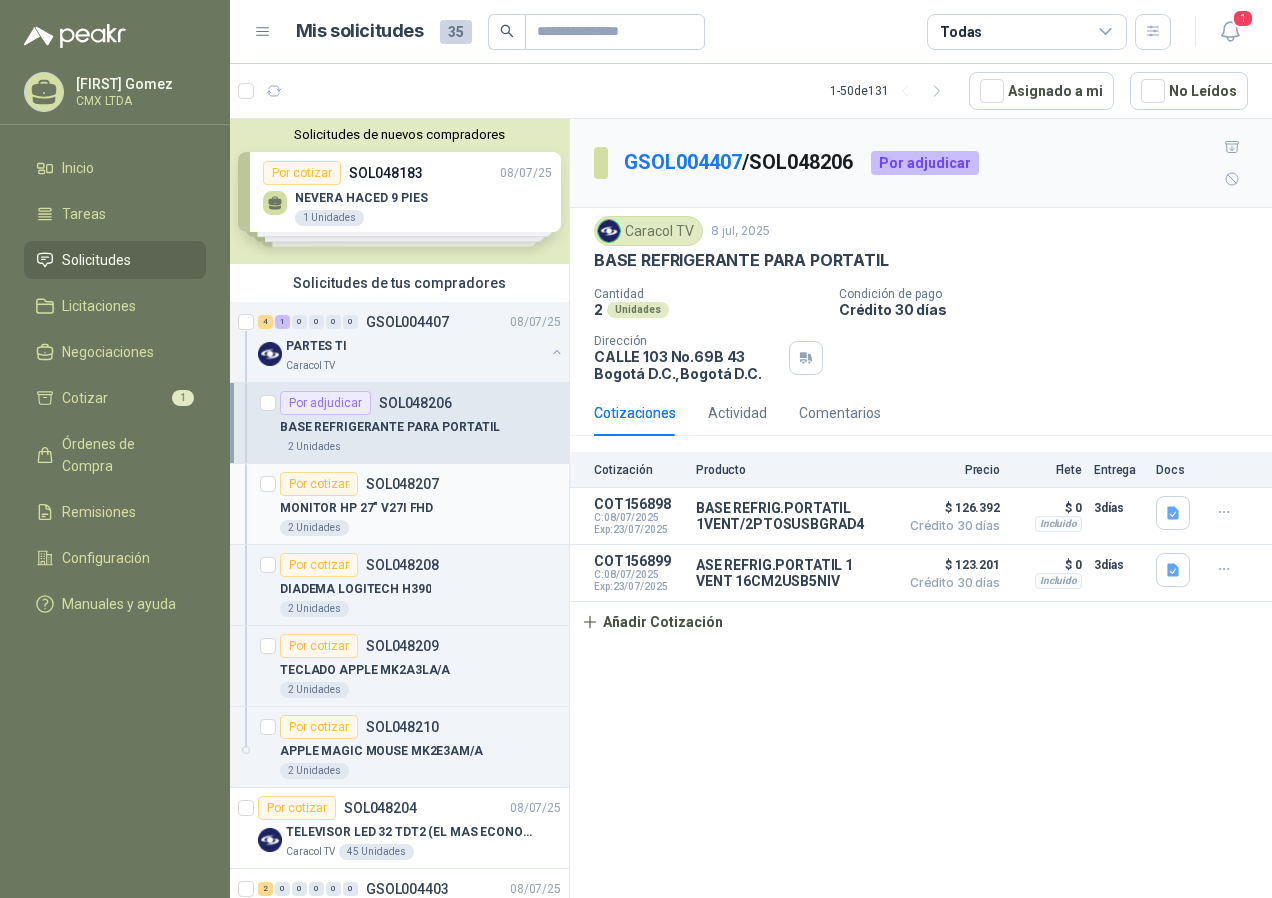 click on "MONITOR HP 27" V27I FHD" at bounding box center [356, 508] 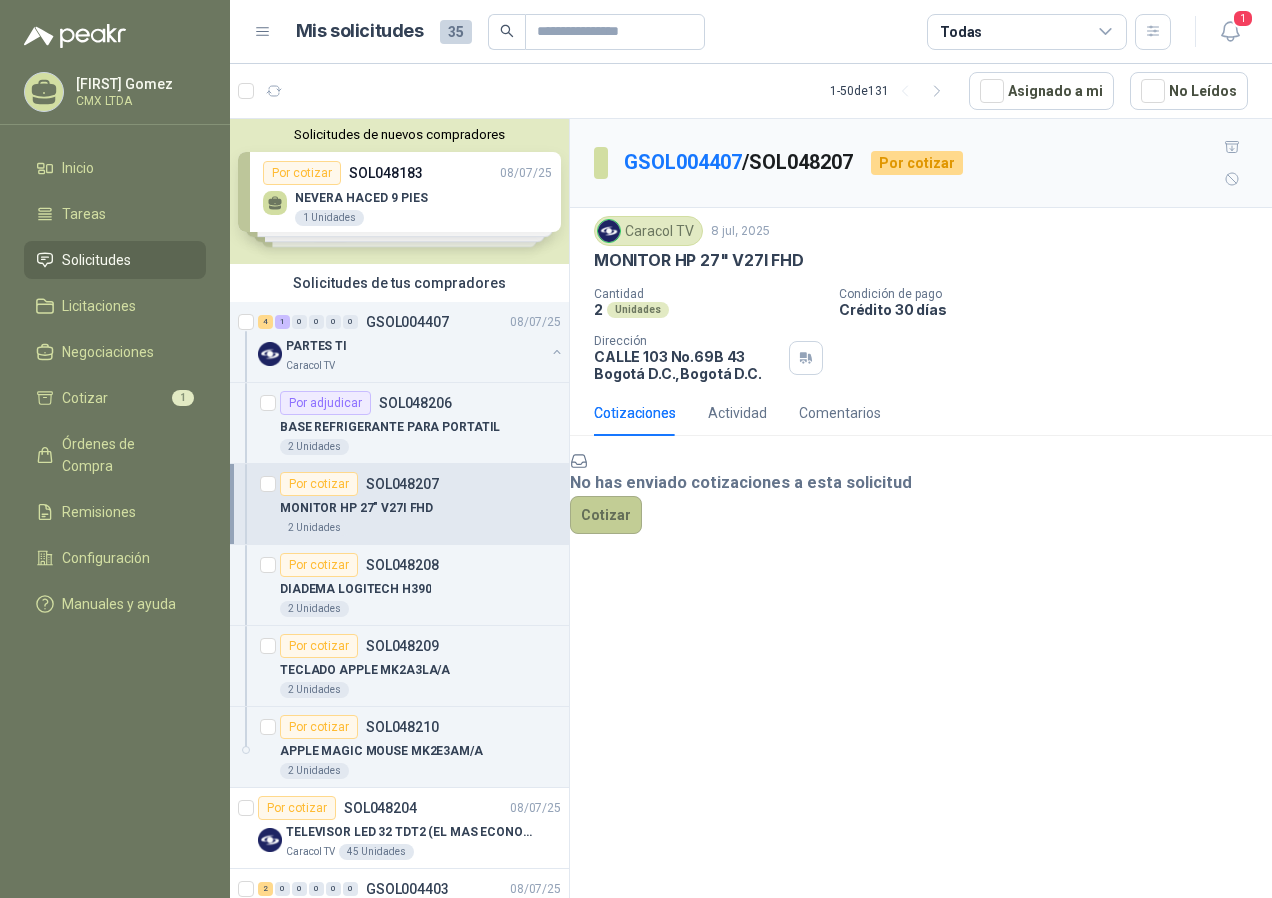 click on "Cotizar" at bounding box center [606, 515] 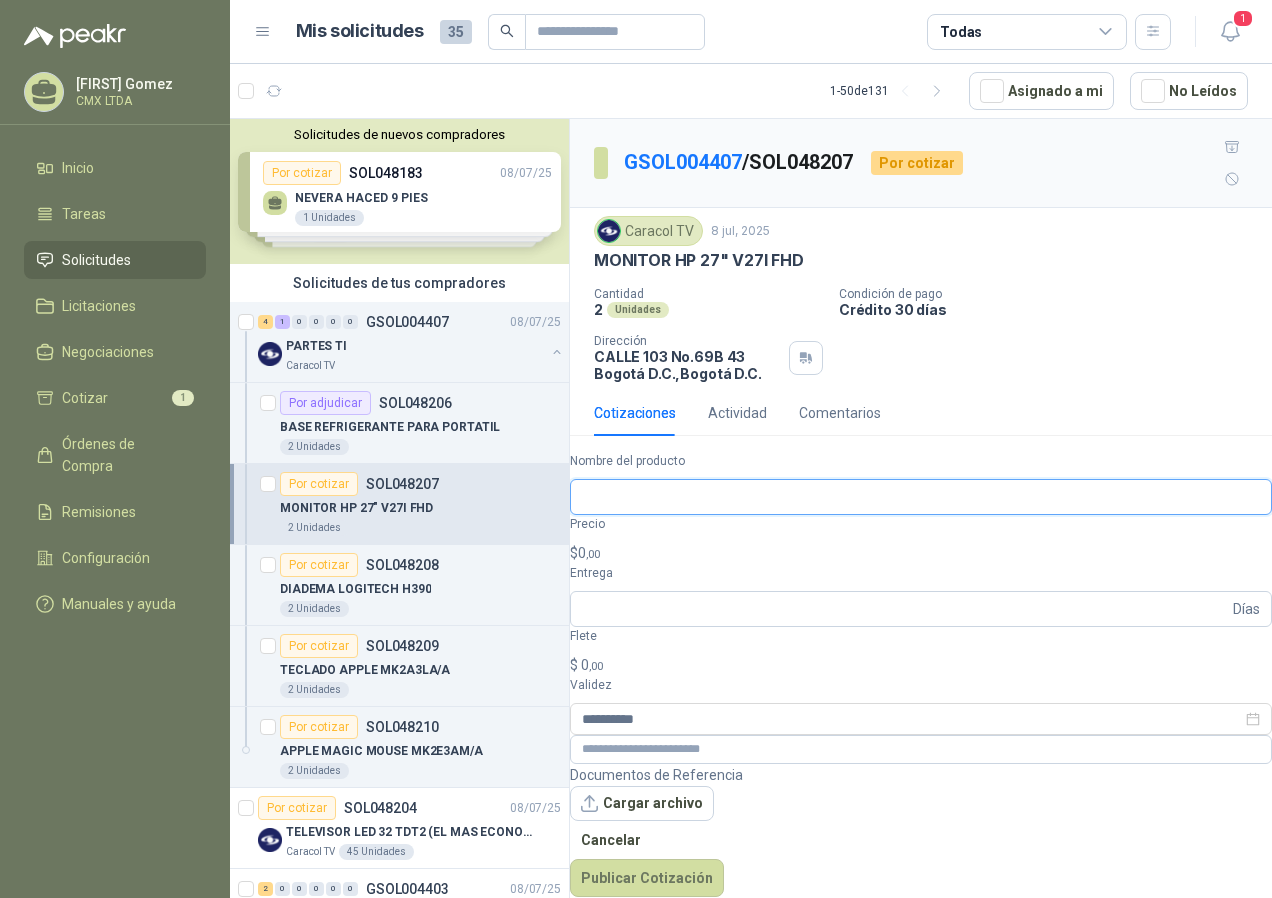 click on "Nombre del producto" at bounding box center (921, 497) 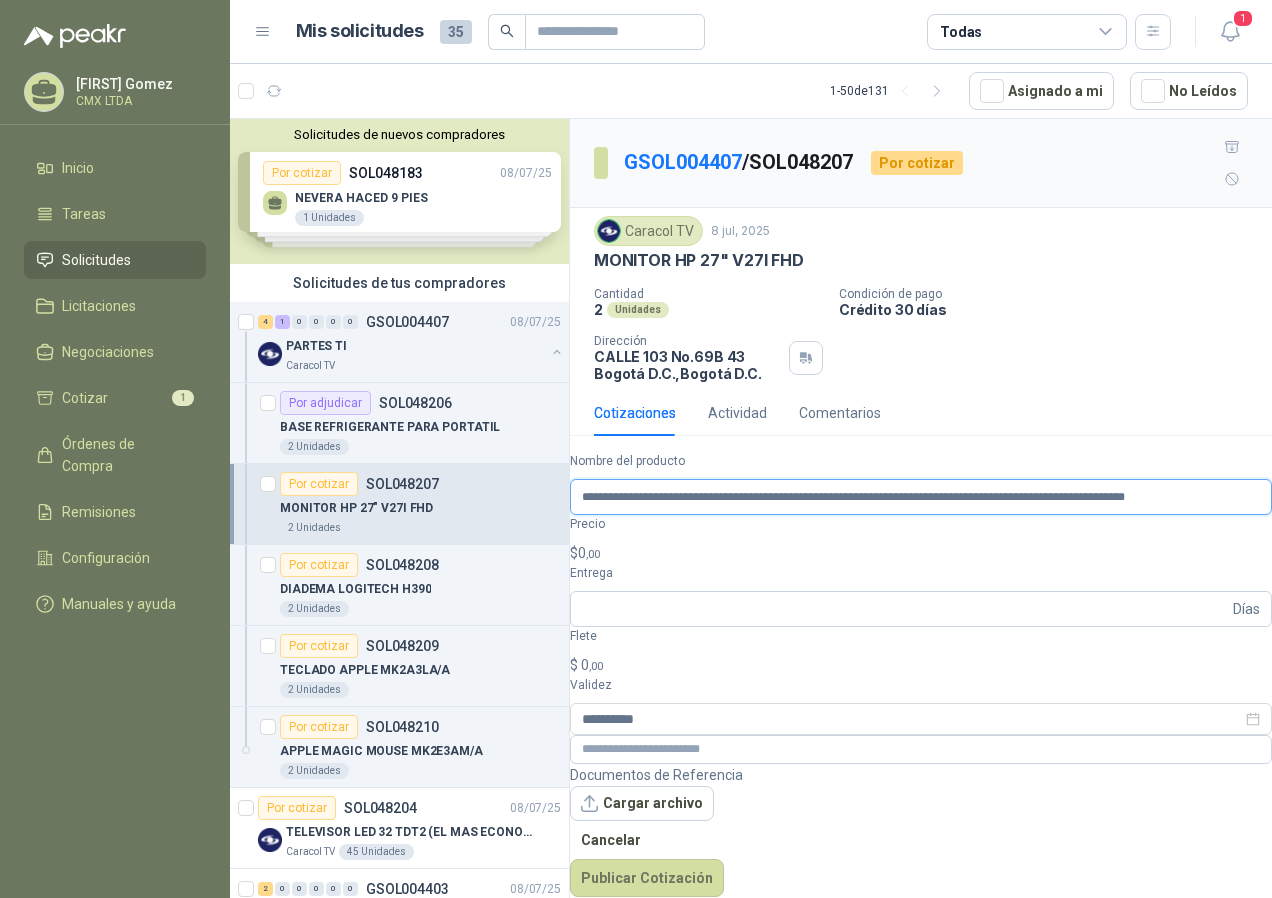 scroll, scrollTop: 0, scrollLeft: 373, axis: horizontal 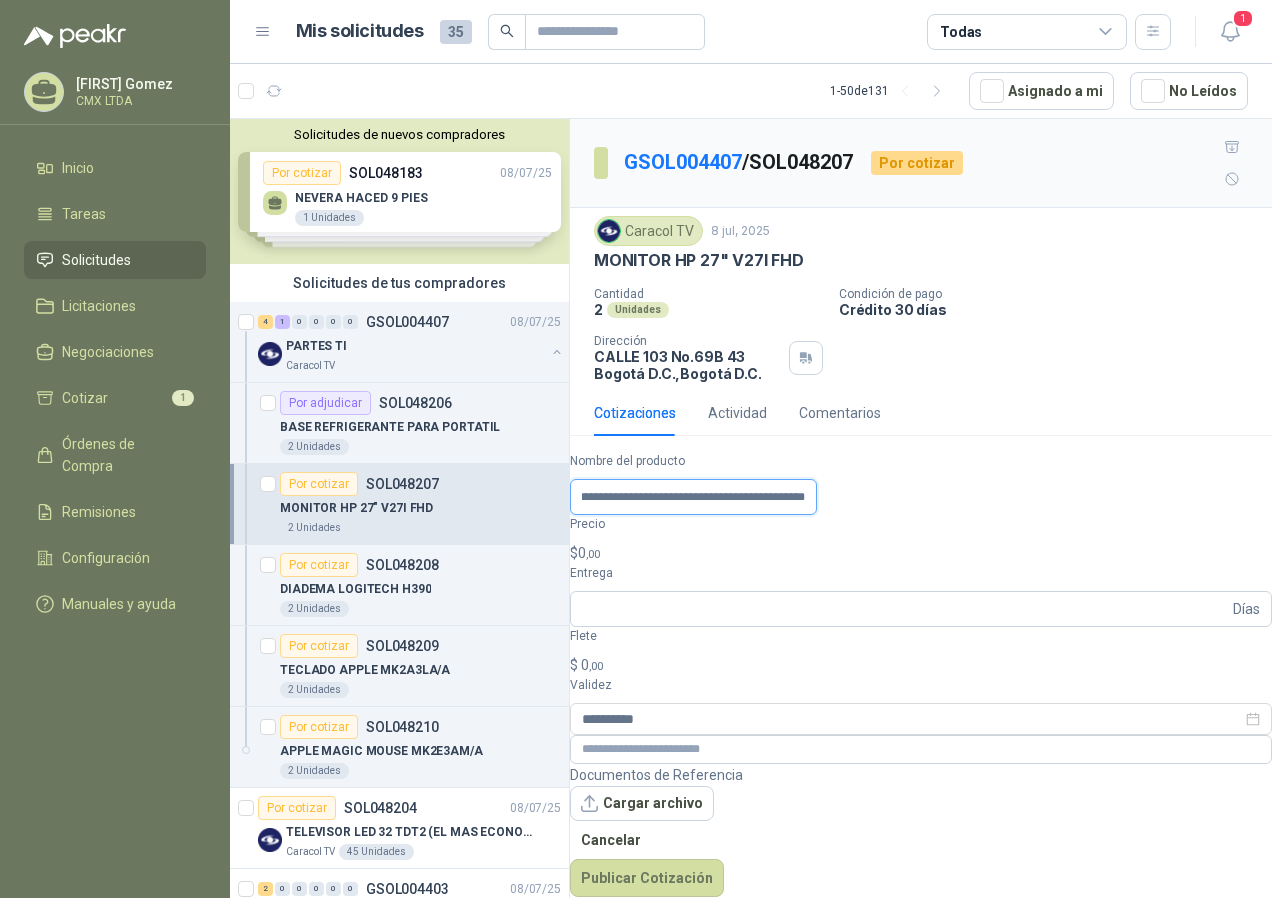 type on "**********" 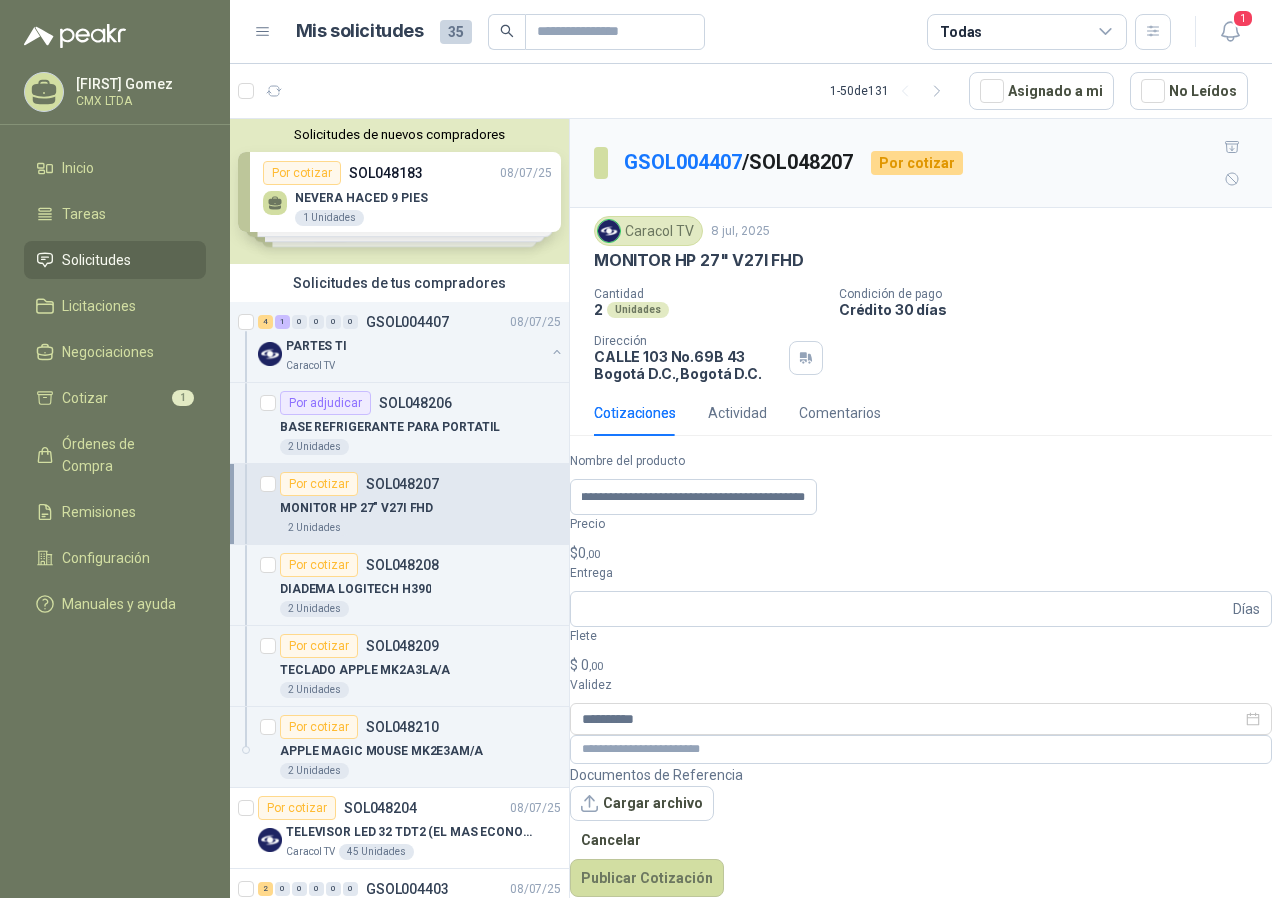 click on "Documentos de Referencia Cargar archivo Cancelar Publicar Cotización" at bounding box center (921, 831) 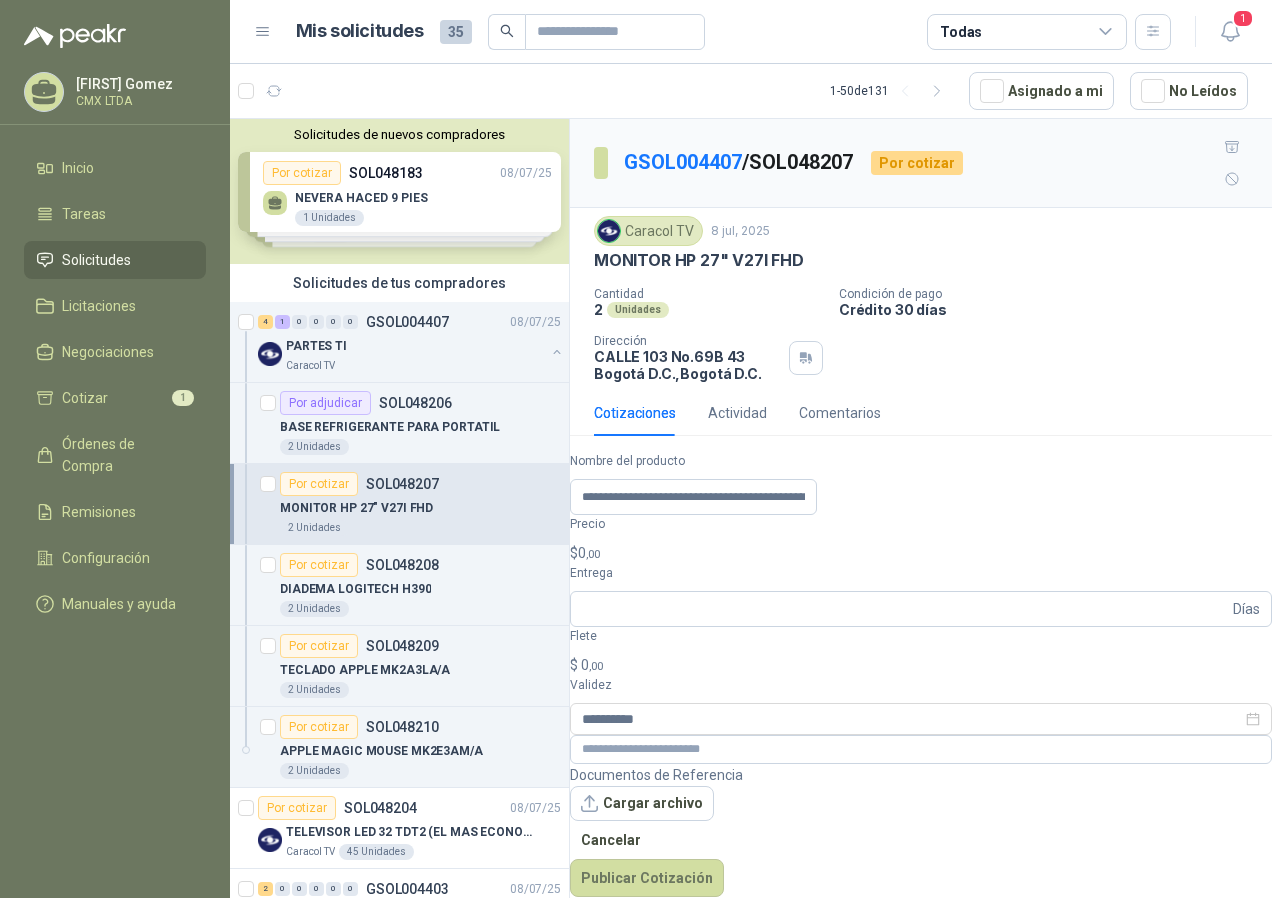 click on "$  0 ,00" at bounding box center (921, 553) 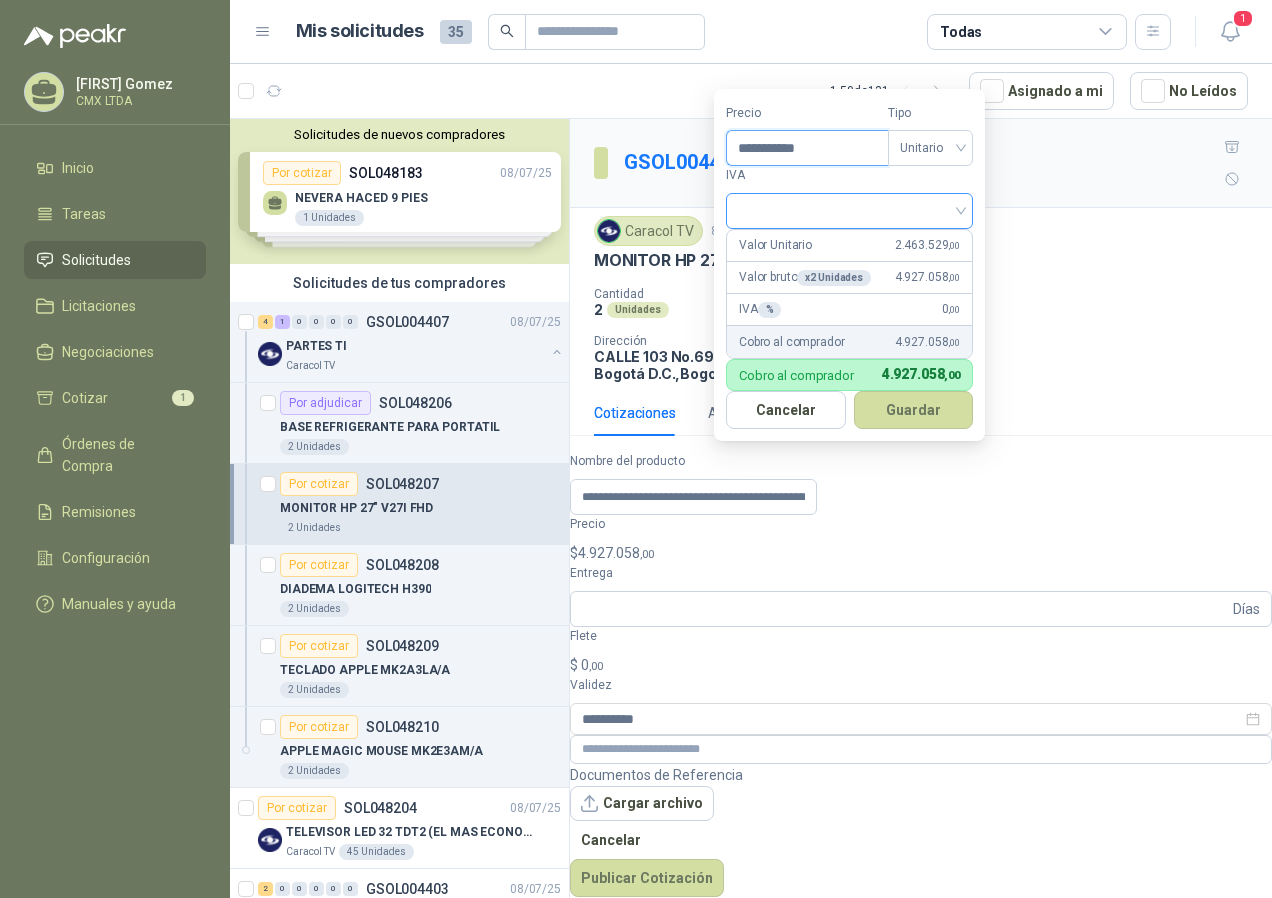 type on "**********" 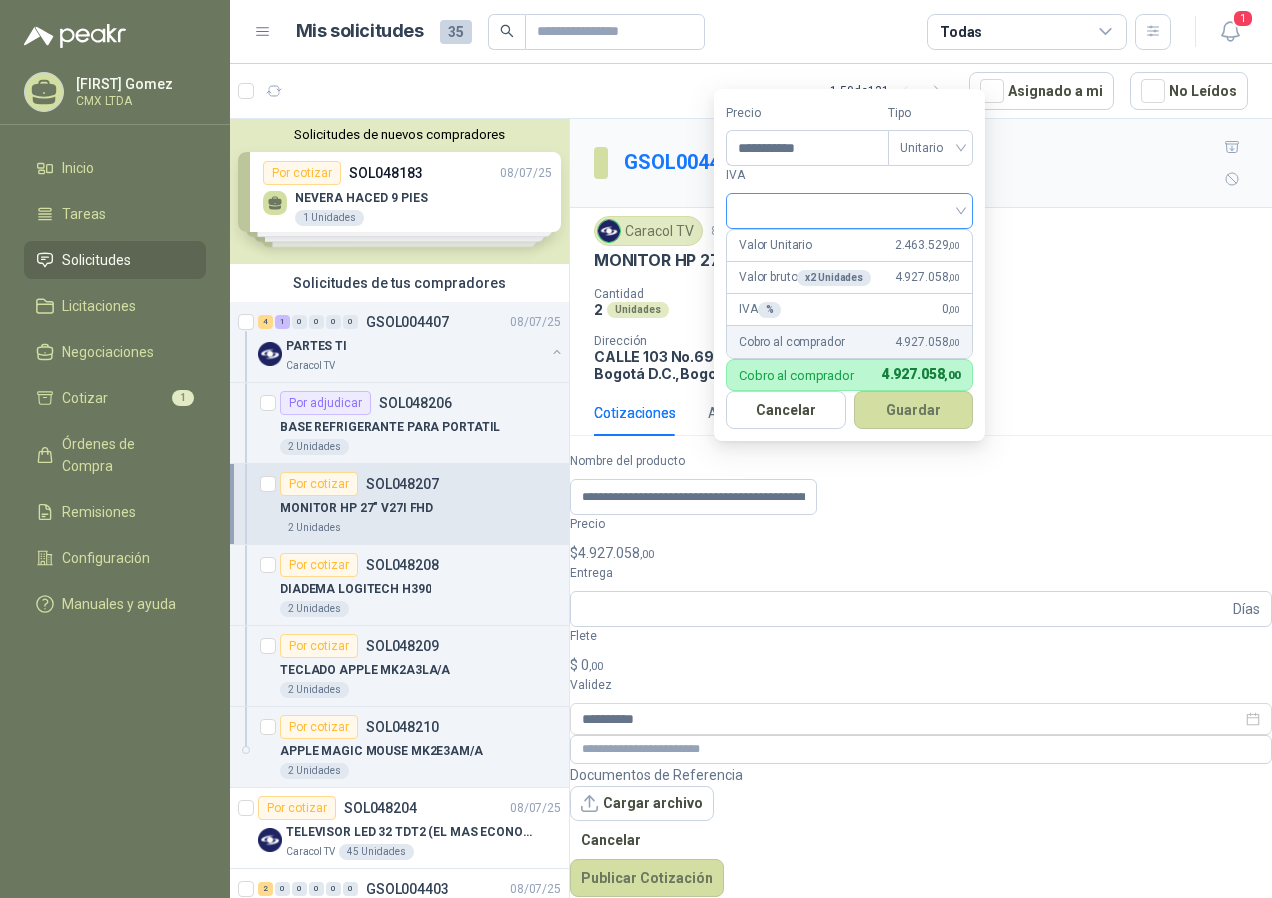 click at bounding box center [849, 209] 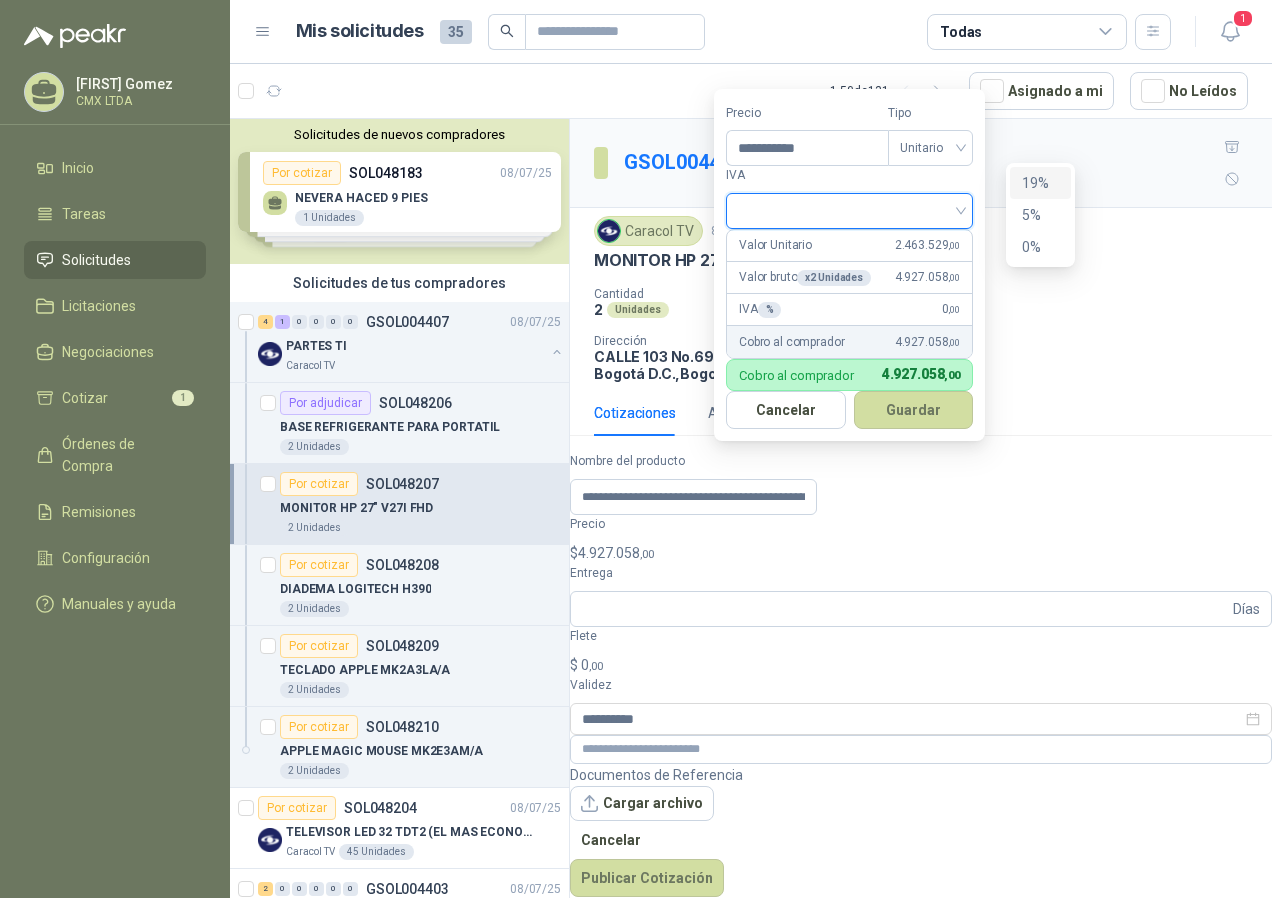 click on "19%" at bounding box center [1040, 183] 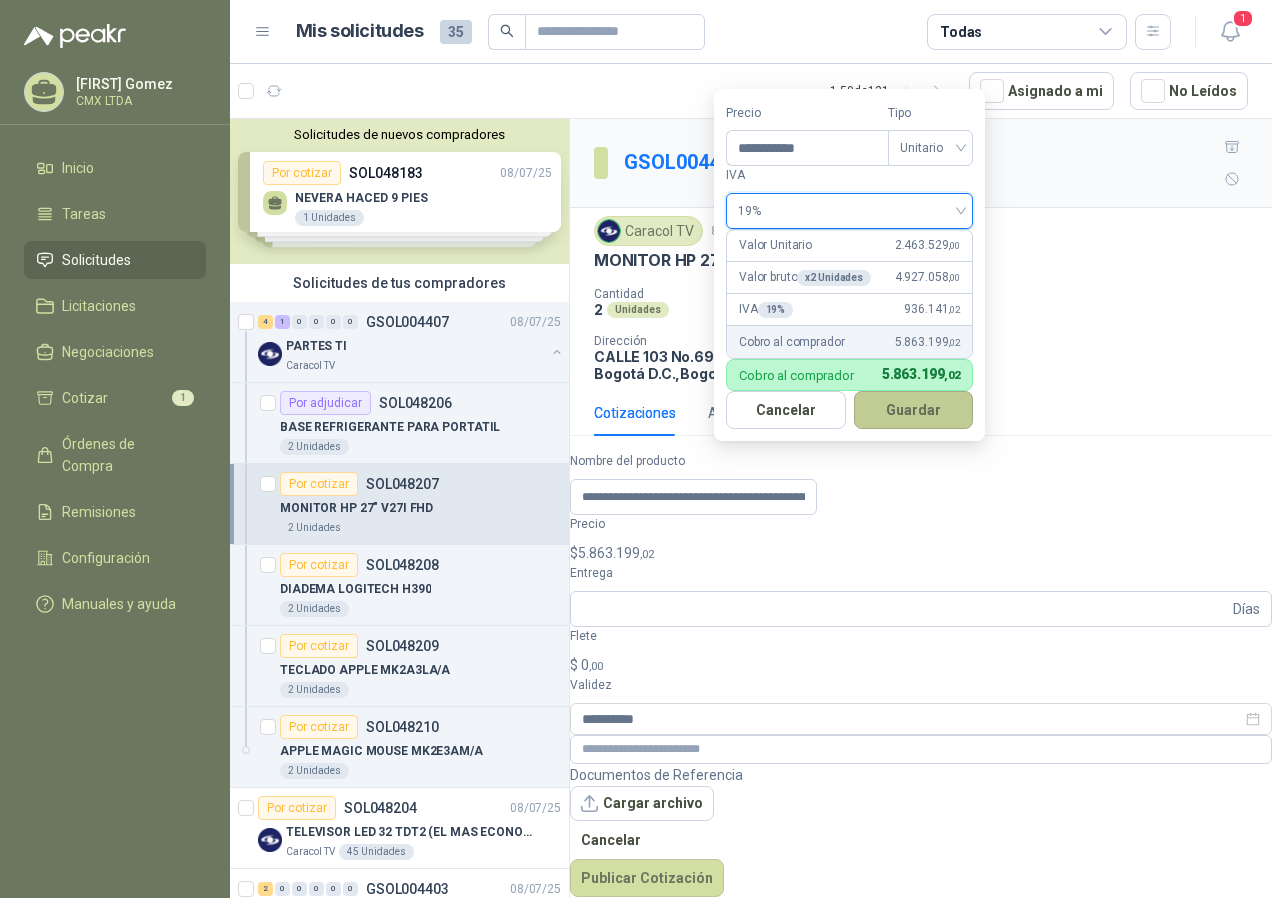 click on "Guardar" at bounding box center [914, 410] 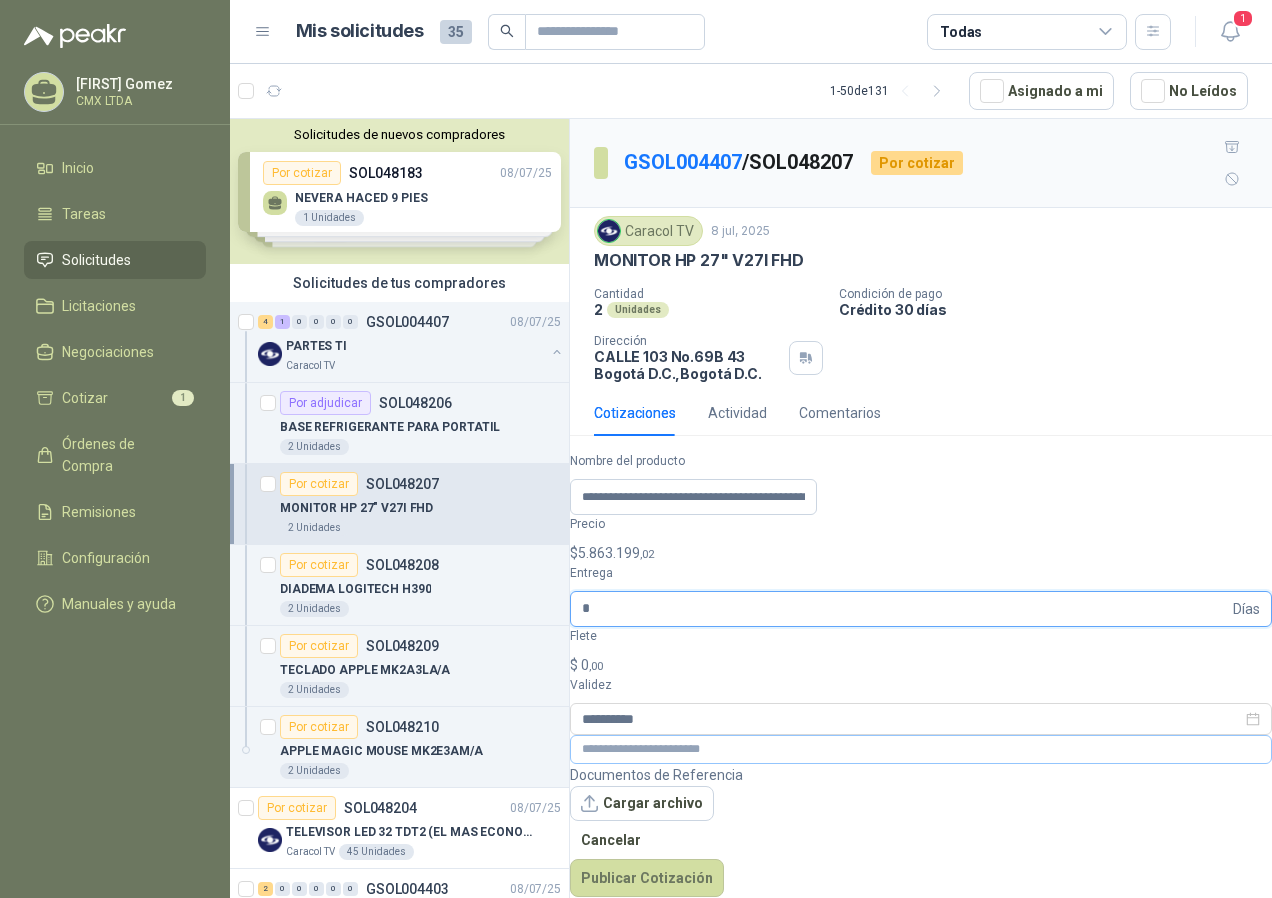 type on "*" 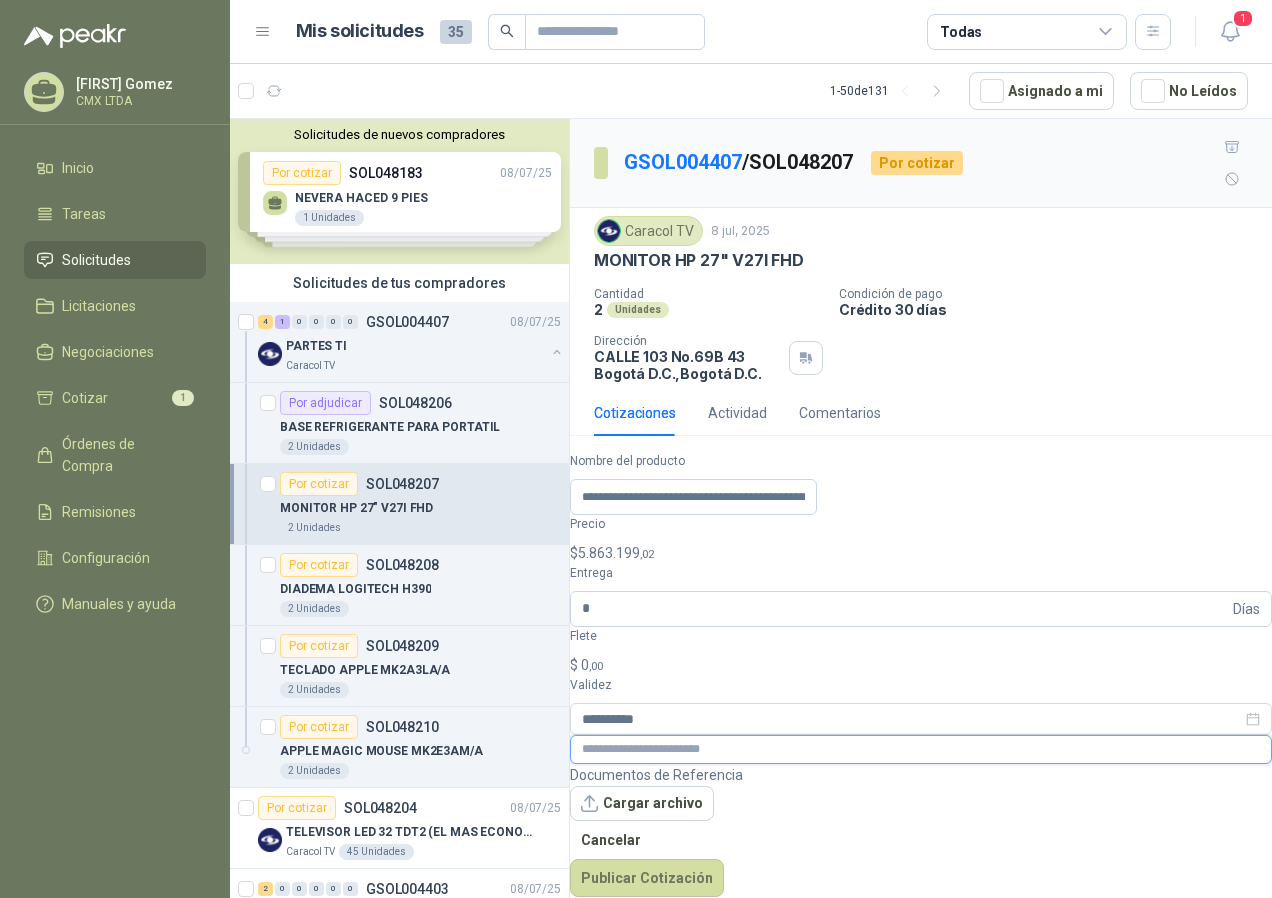 click at bounding box center [921, 749] 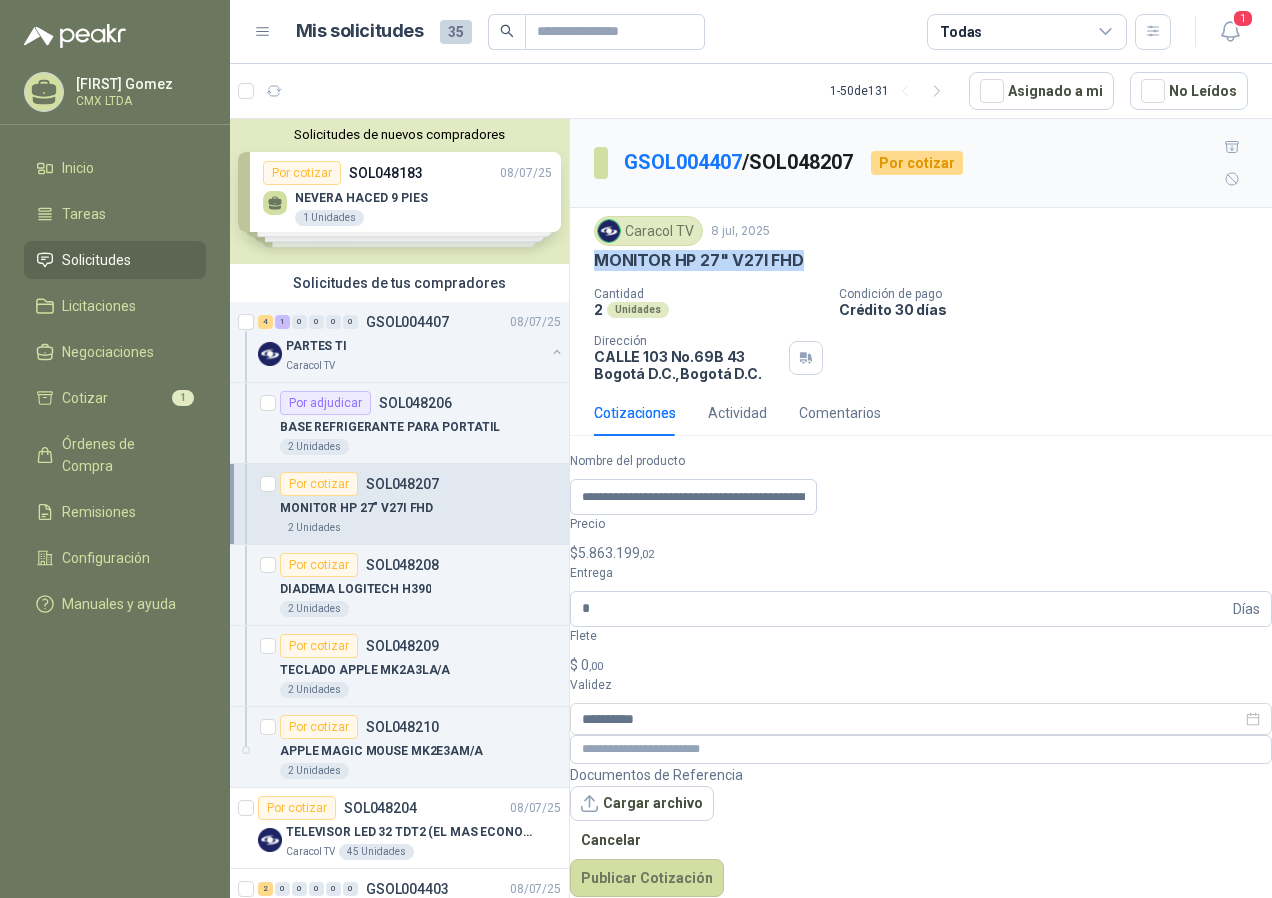 drag, startPoint x: 593, startPoint y: 232, endPoint x: 812, endPoint y: 238, distance: 219.08218 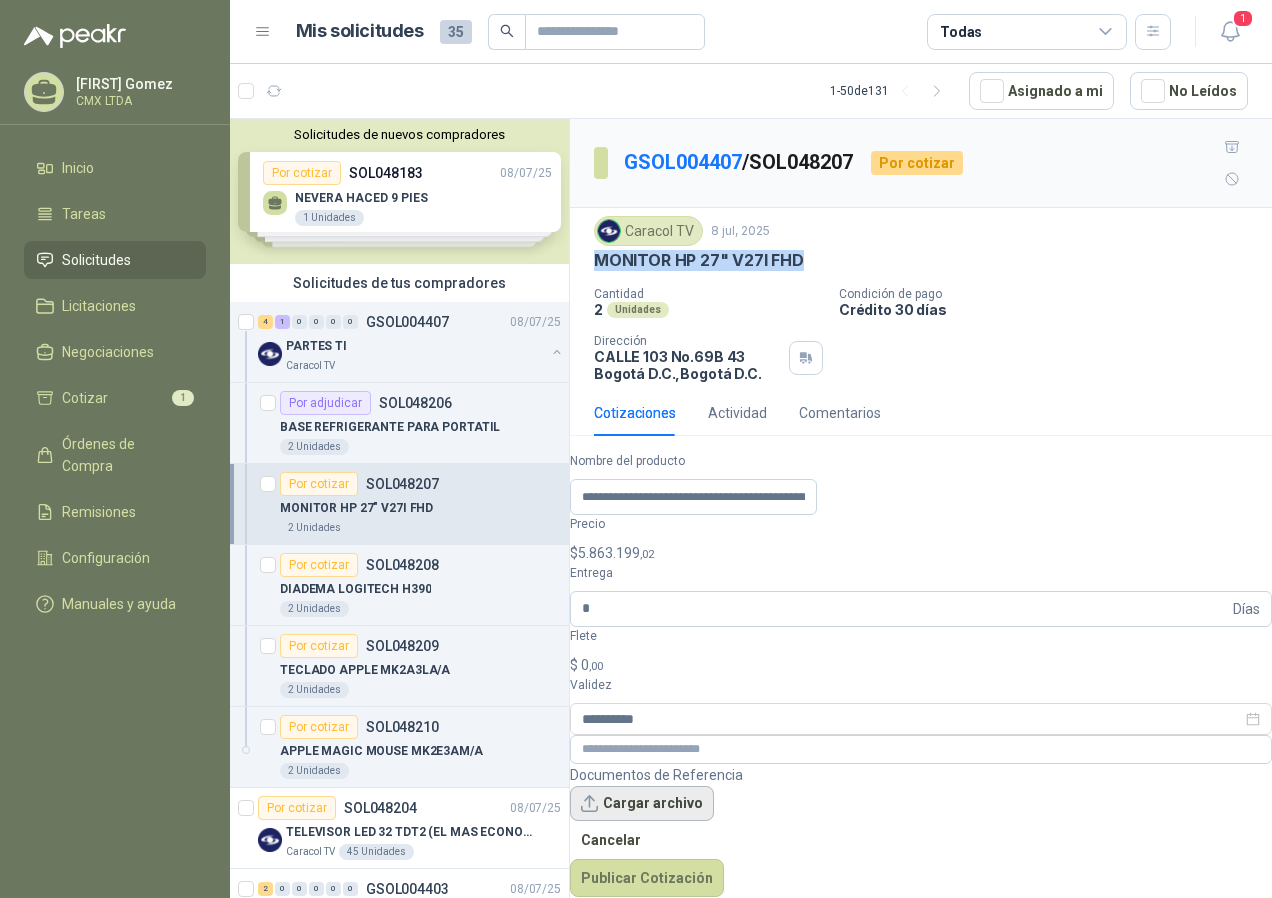 click on "Cargar archivo" at bounding box center [642, 804] 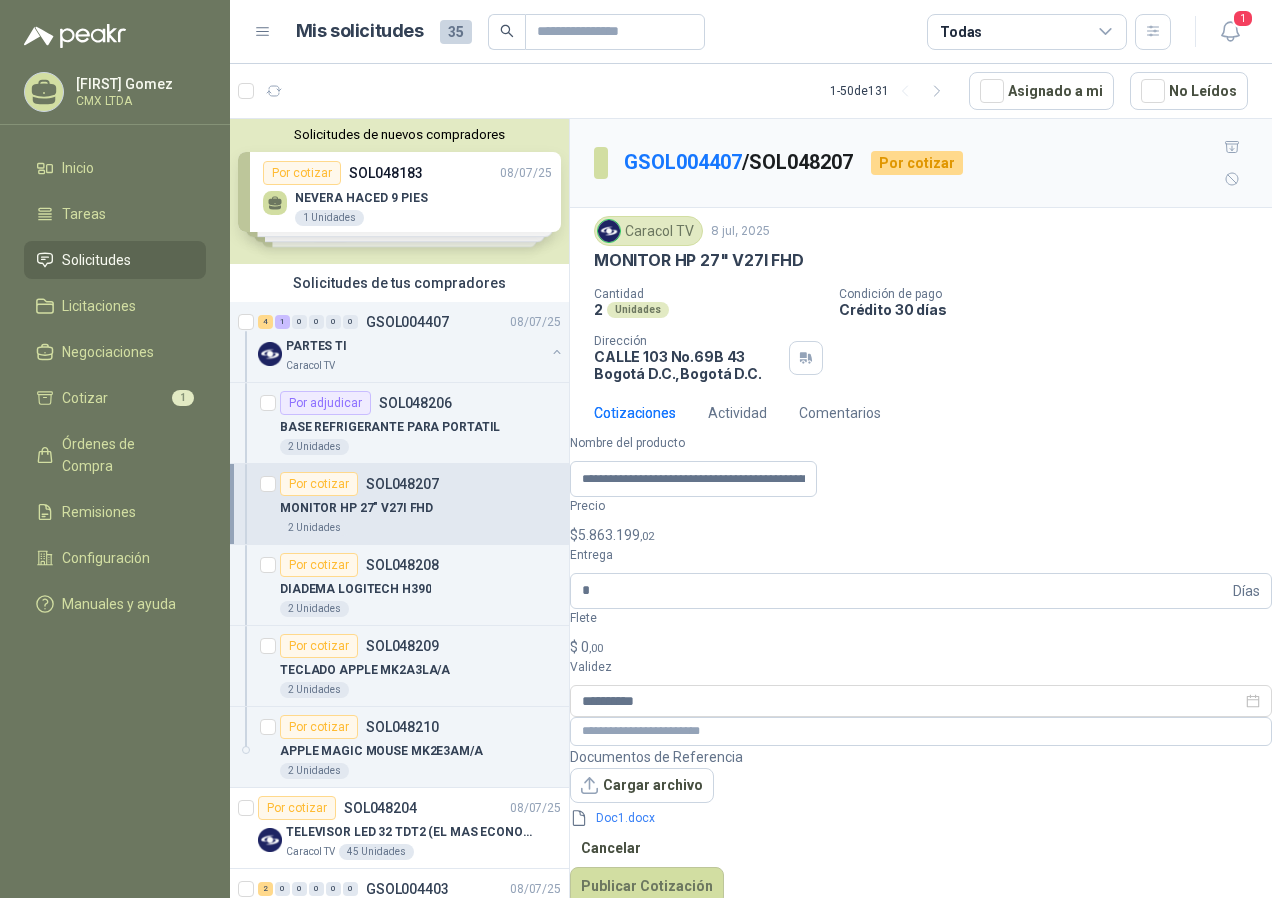 click on "5.863.199 ,02" at bounding box center (616, 535) 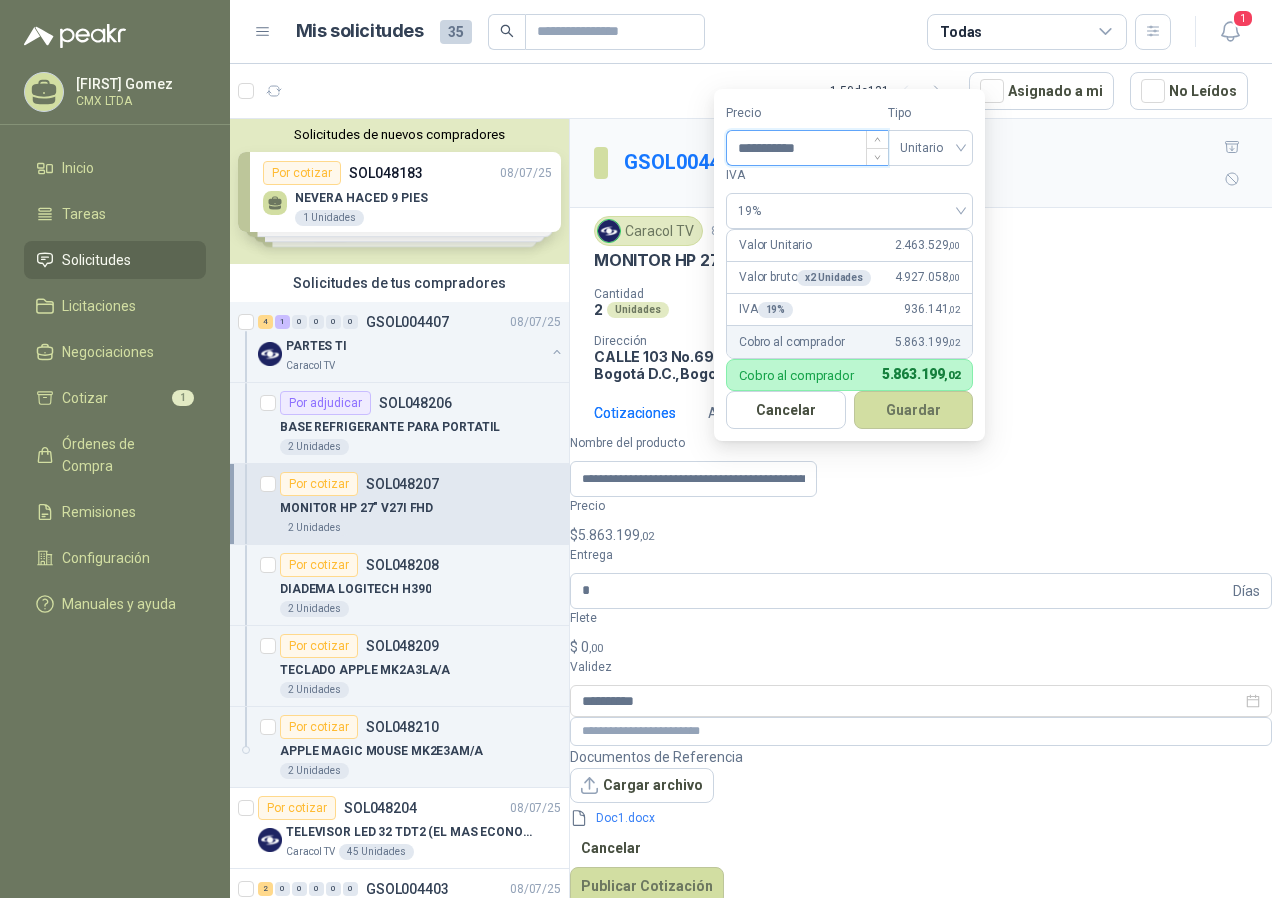click on "**********" at bounding box center [807, 148] 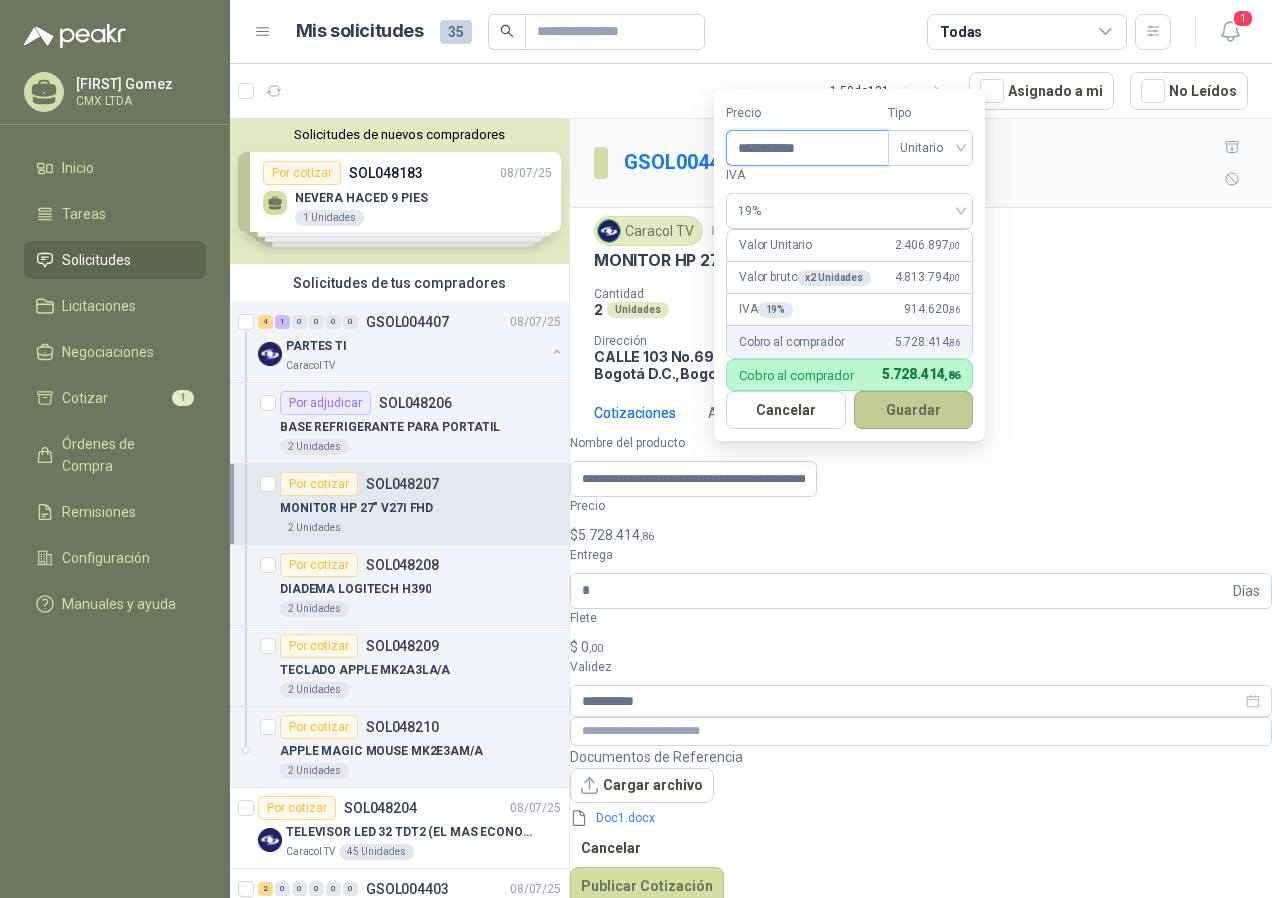 type on "**********" 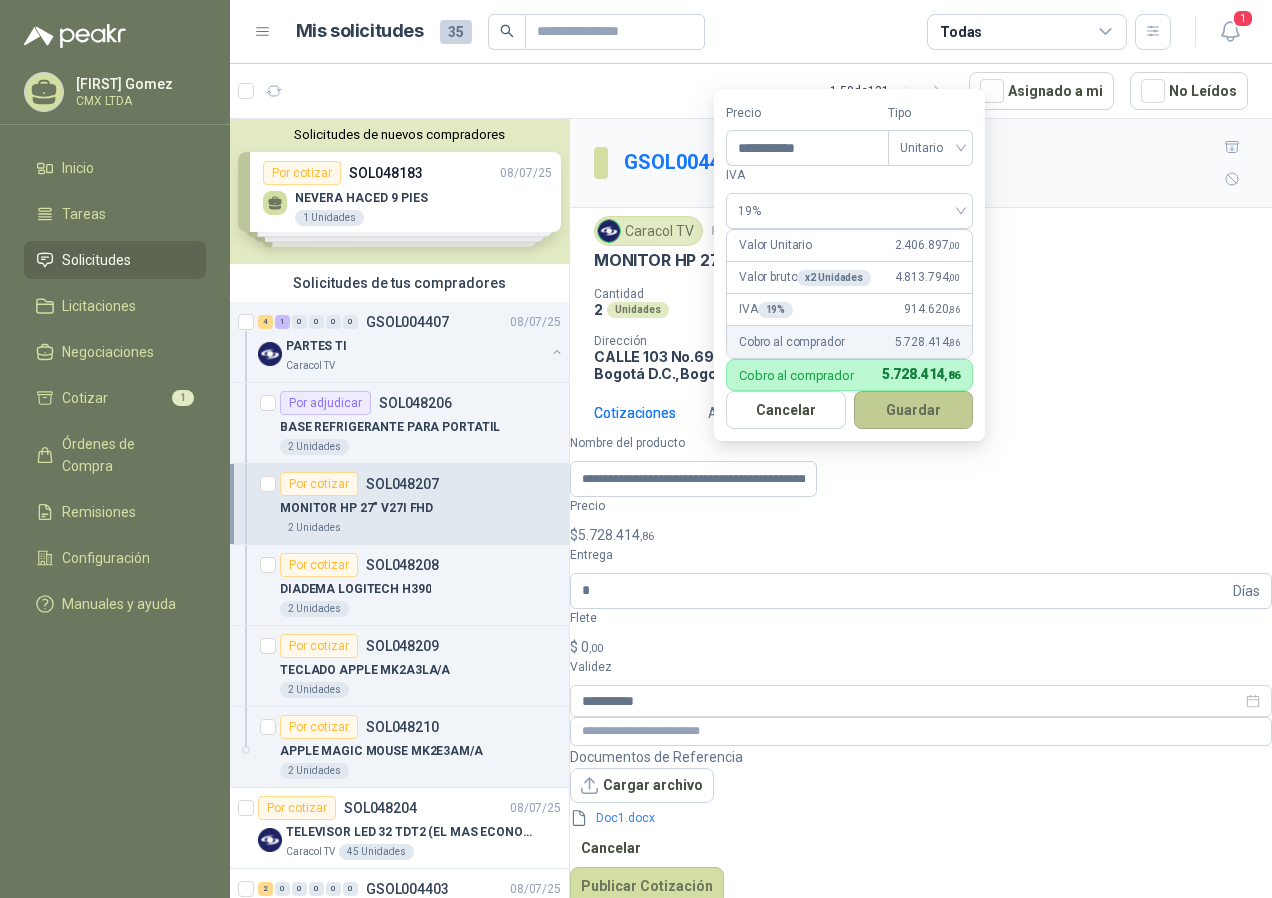 click on "Guardar" at bounding box center (914, 410) 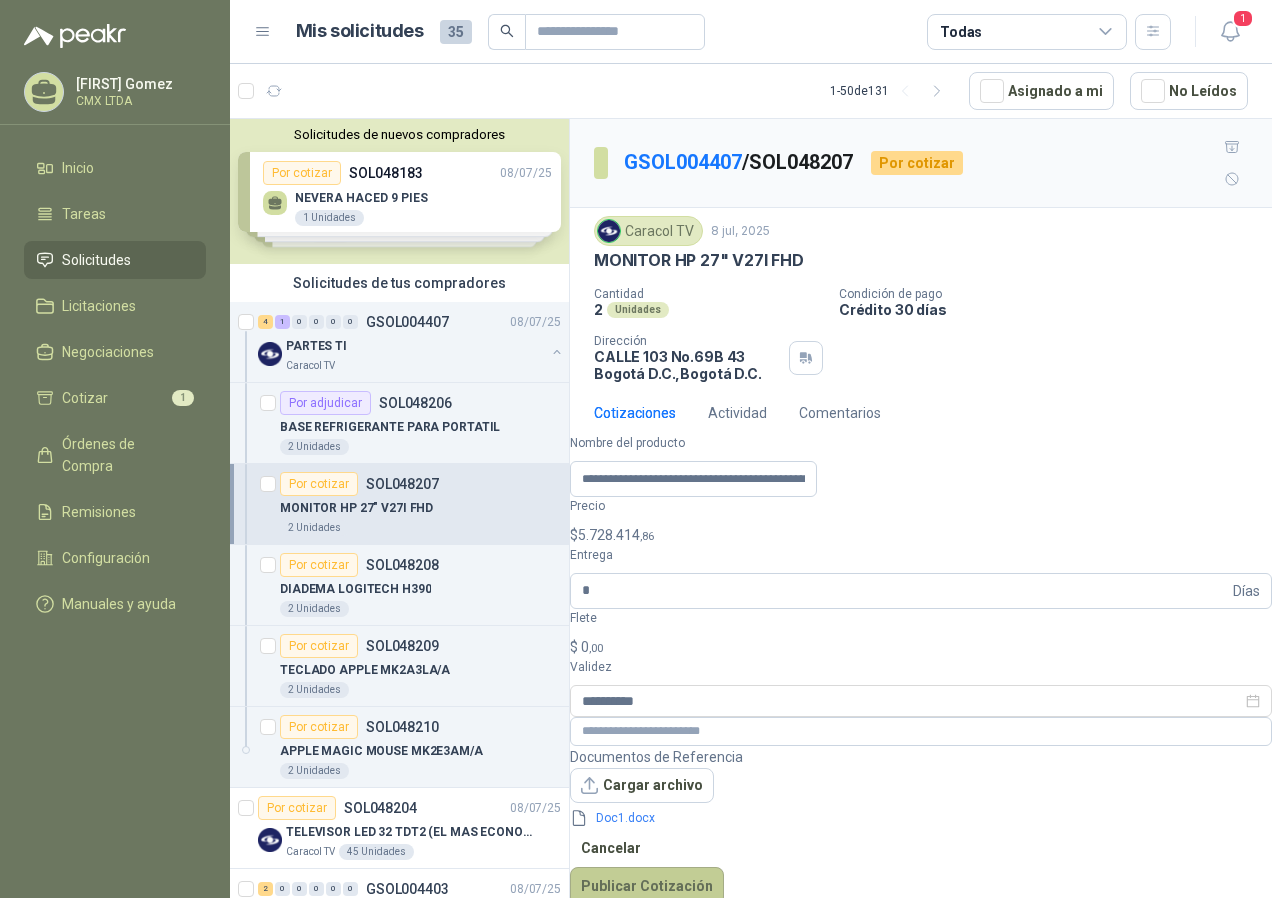 click on "Publicar Cotización" at bounding box center (647, 886) 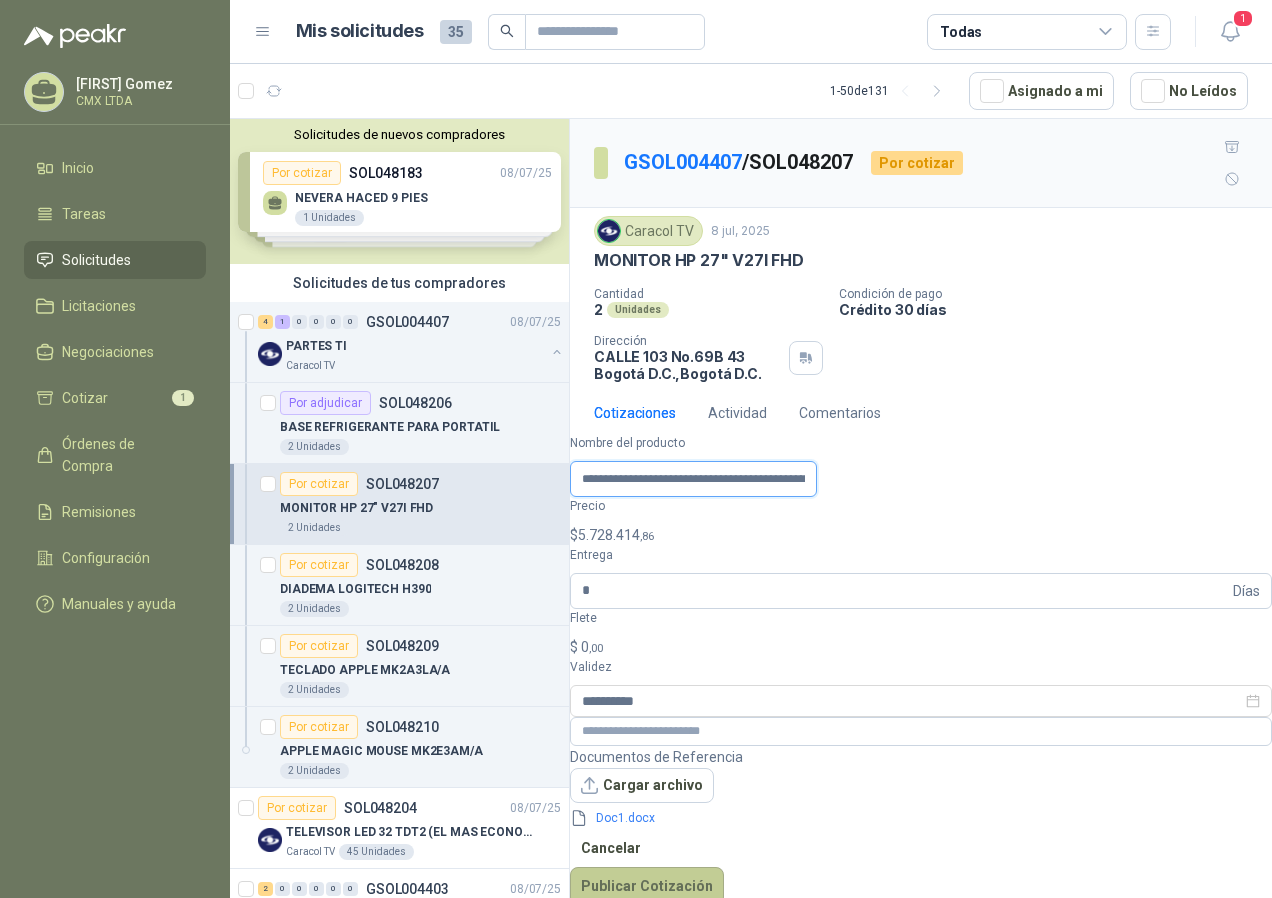 scroll, scrollTop: 0, scrollLeft: 373, axis: horizontal 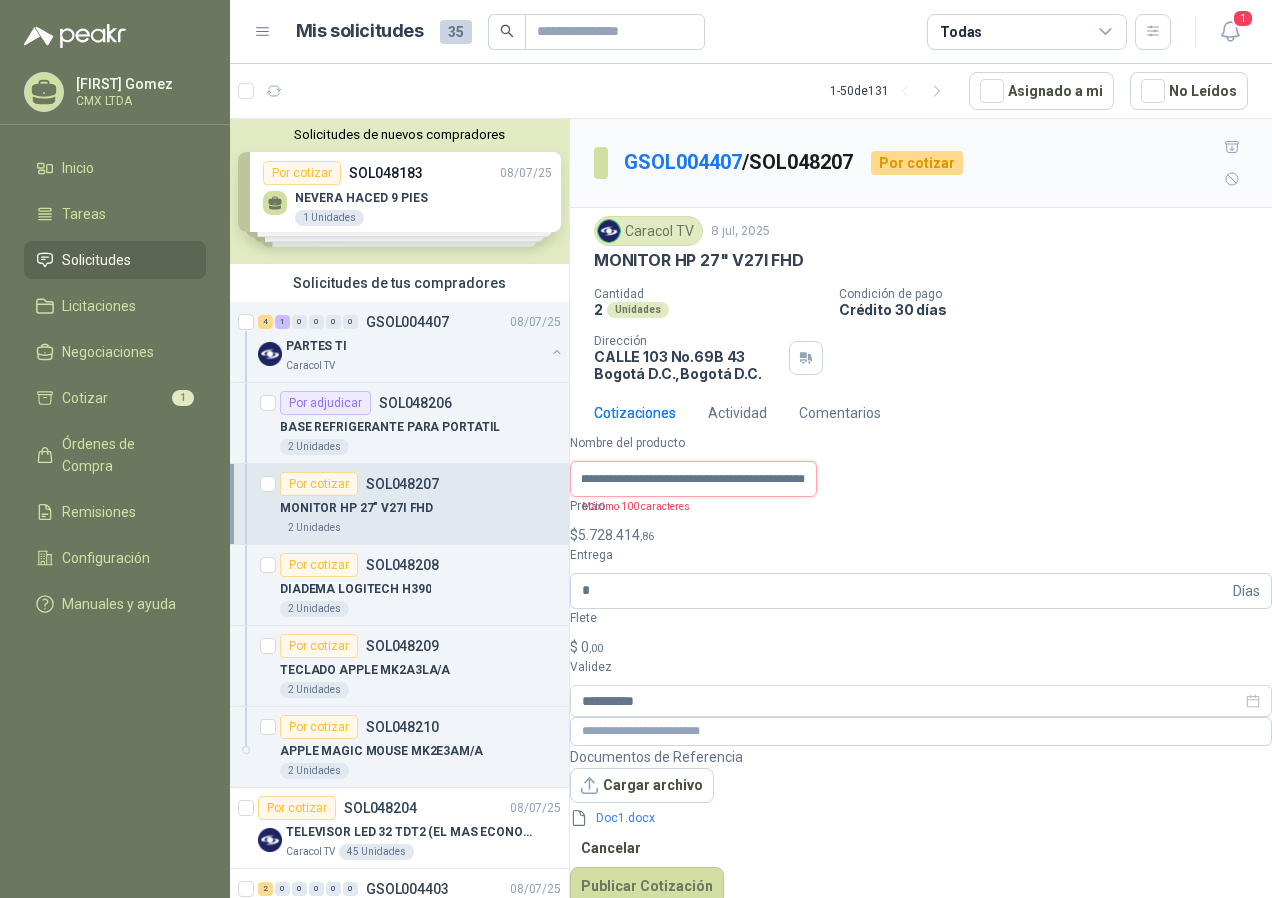 click on "**********" at bounding box center [693, 479] 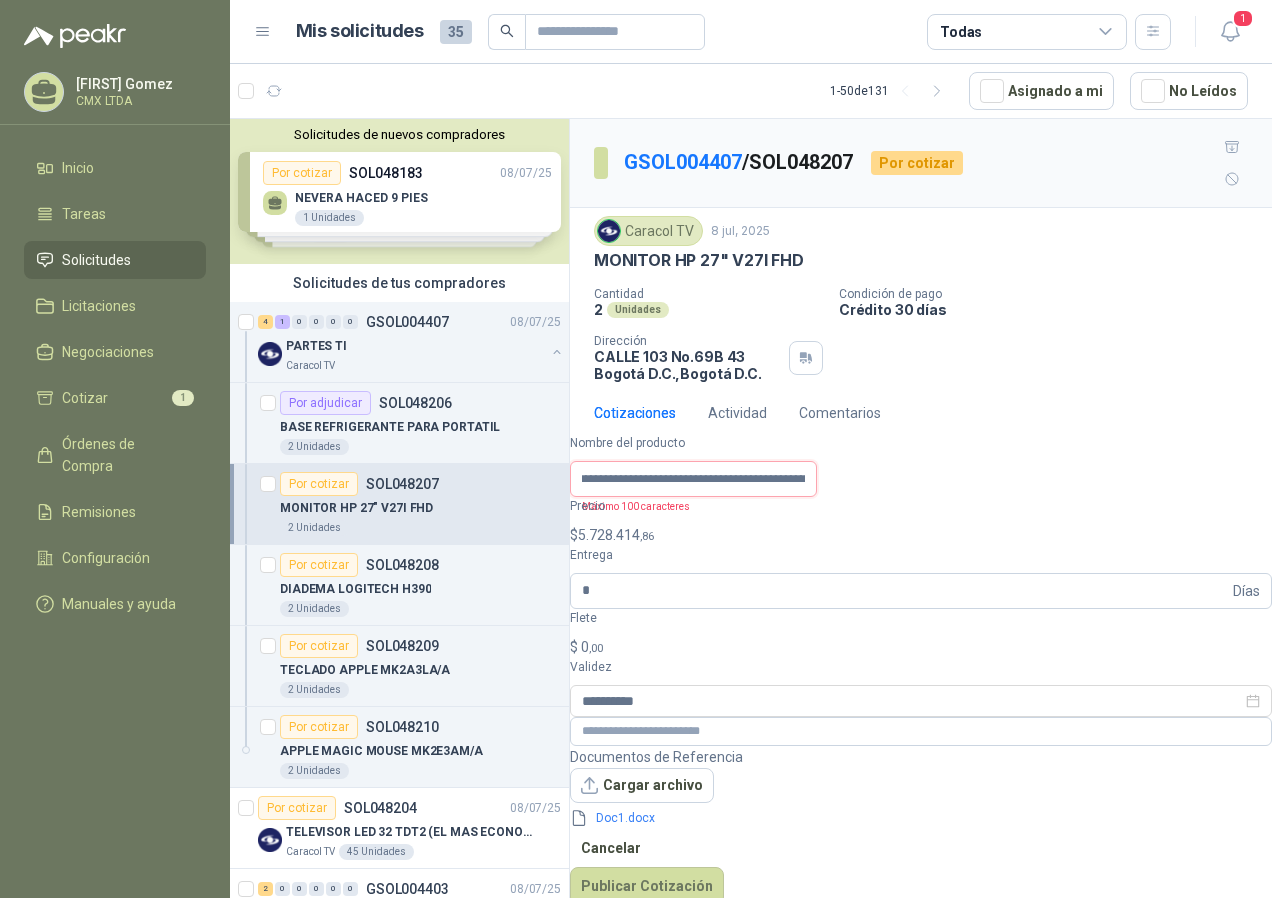 scroll, scrollTop: 0, scrollLeft: 0, axis: both 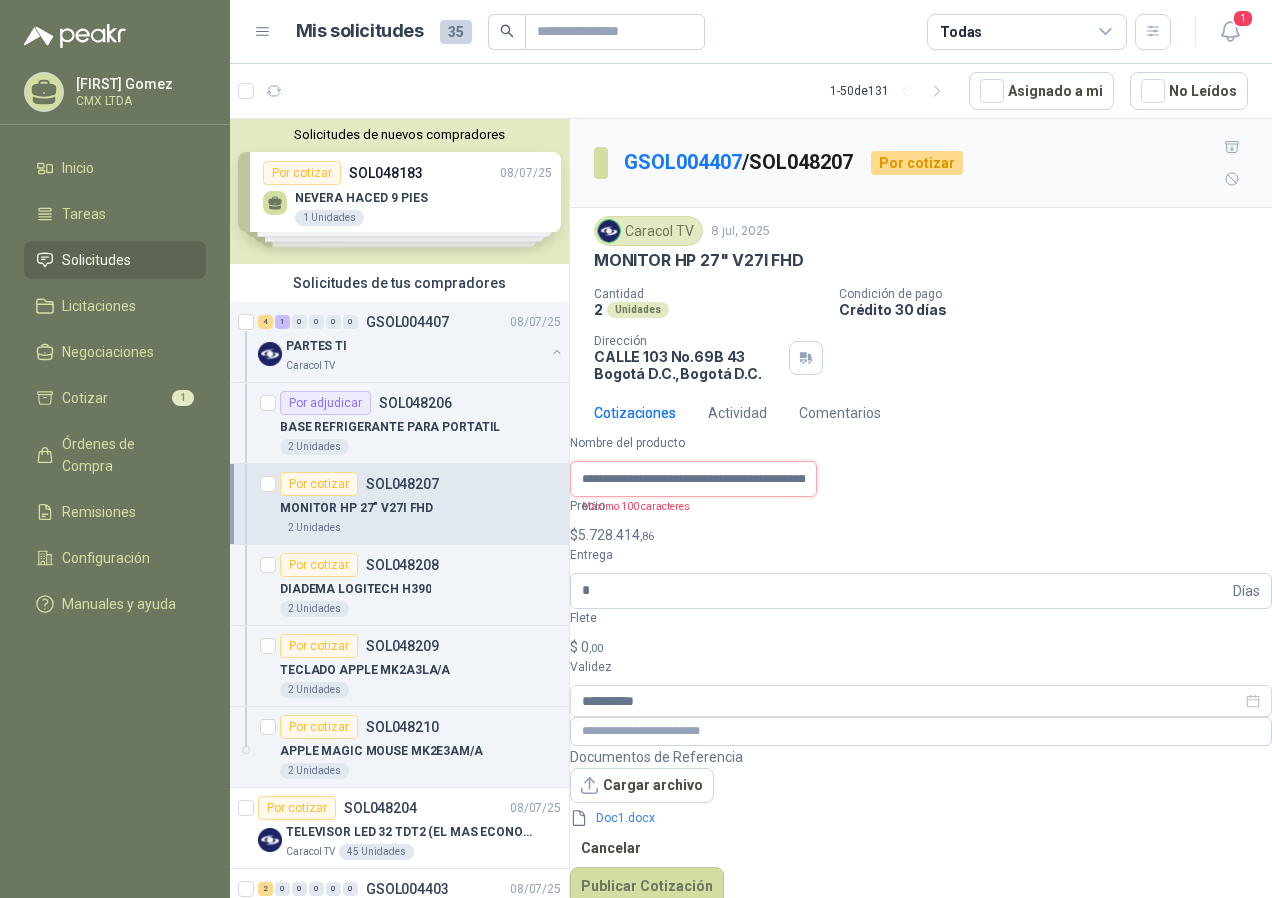 drag, startPoint x: 682, startPoint y: 493, endPoint x: 594, endPoint y: 488, distance: 88.14193 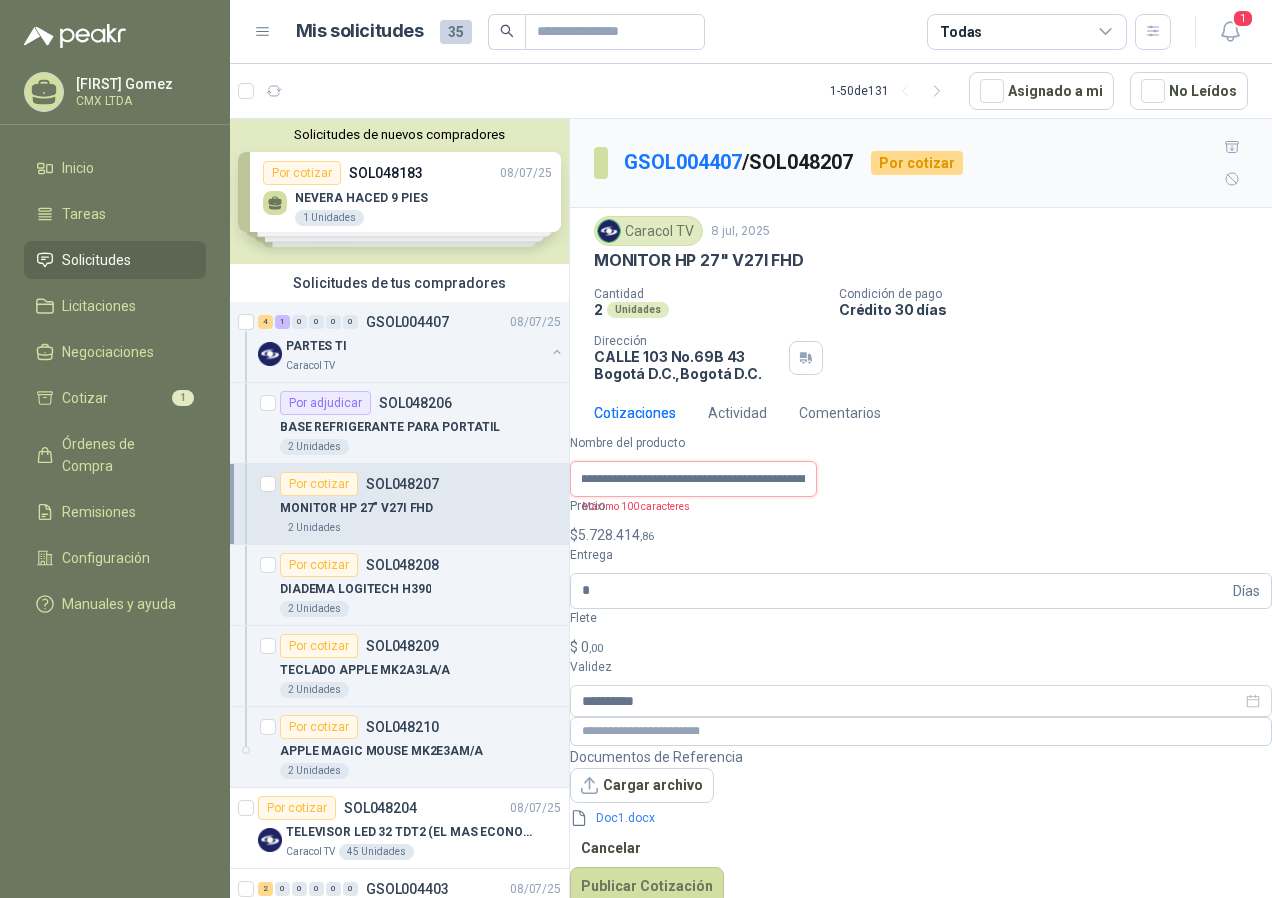 scroll, scrollTop: 0, scrollLeft: 126, axis: horizontal 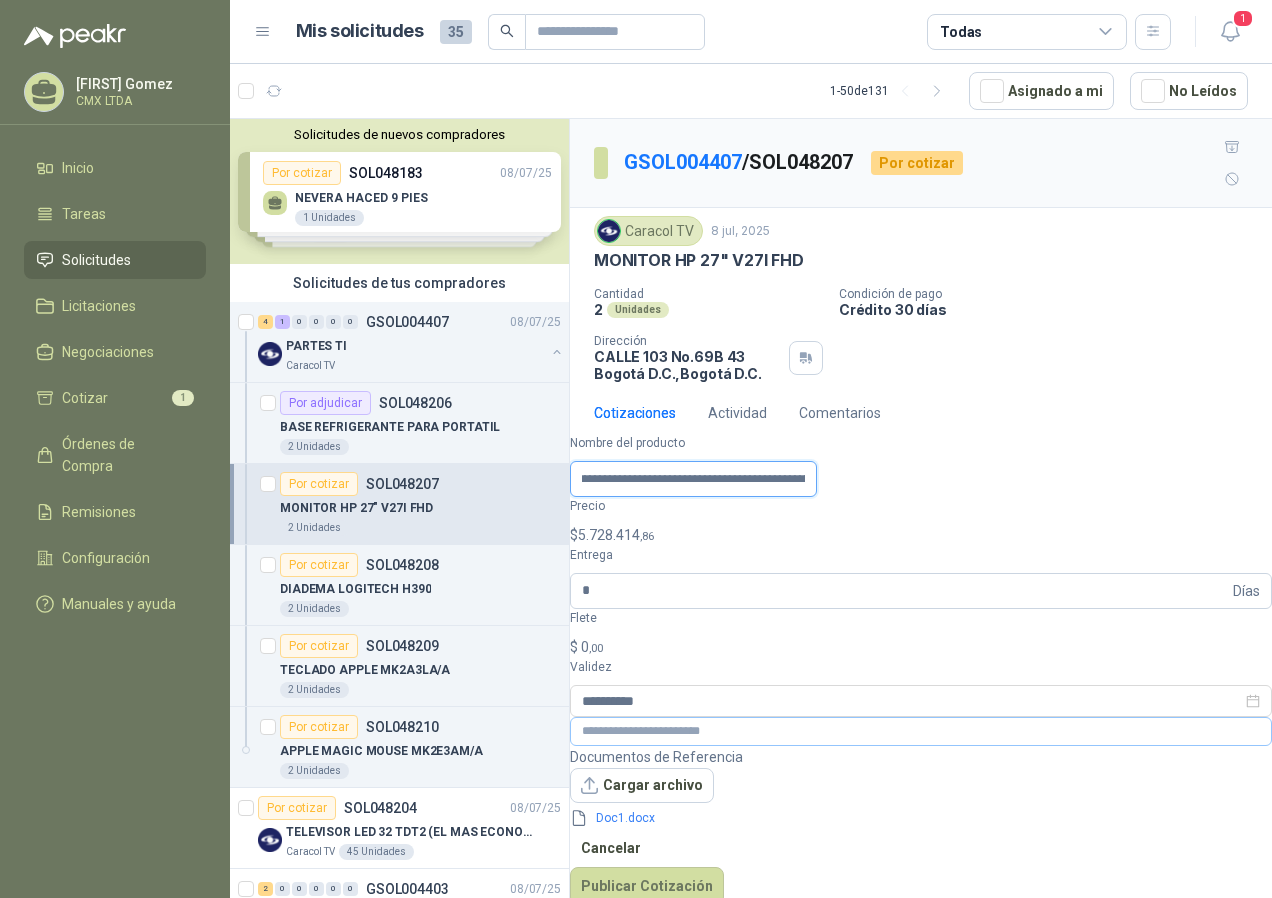type on "**********" 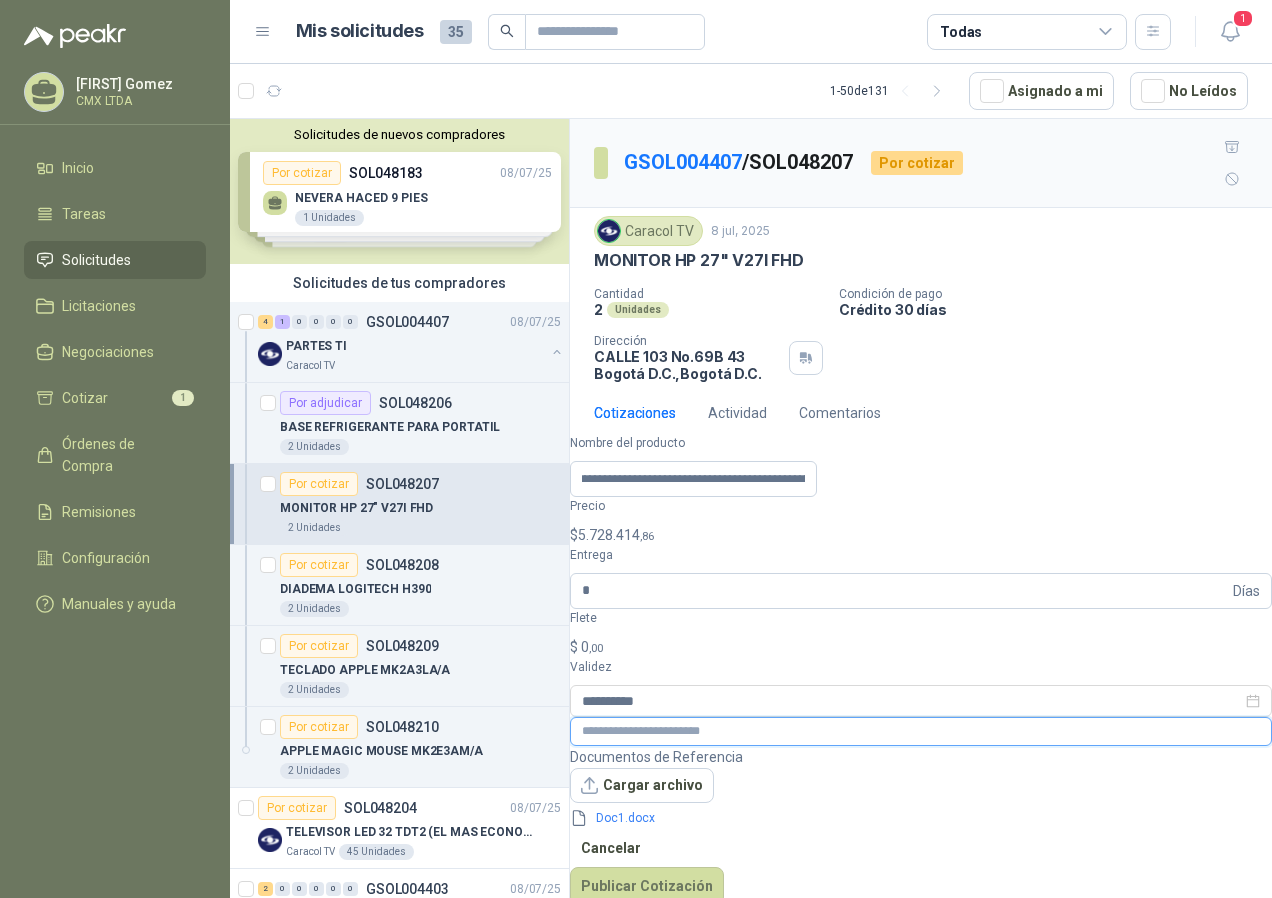click at bounding box center (921, 731) 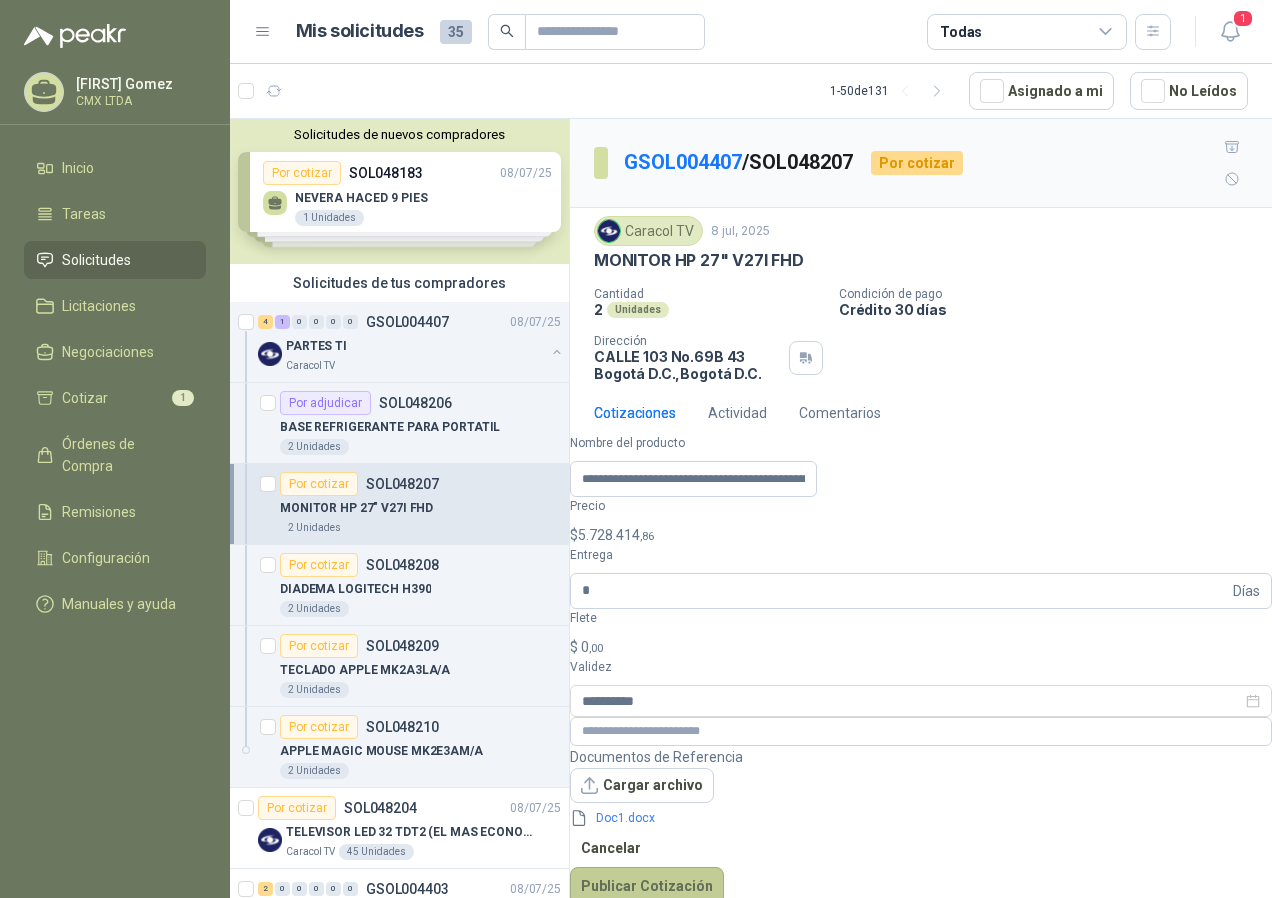 click on "Publicar Cotización" at bounding box center (647, 886) 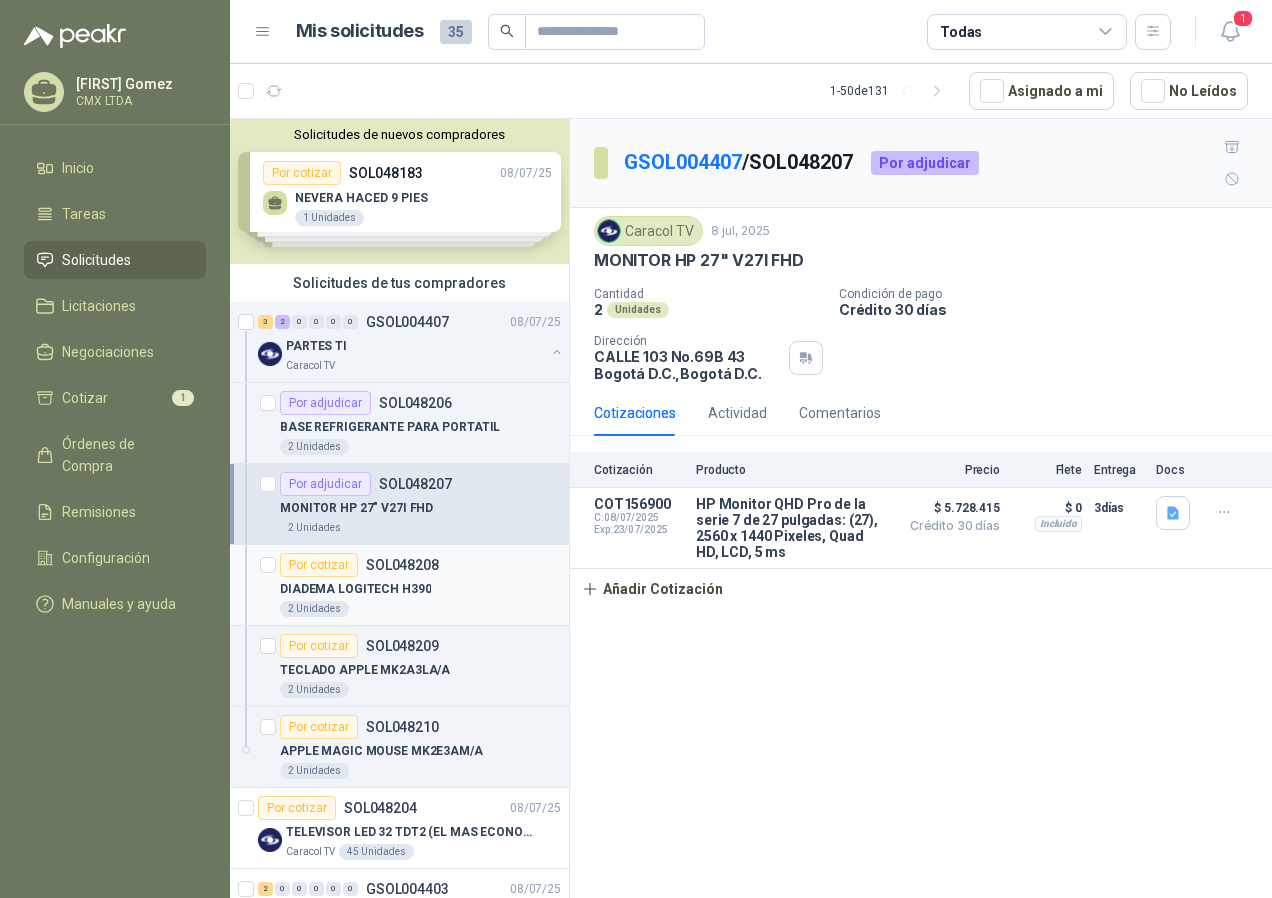 click on "DIADEMA LOGITECH H390" at bounding box center (355, 589) 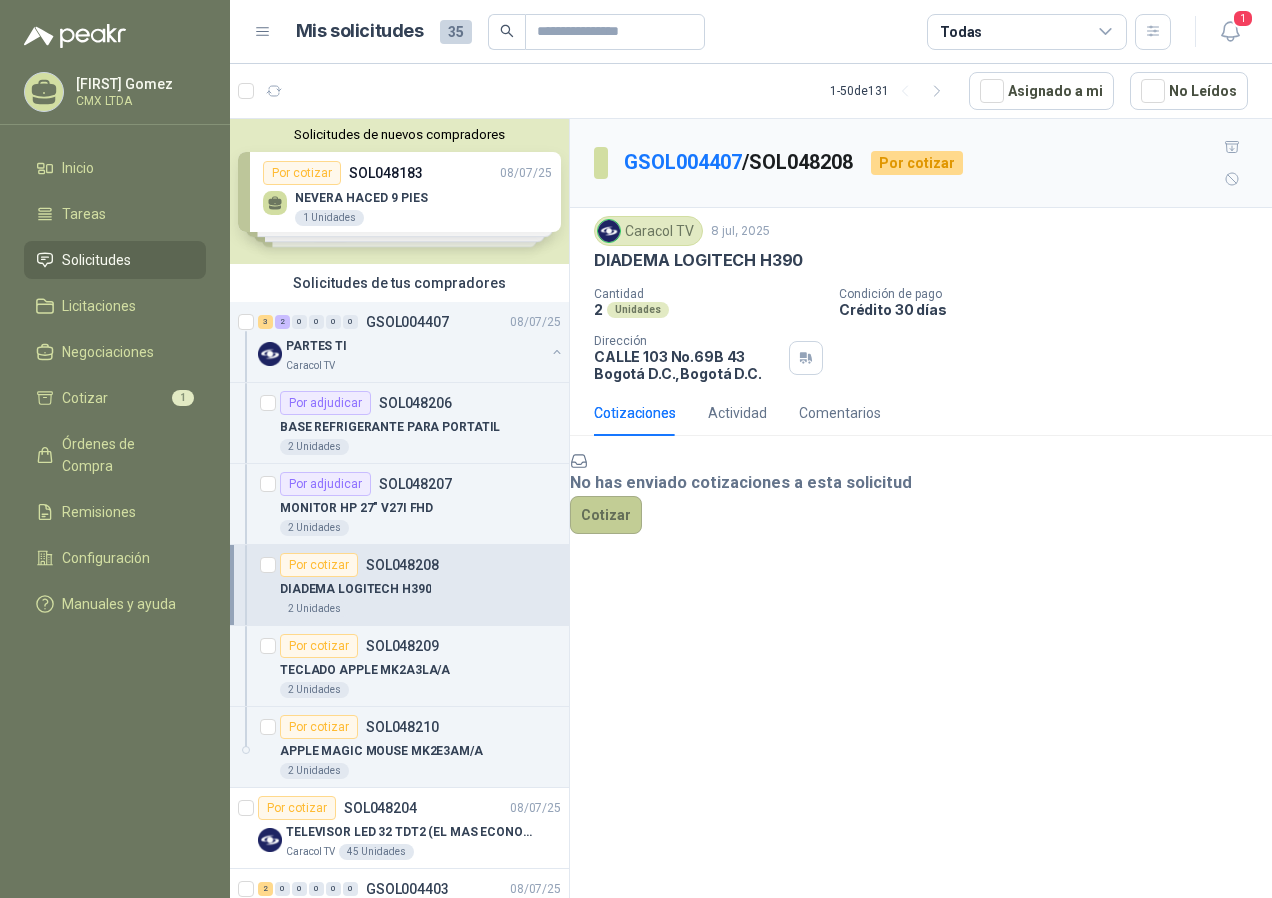 click on "Cotizar" at bounding box center (606, 515) 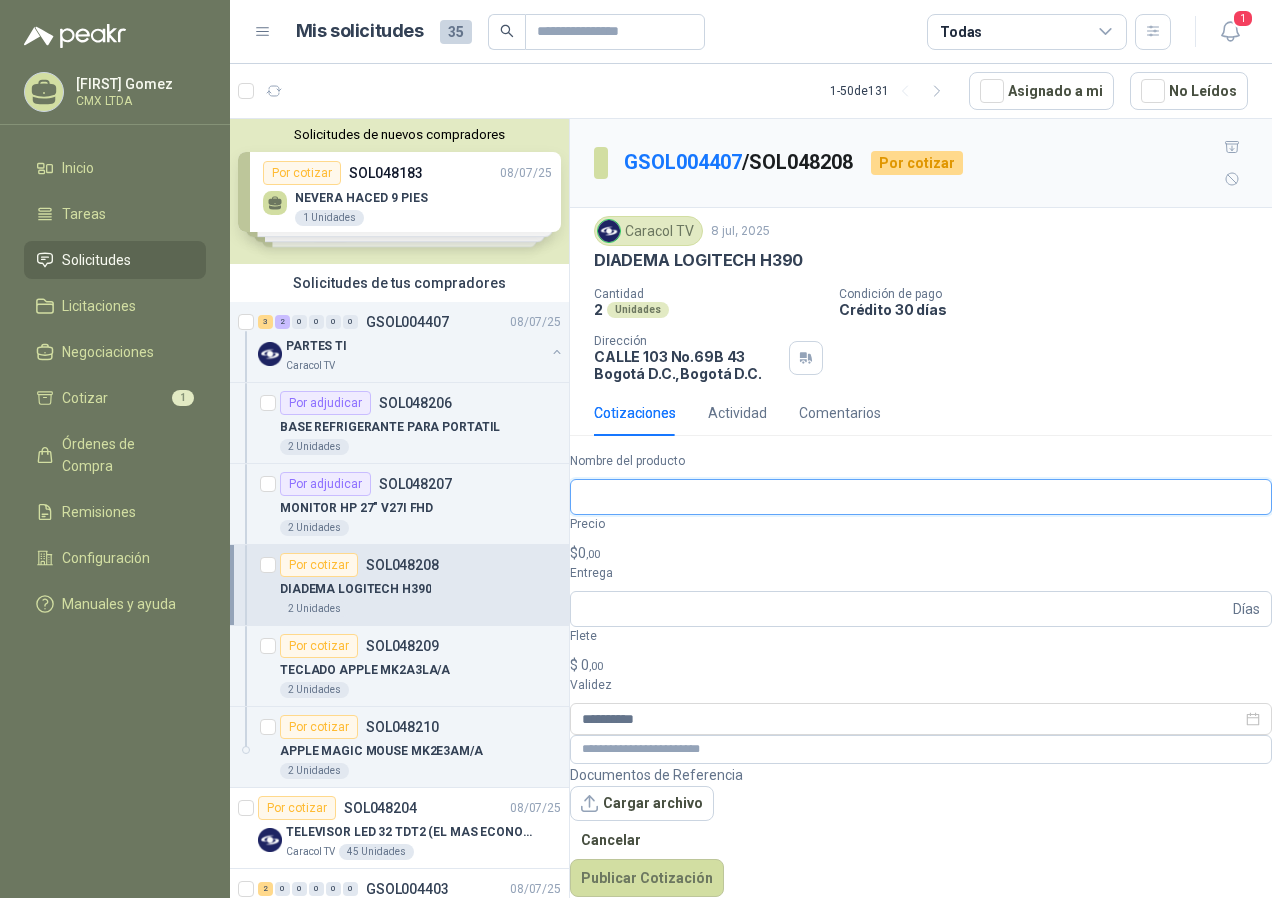 click on "Nombre del producto" at bounding box center (921, 497) 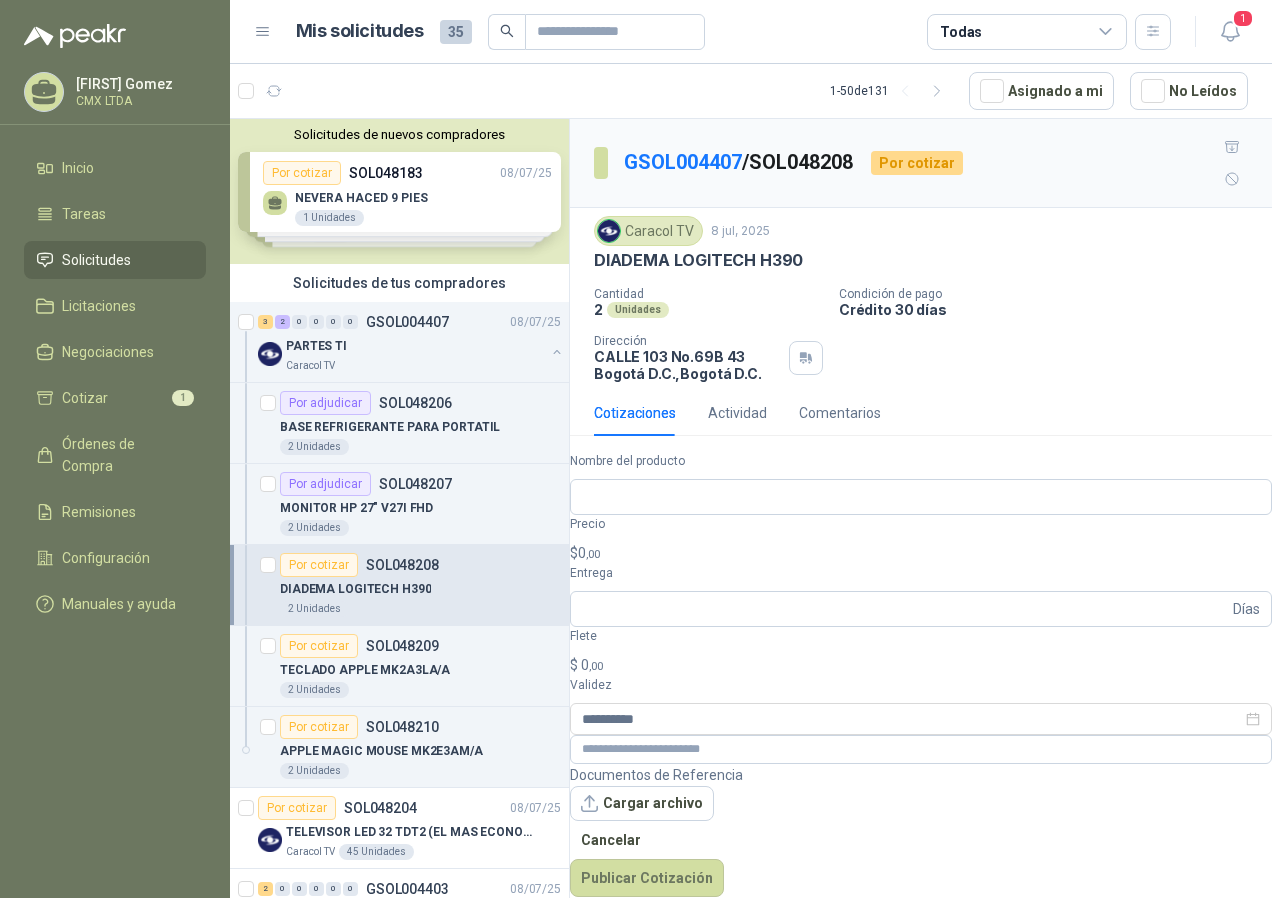 click on "$  0 ,00" at bounding box center (921, 553) 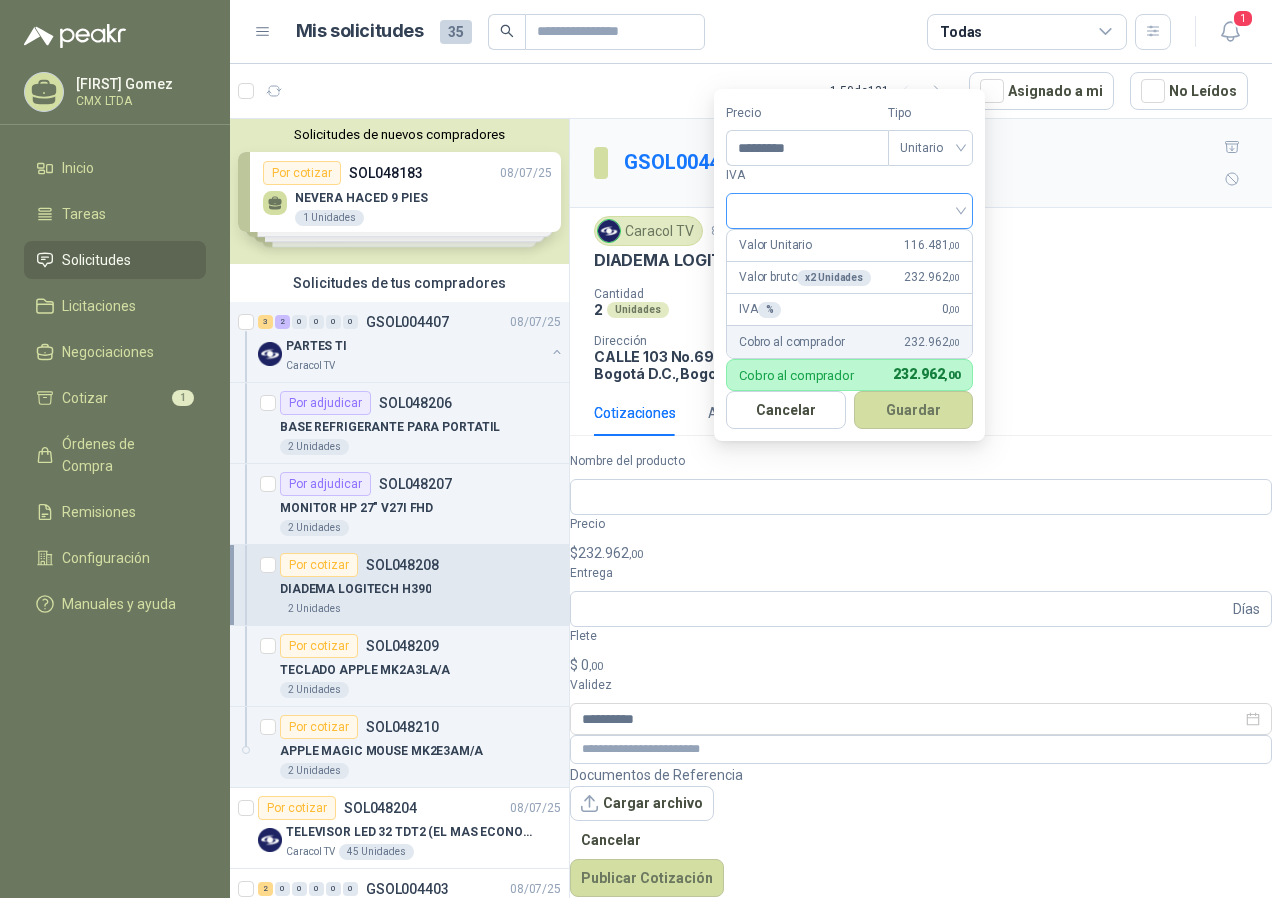 type on "*********" 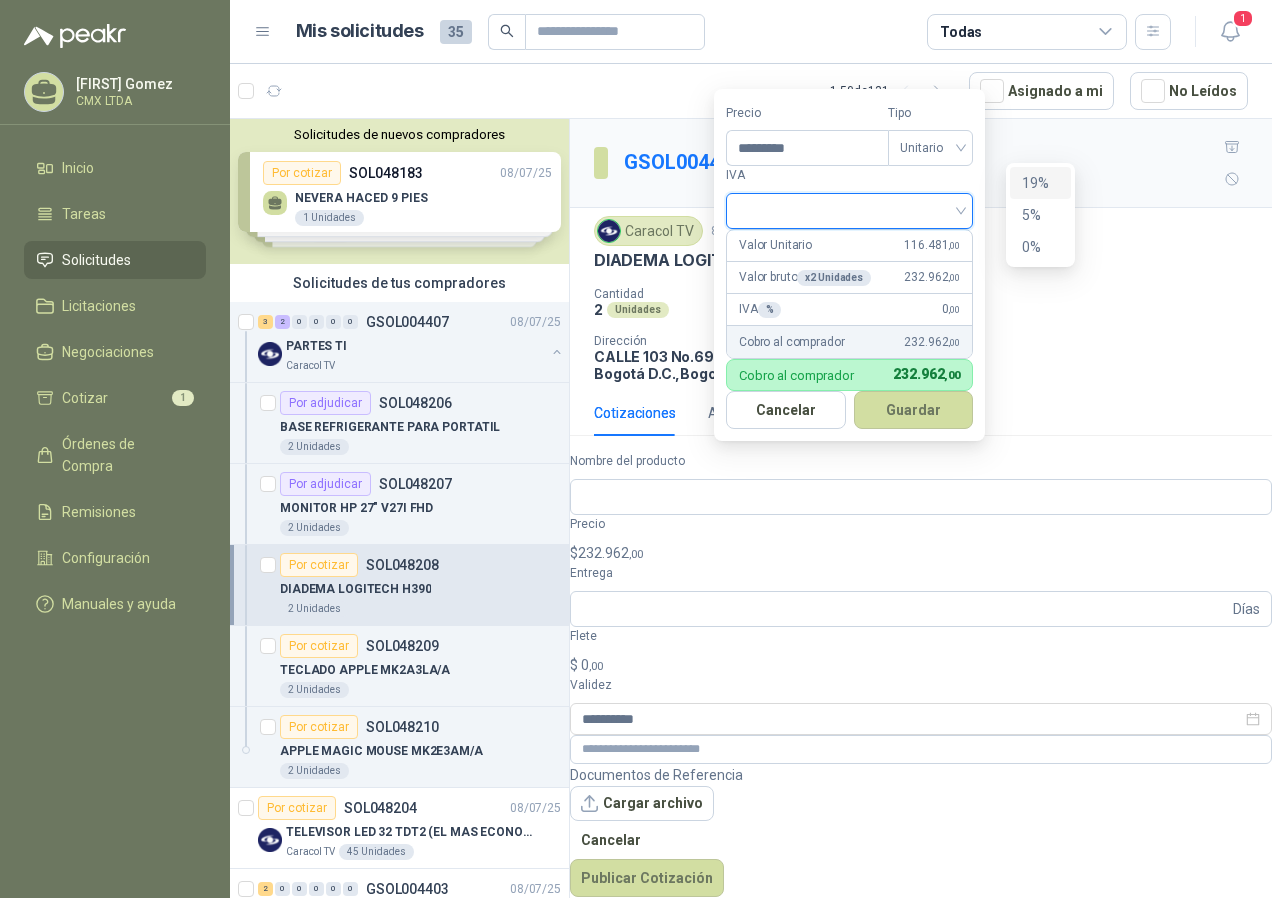 click on "19%" at bounding box center (1040, 183) 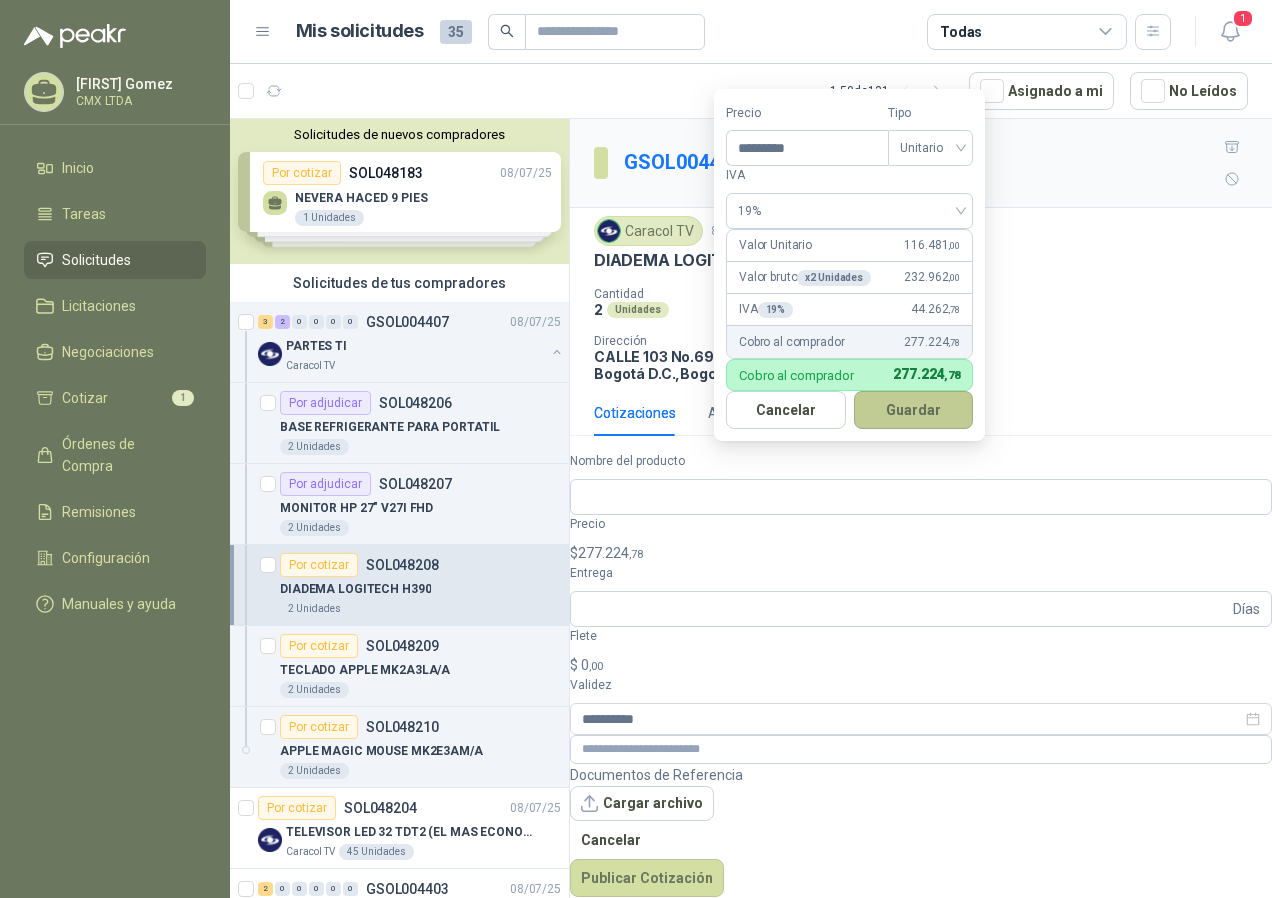 click on "Guardar" at bounding box center (914, 410) 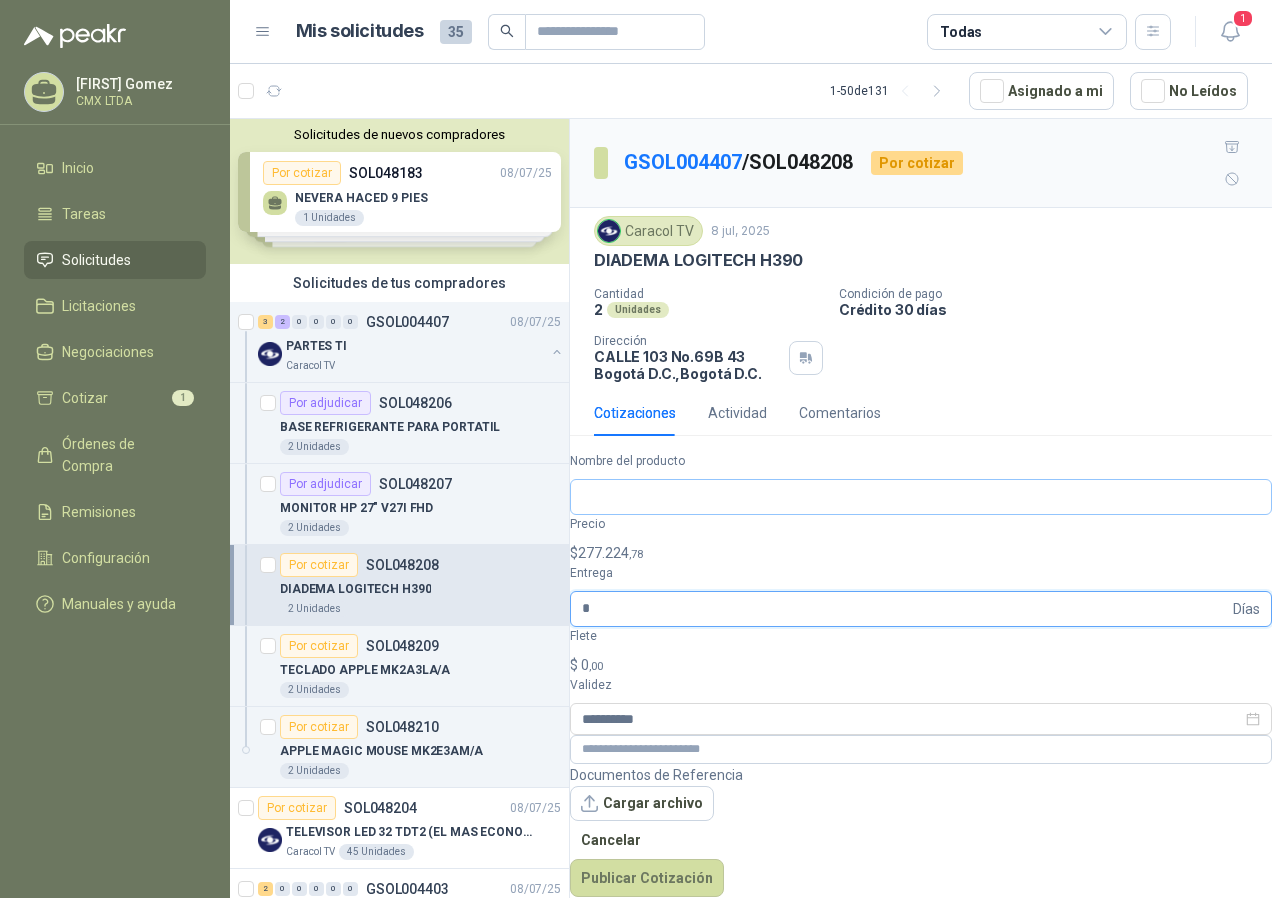 type on "*" 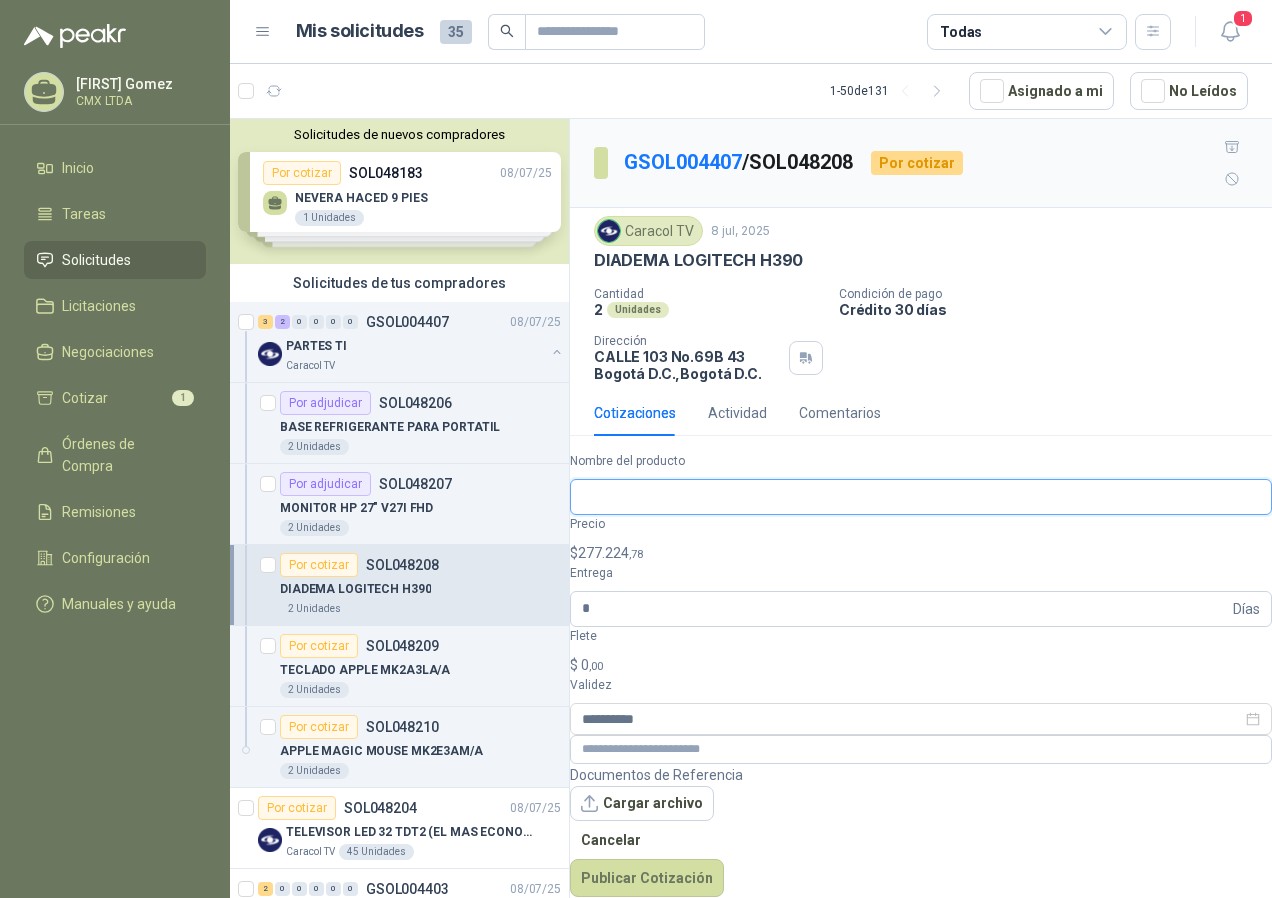 click on "Nombre del producto" at bounding box center (921, 497) 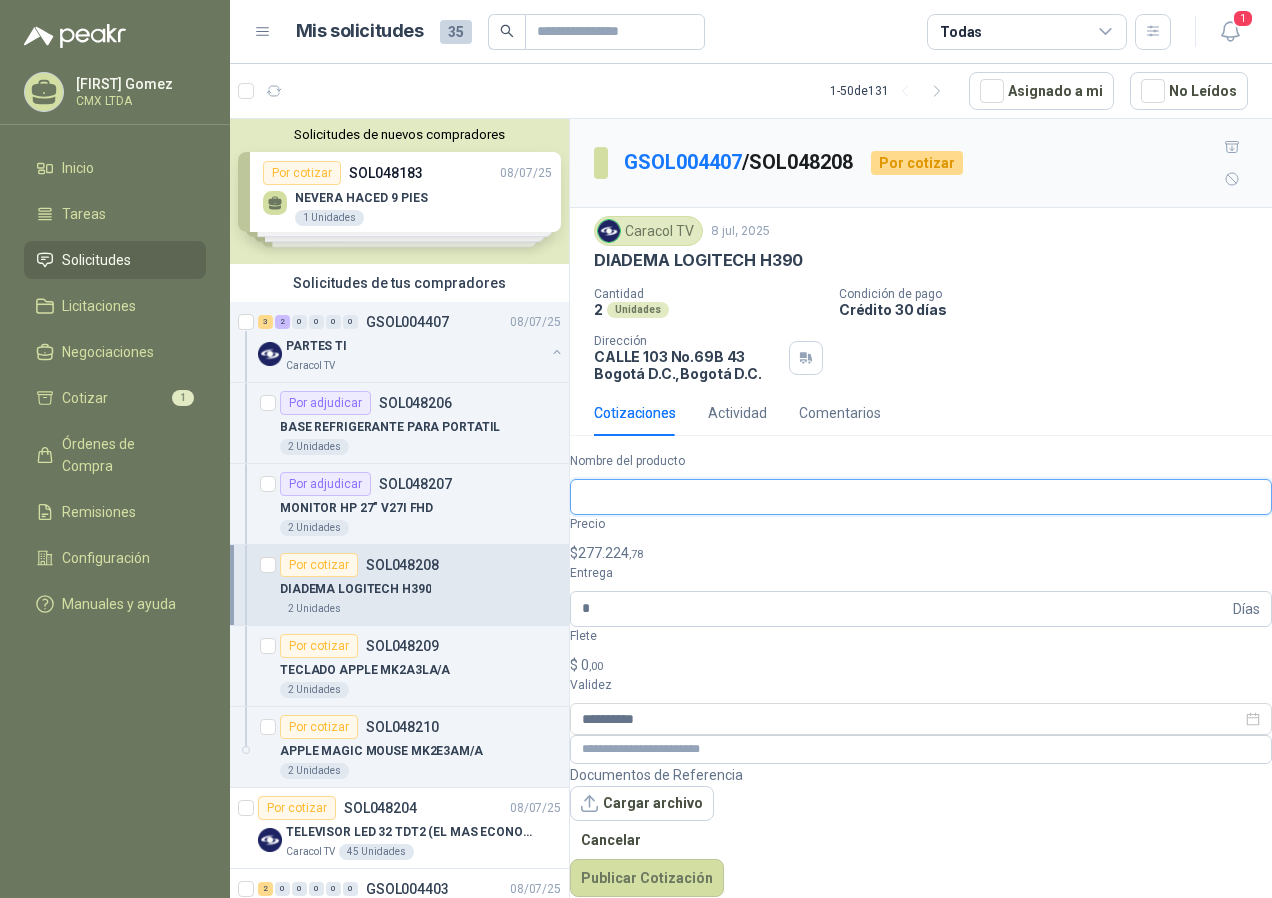paste on "**********" 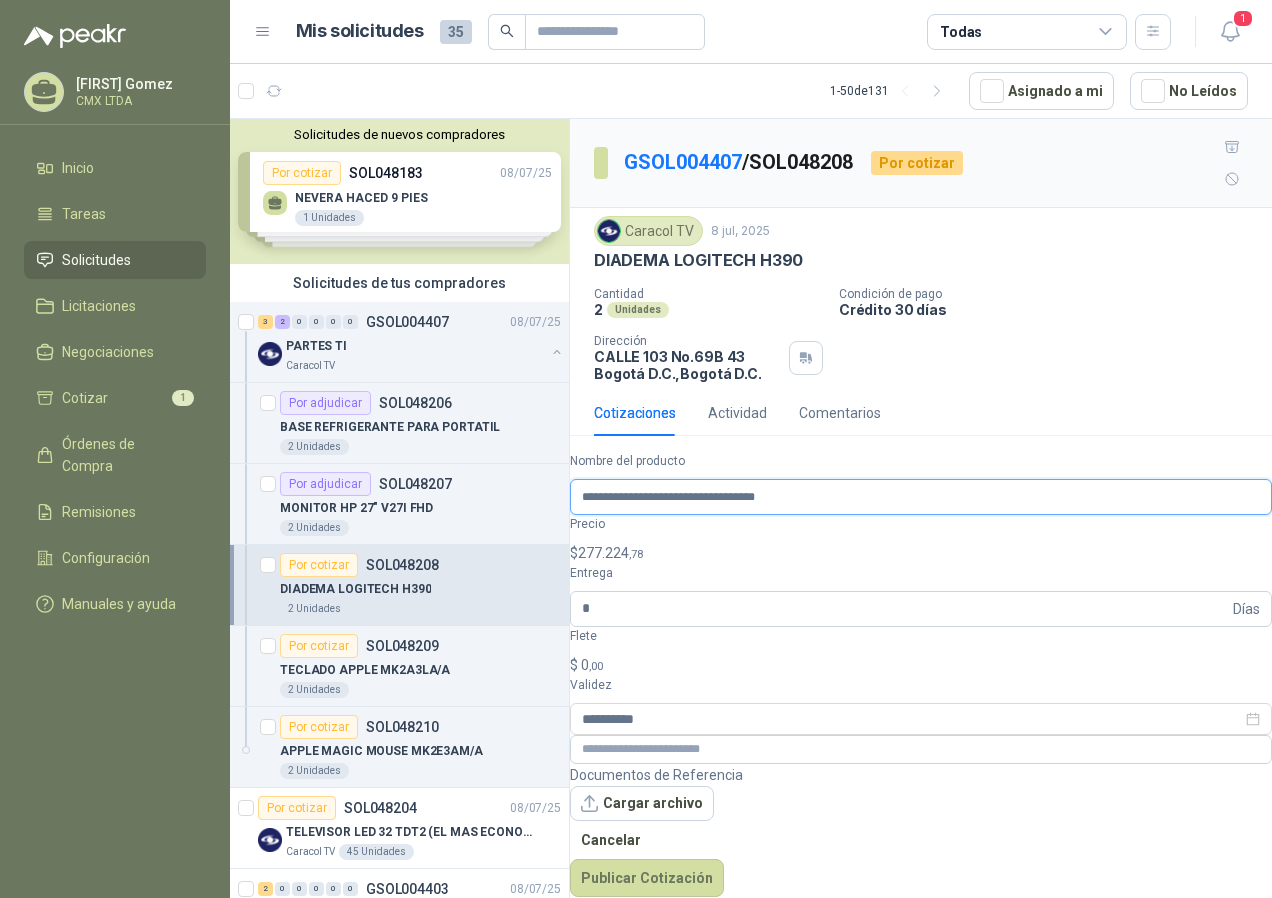 scroll, scrollTop: 0, scrollLeft: 6, axis: horizontal 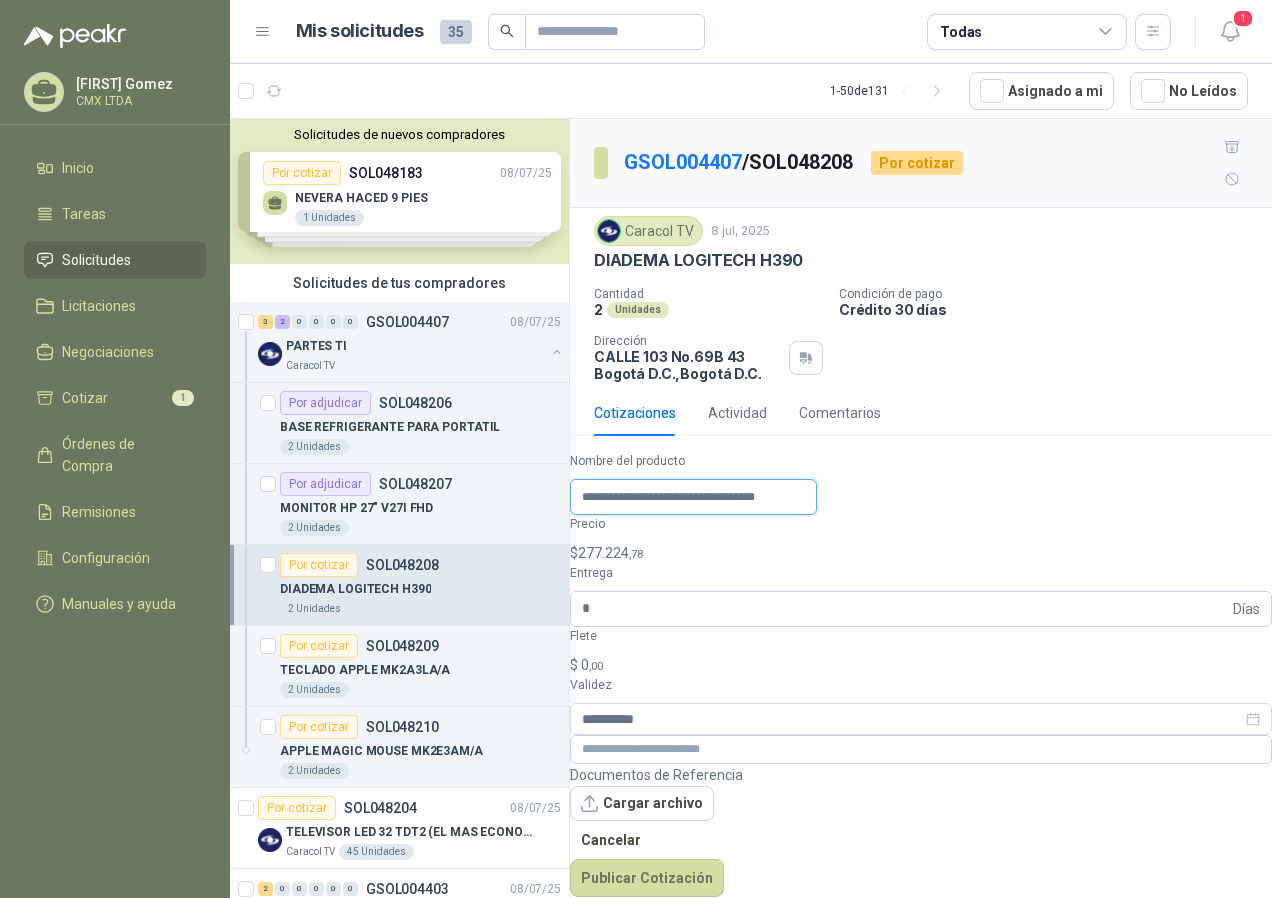 click on "**********" at bounding box center (693, 497) 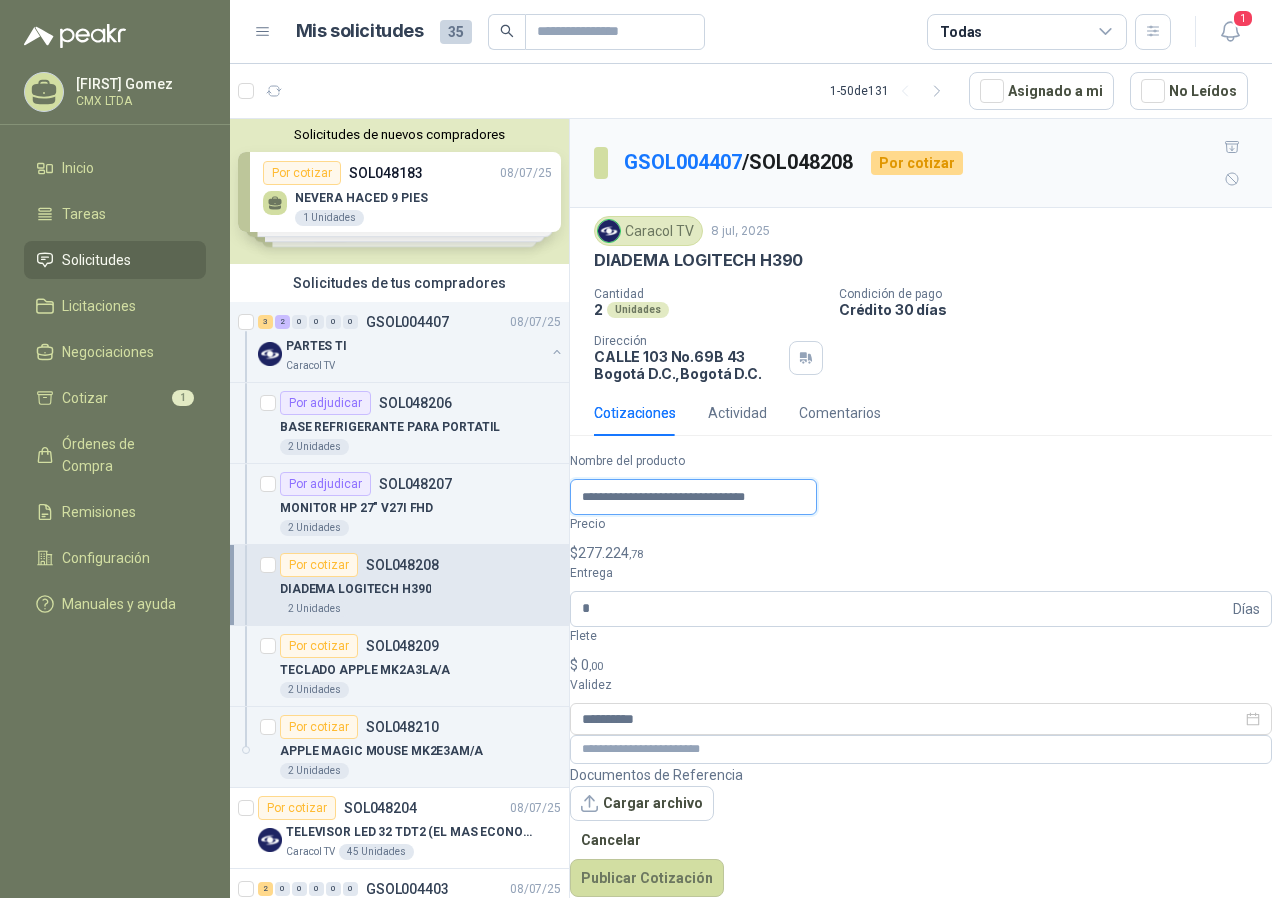 scroll, scrollTop: 0, scrollLeft: 0, axis: both 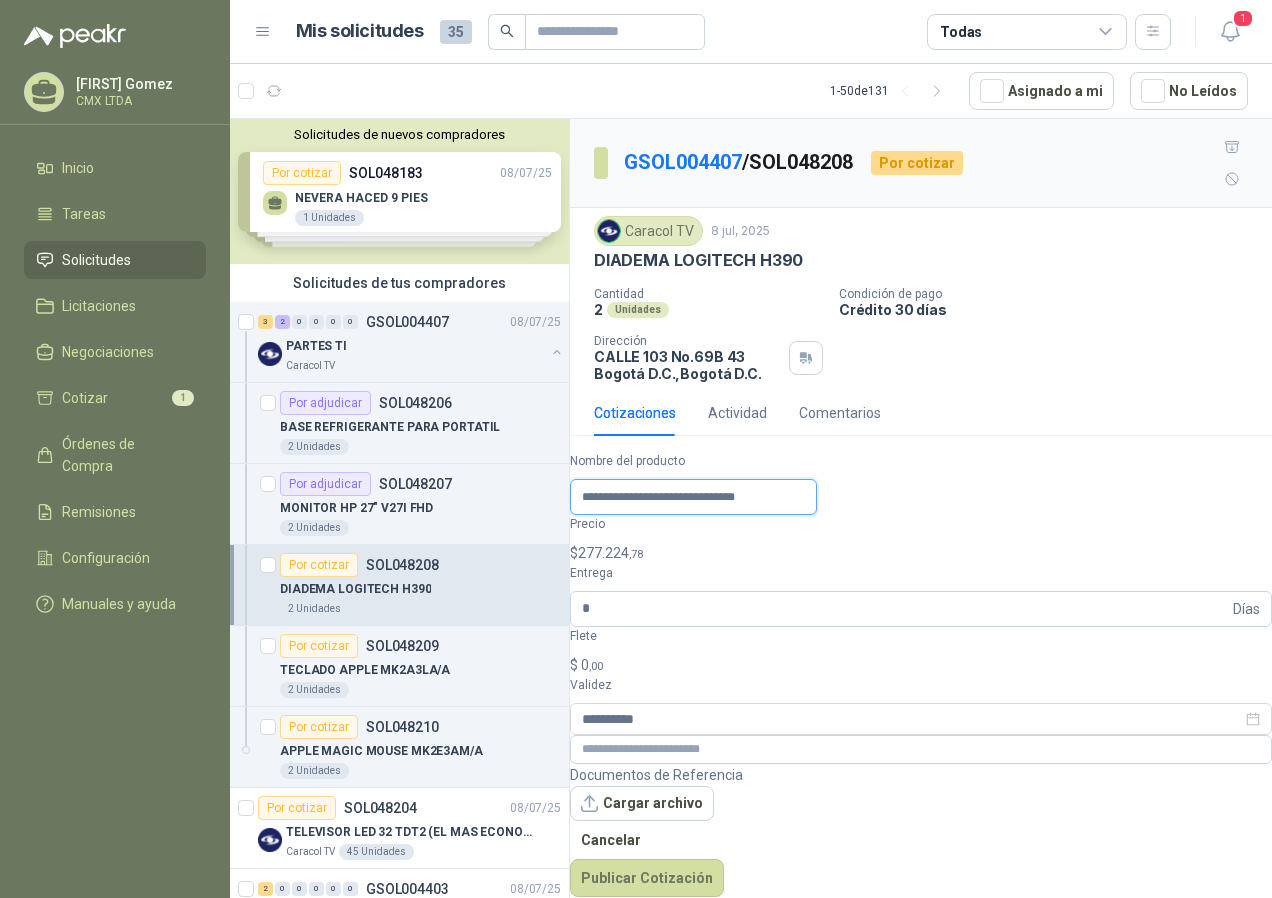 drag, startPoint x: 827, startPoint y: 481, endPoint x: 558, endPoint y: 506, distance: 270.1592 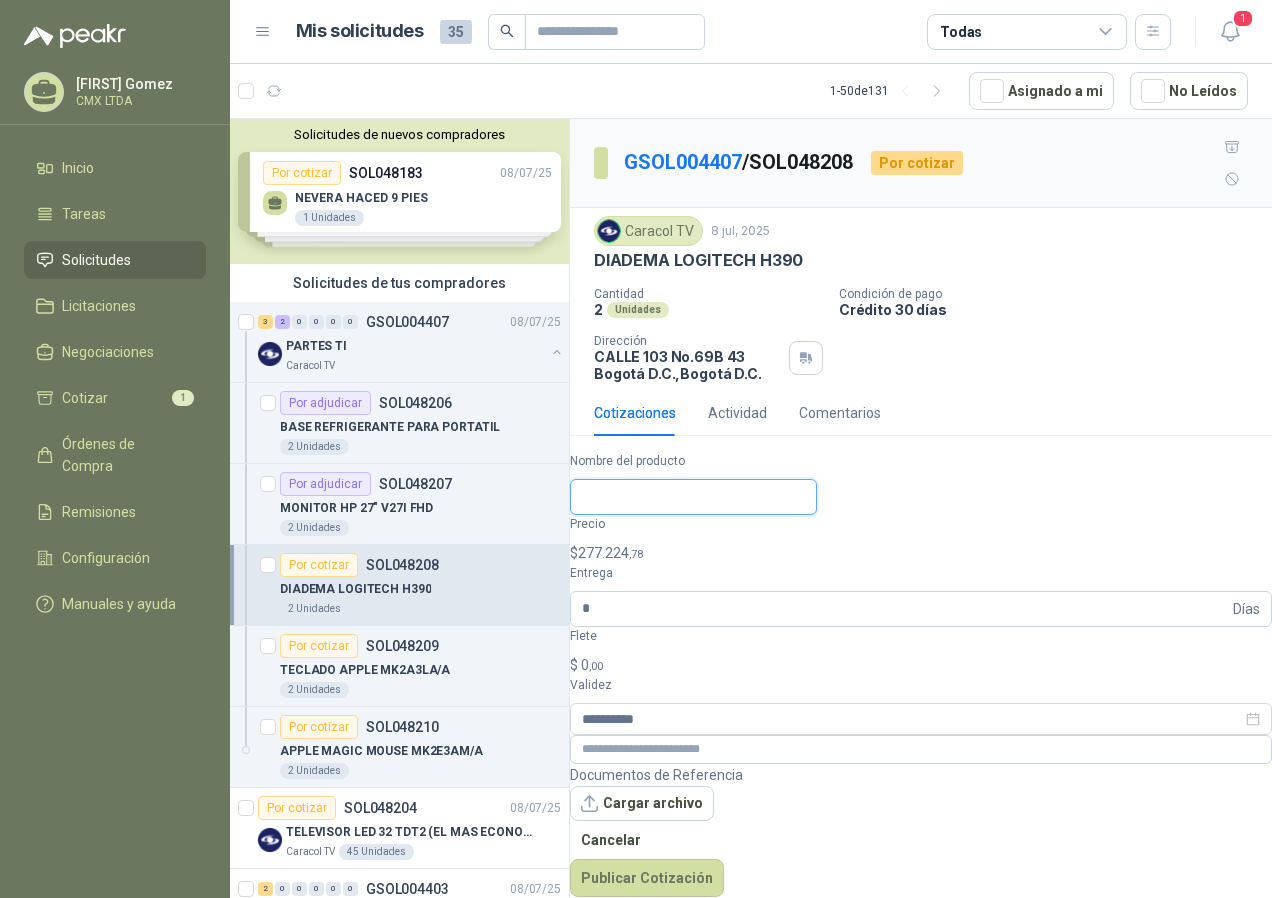 paste on "**********" 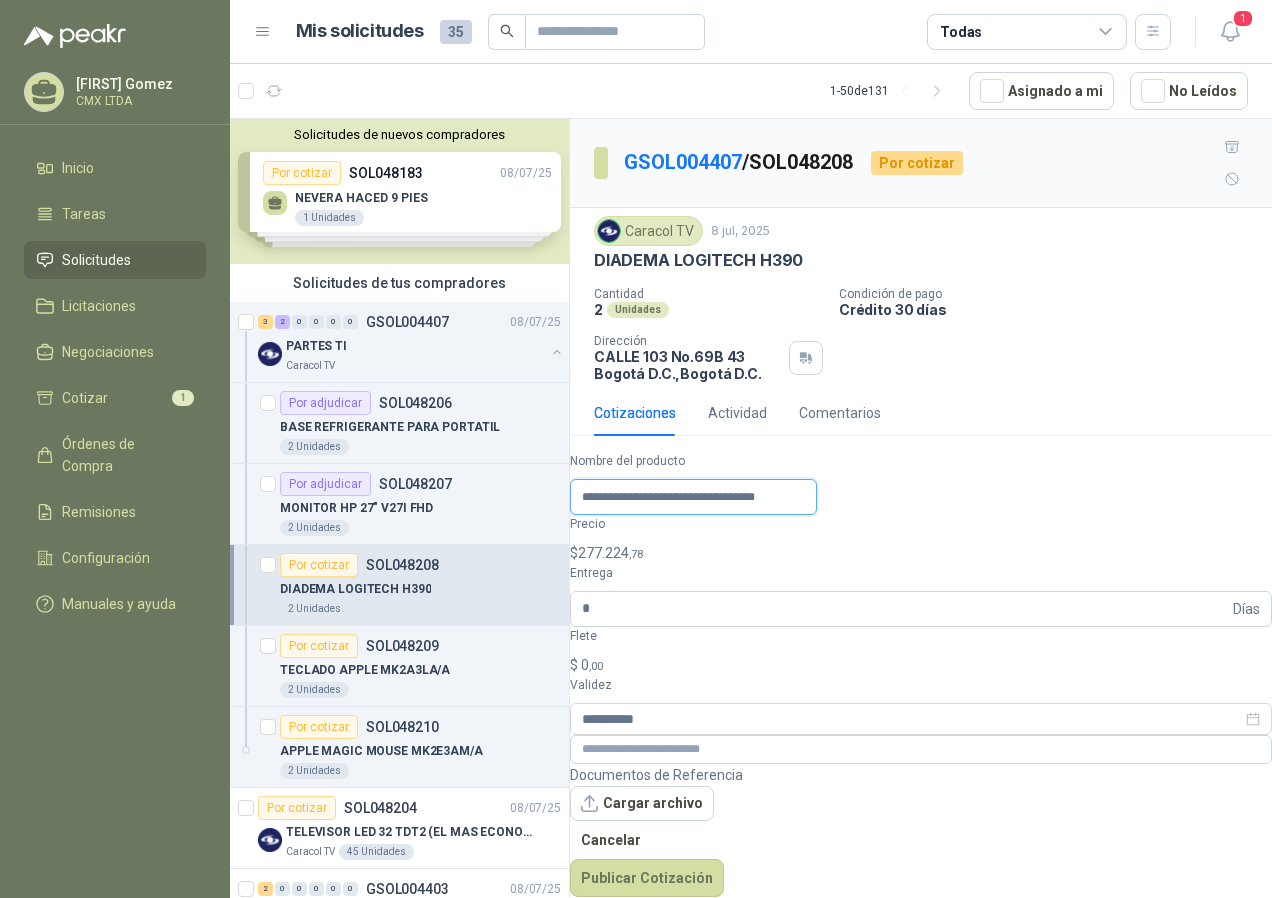 scroll, scrollTop: 0, scrollLeft: 6, axis: horizontal 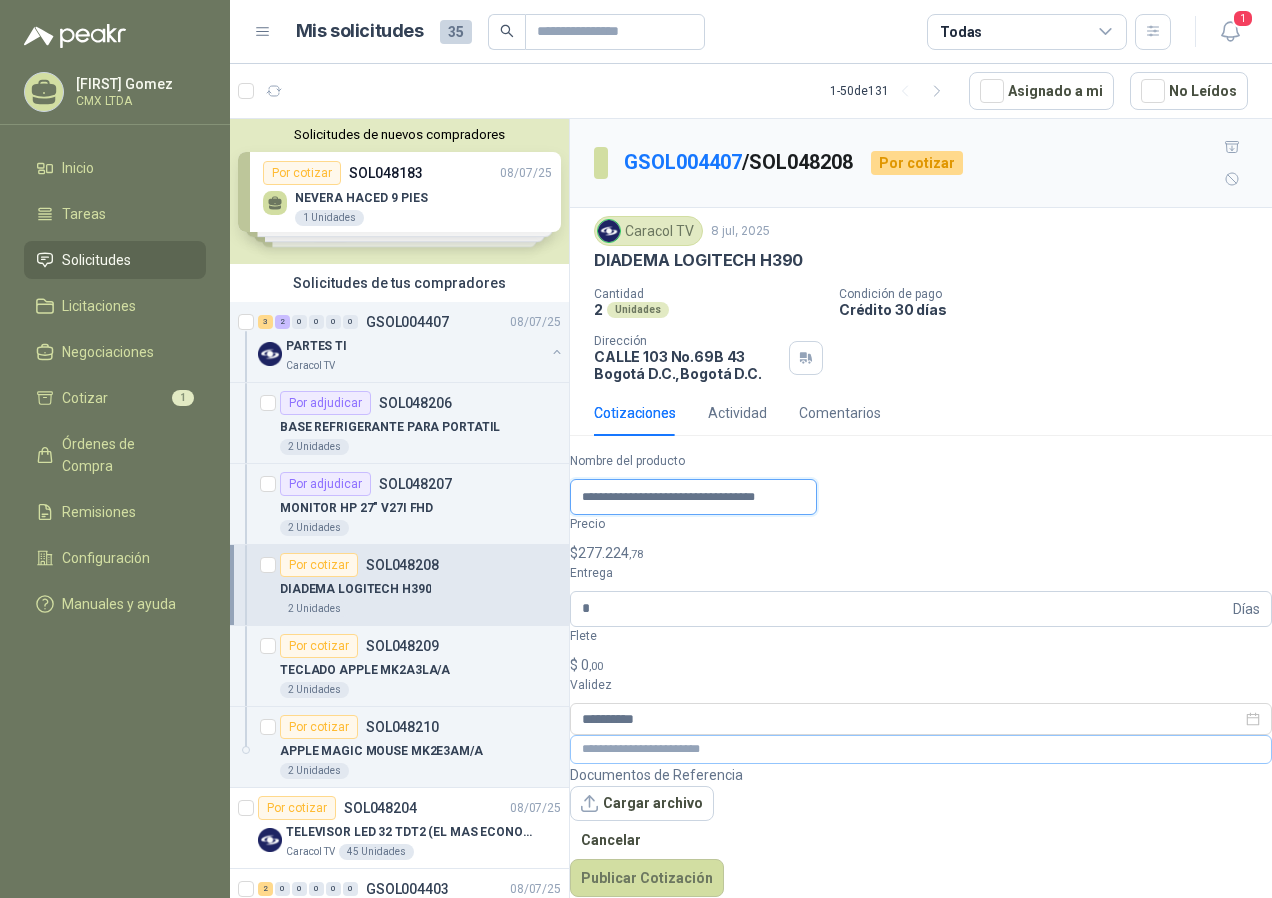 type on "**********" 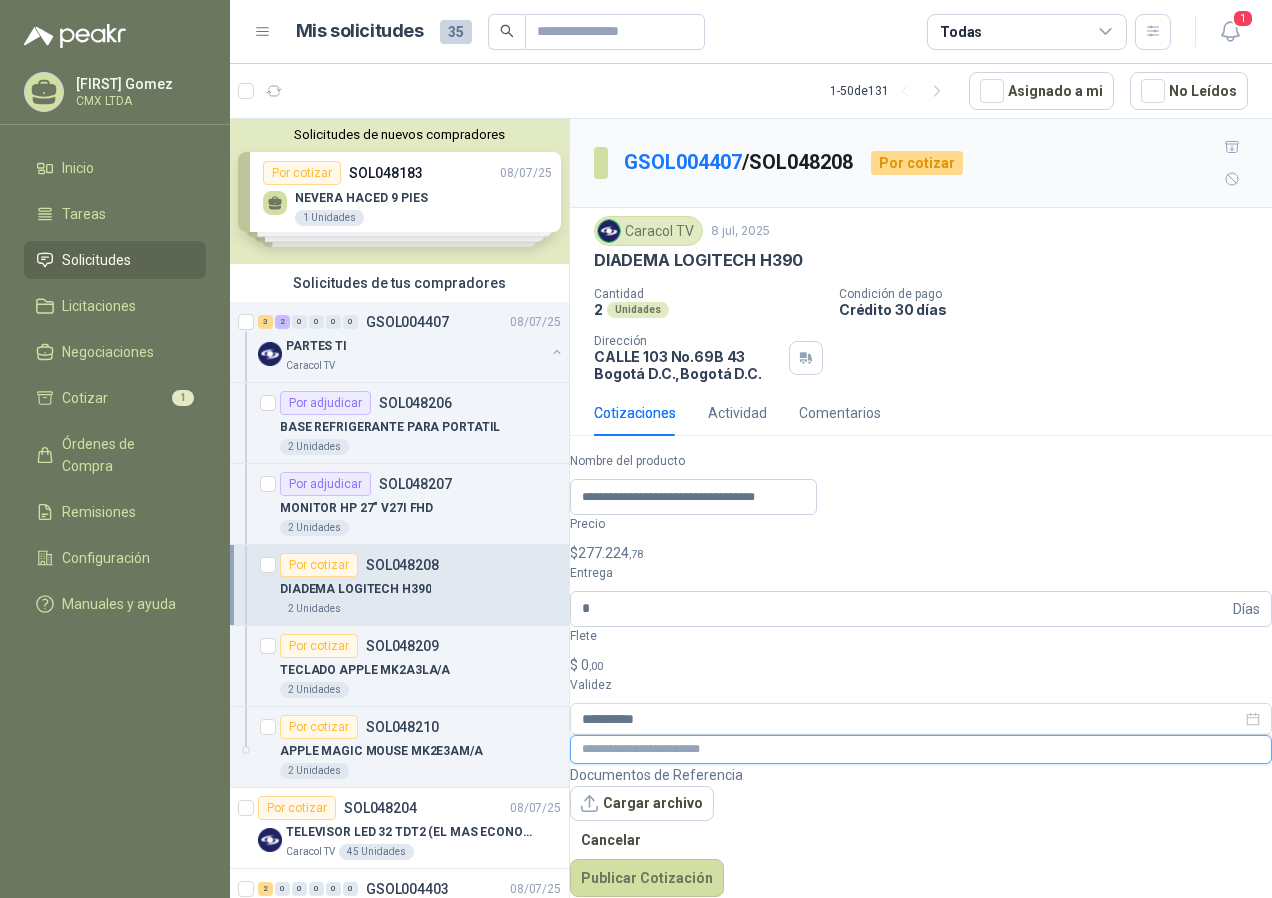 click at bounding box center (921, 749) 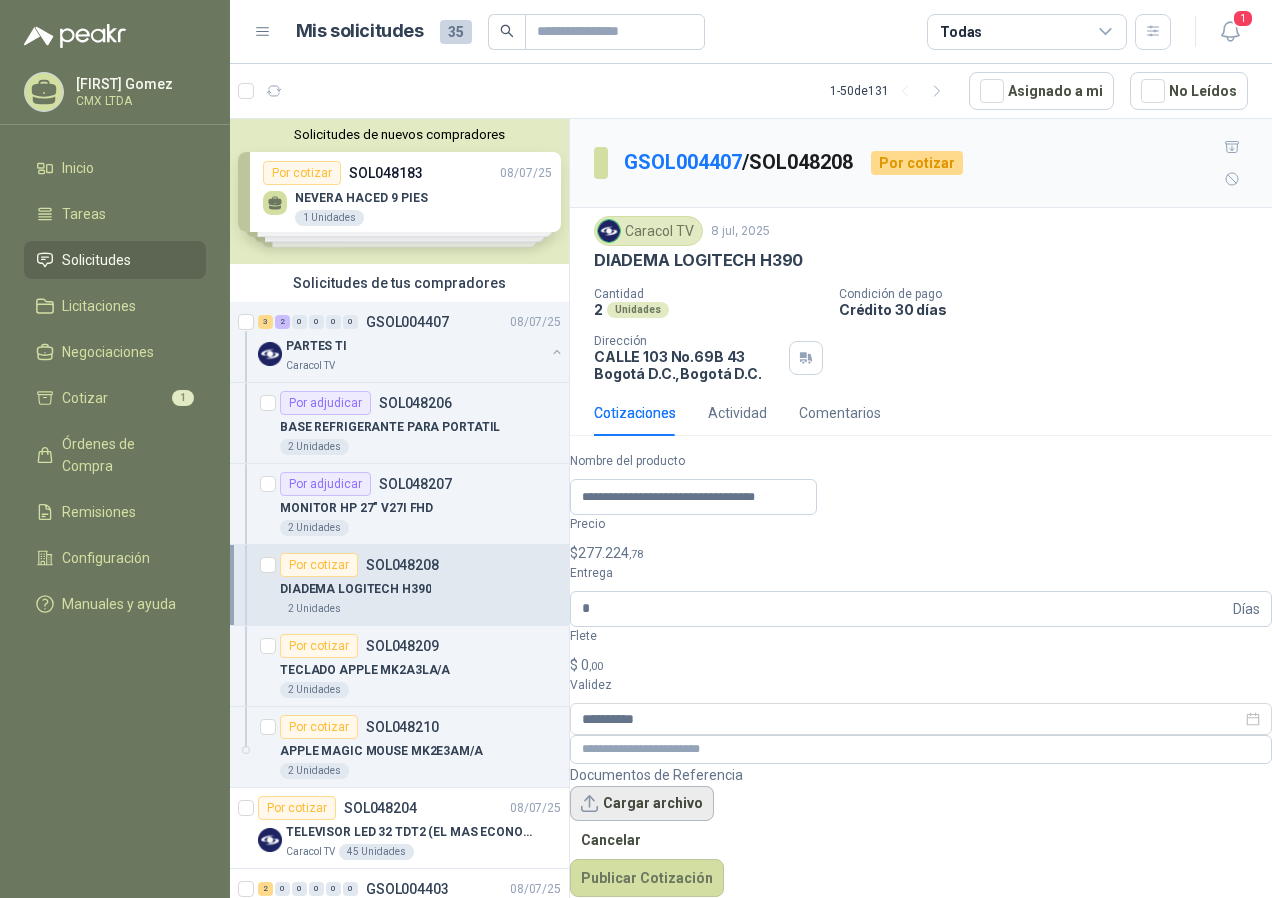 click on "Cargar archivo" at bounding box center [642, 804] 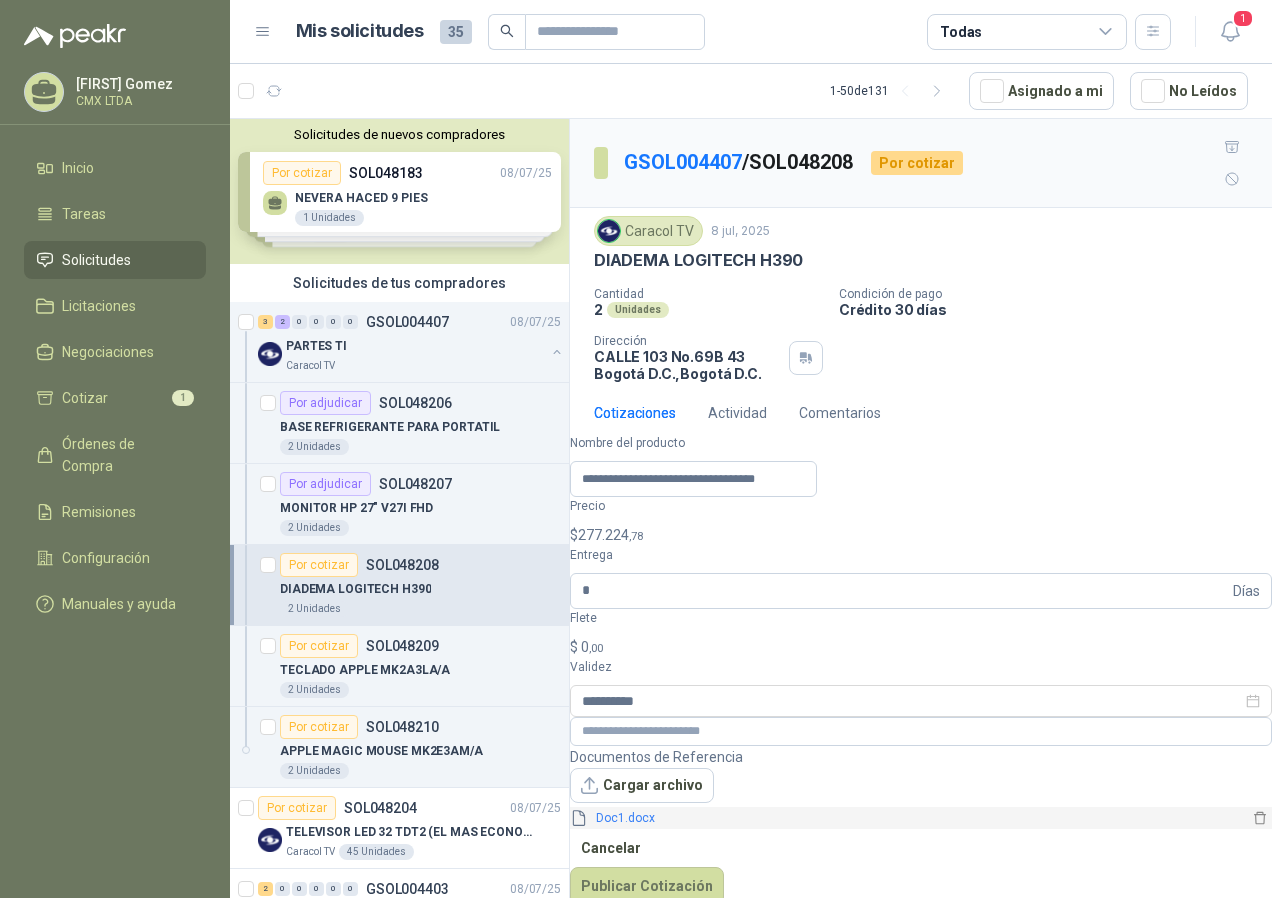 click on "Doc1.docx" at bounding box center [918, 818] 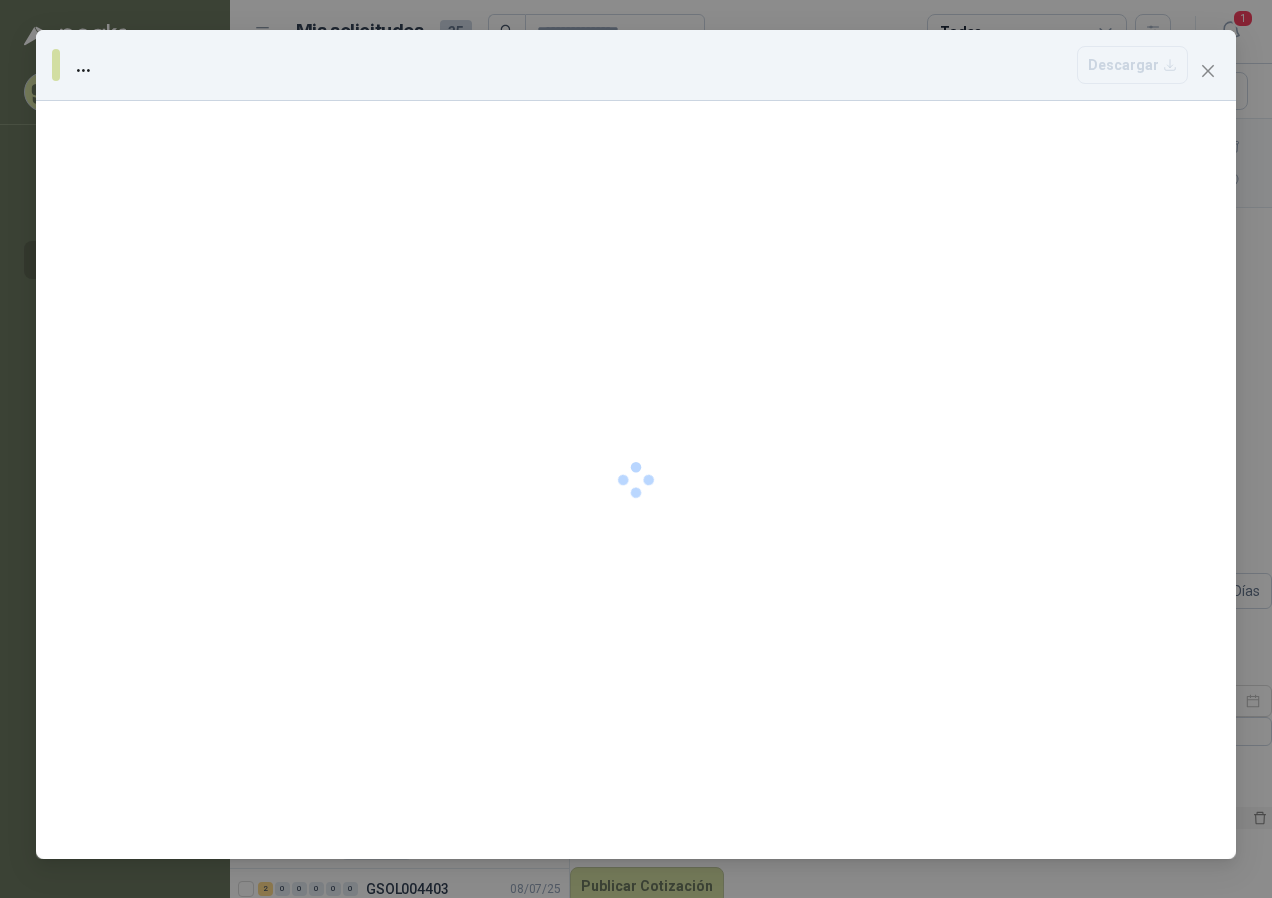 click at bounding box center [636, 480] 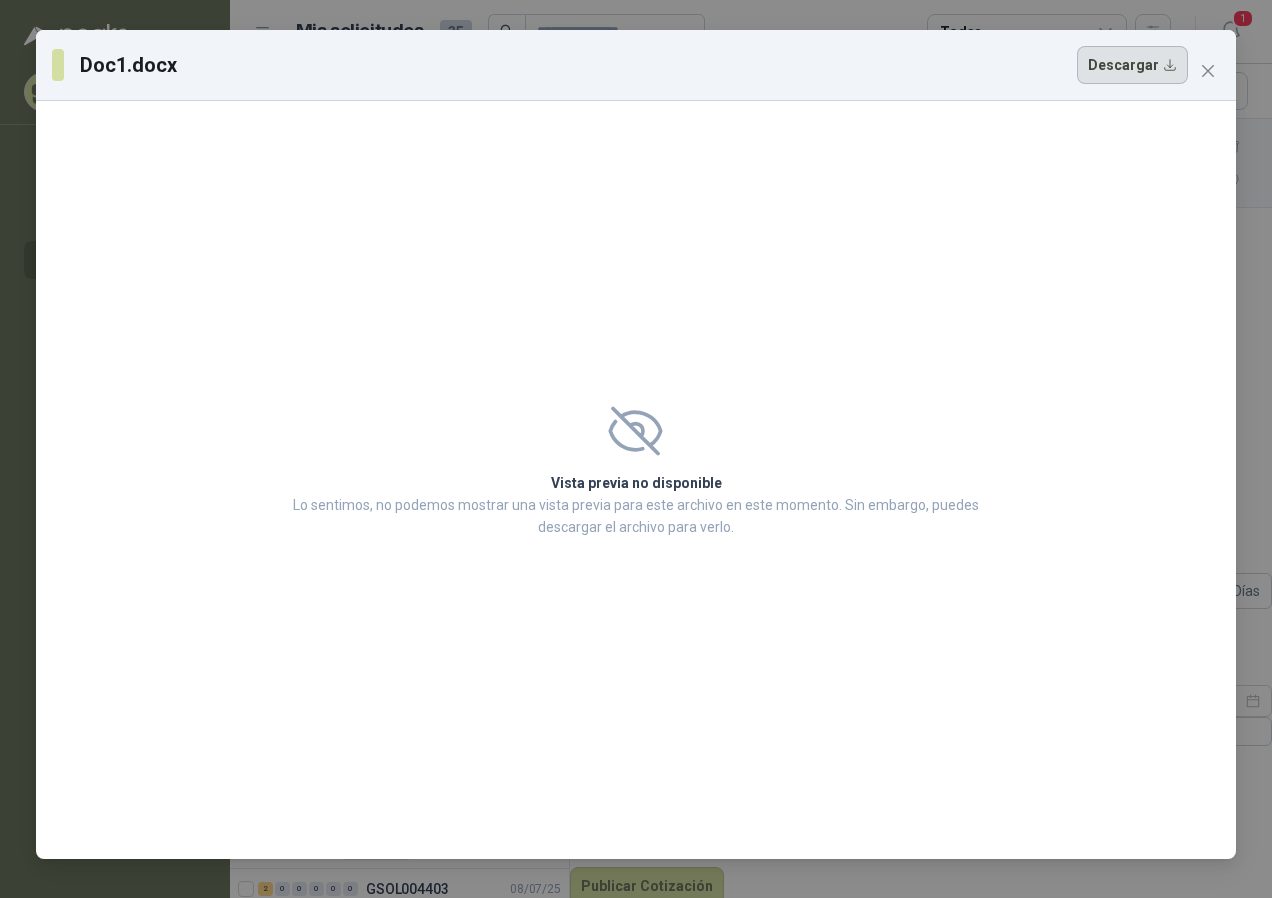click on "Descargar" at bounding box center [1132, 65] 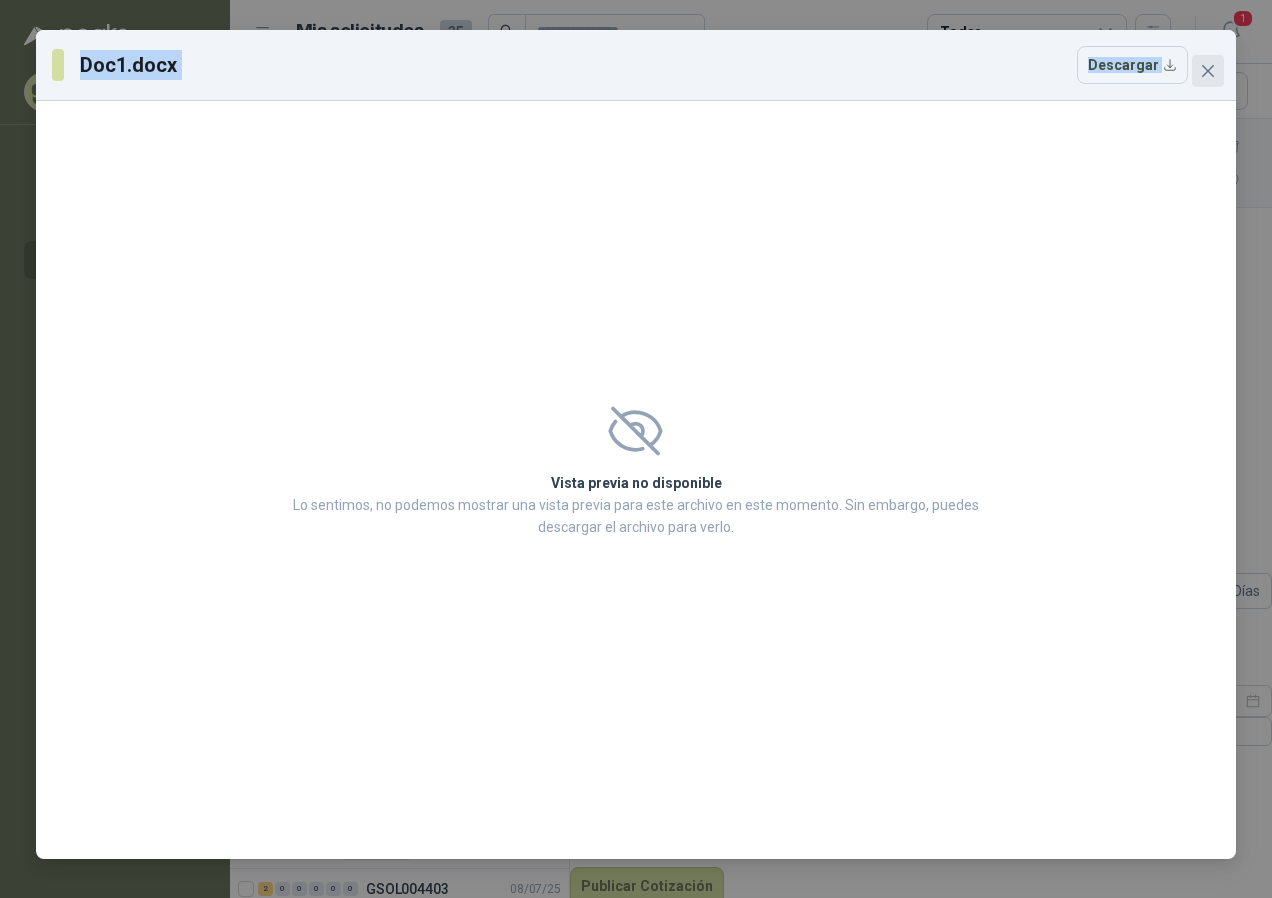 click on "Doc1.docx   Descargar  Vista previa no disponible Lo sentimos, no podemos mostrar una vista previa para este archivo en este momento. Sin embargo, puedes descargar el archivo para verlo." at bounding box center [636, 444] 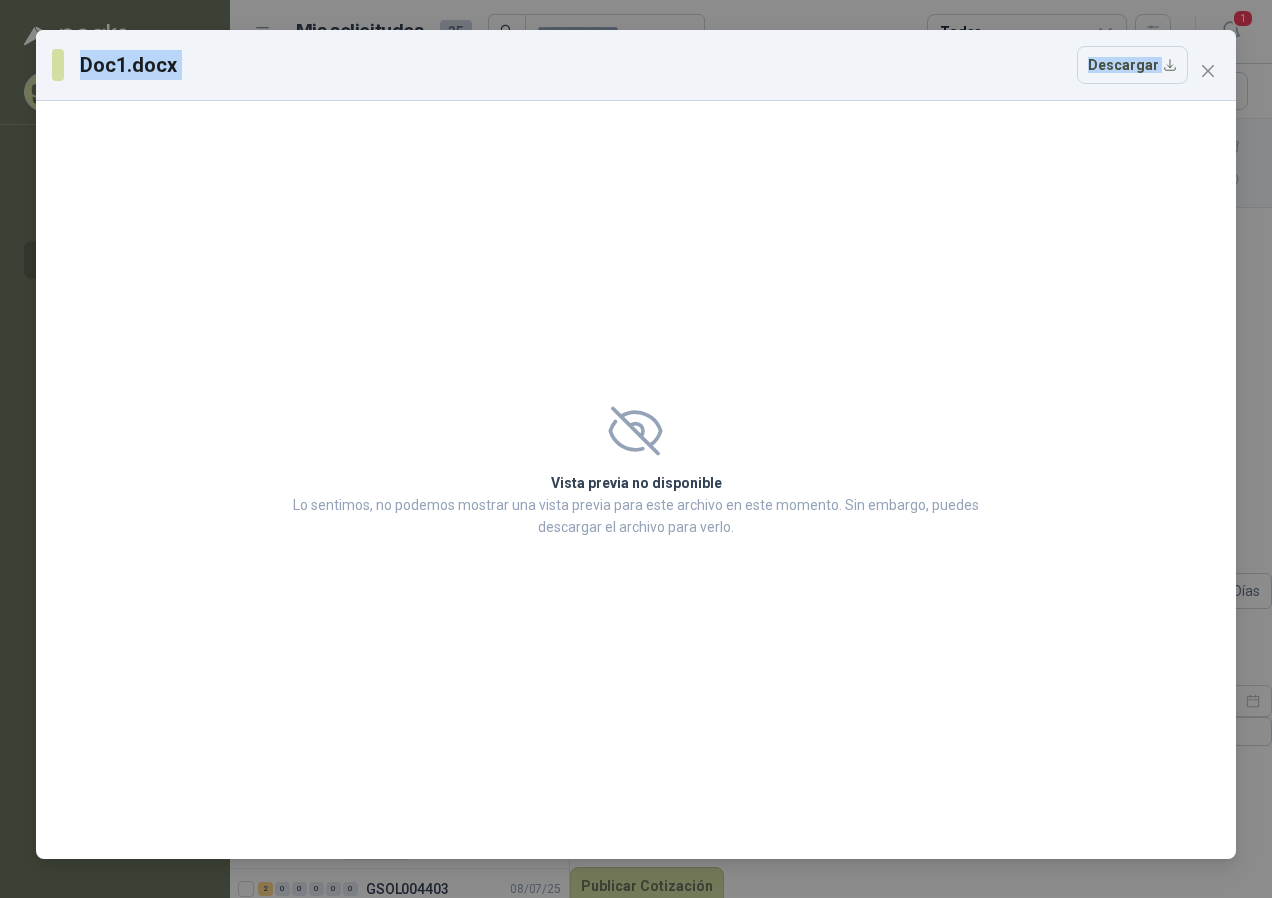 drag, startPoint x: 1212, startPoint y: 84, endPoint x: 1211, endPoint y: 63, distance: 21.023796 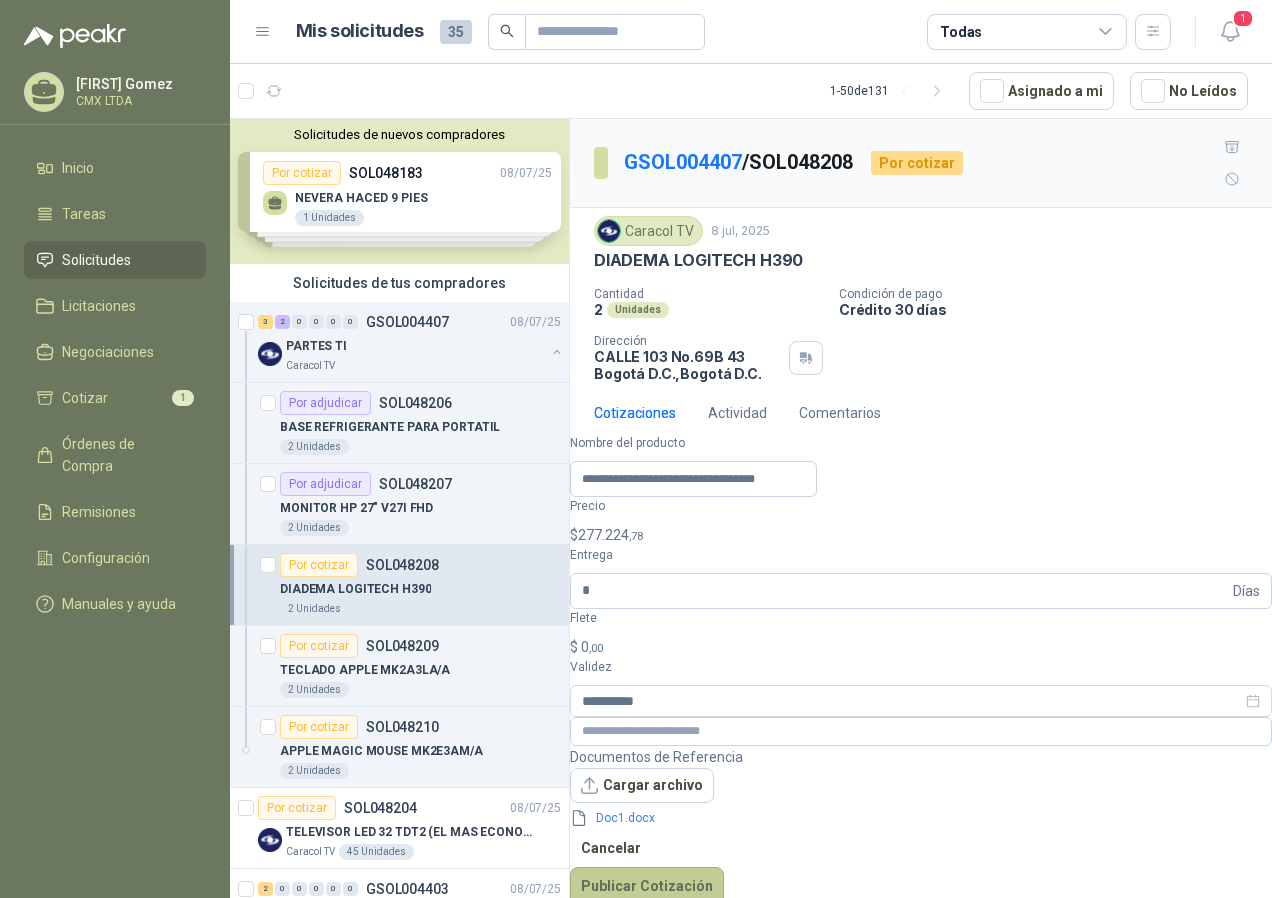 click on "Publicar Cotización" at bounding box center (647, 886) 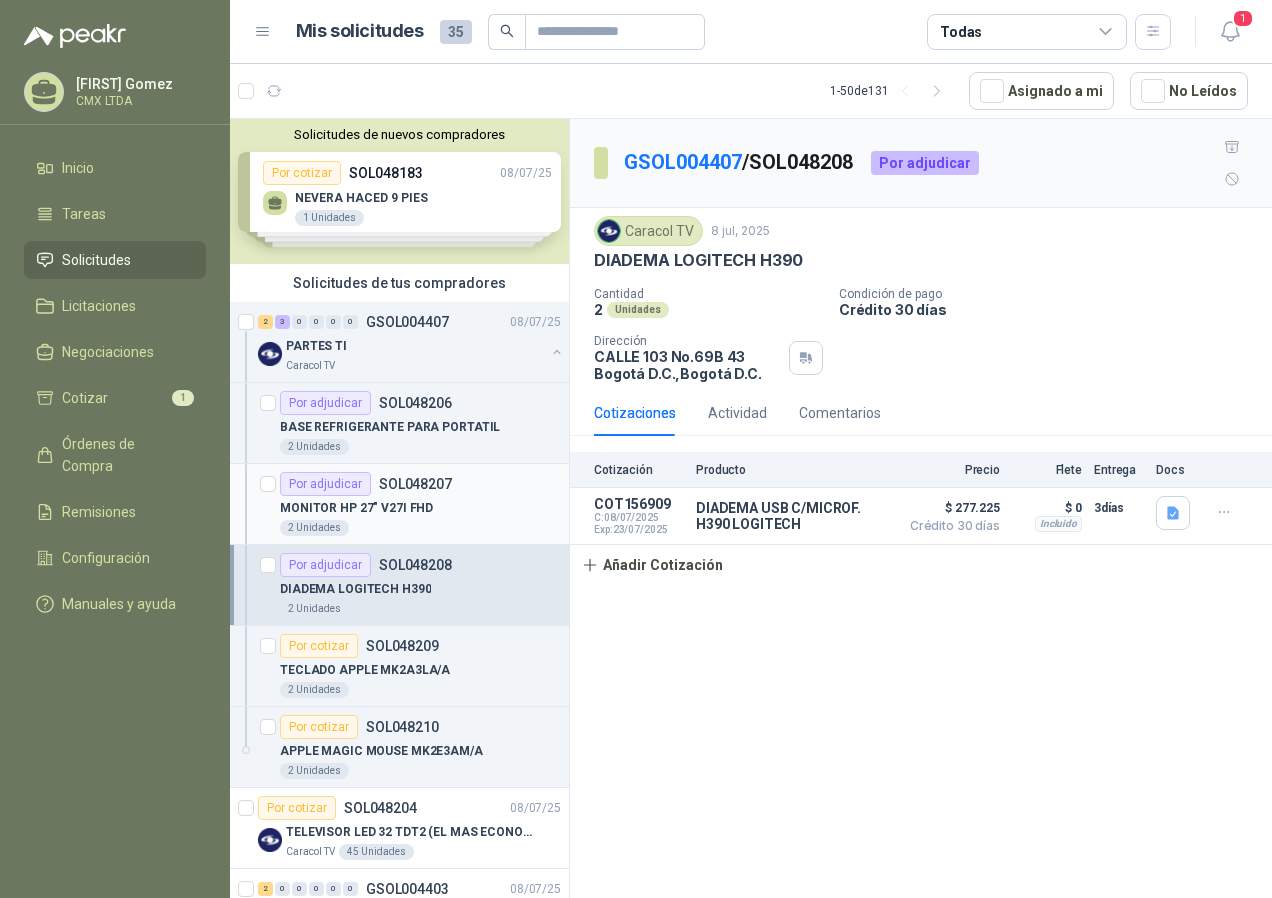 click on "MONITOR HP 27" V27I FHD" at bounding box center [420, 508] 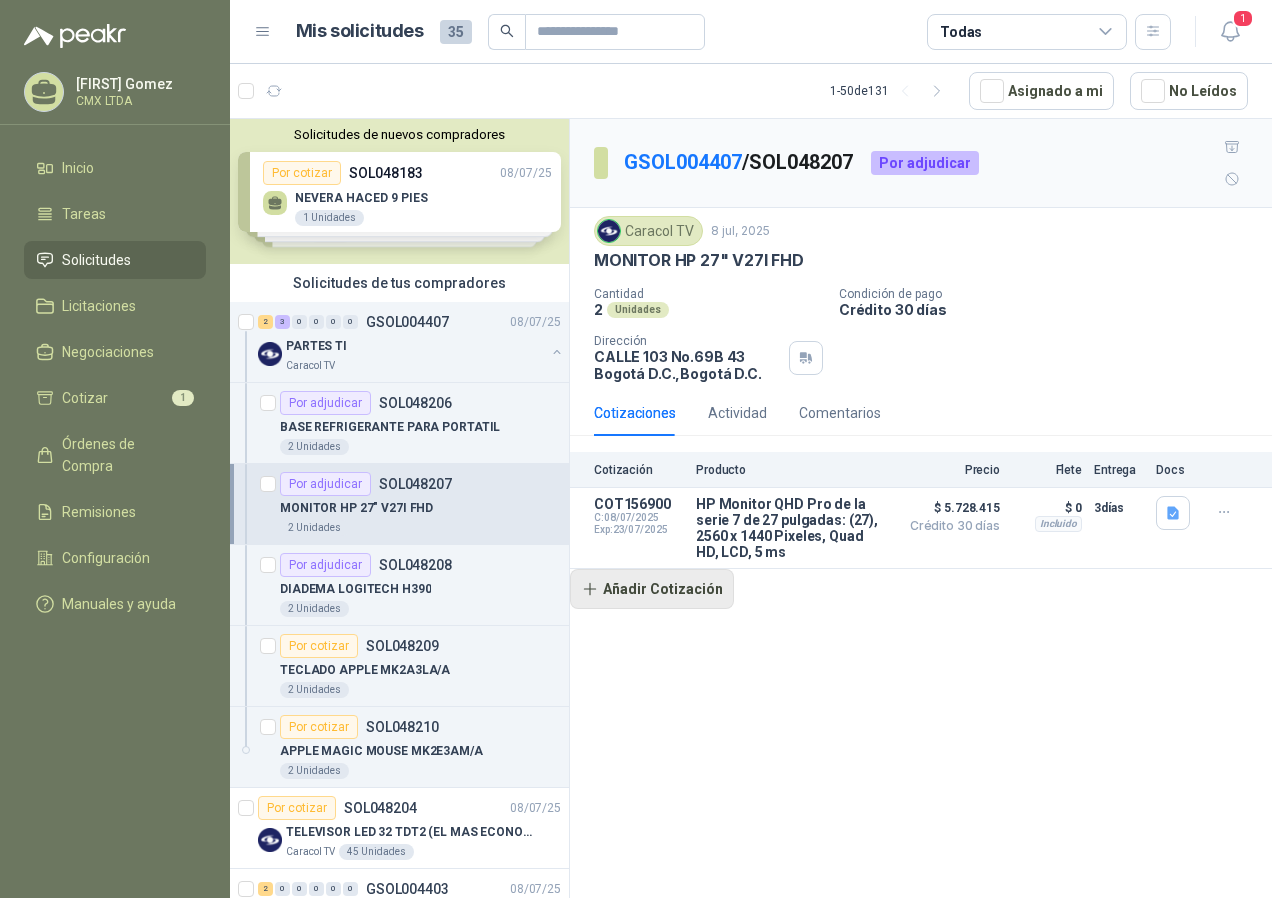 click on "Añadir Cotización" at bounding box center (652, 589) 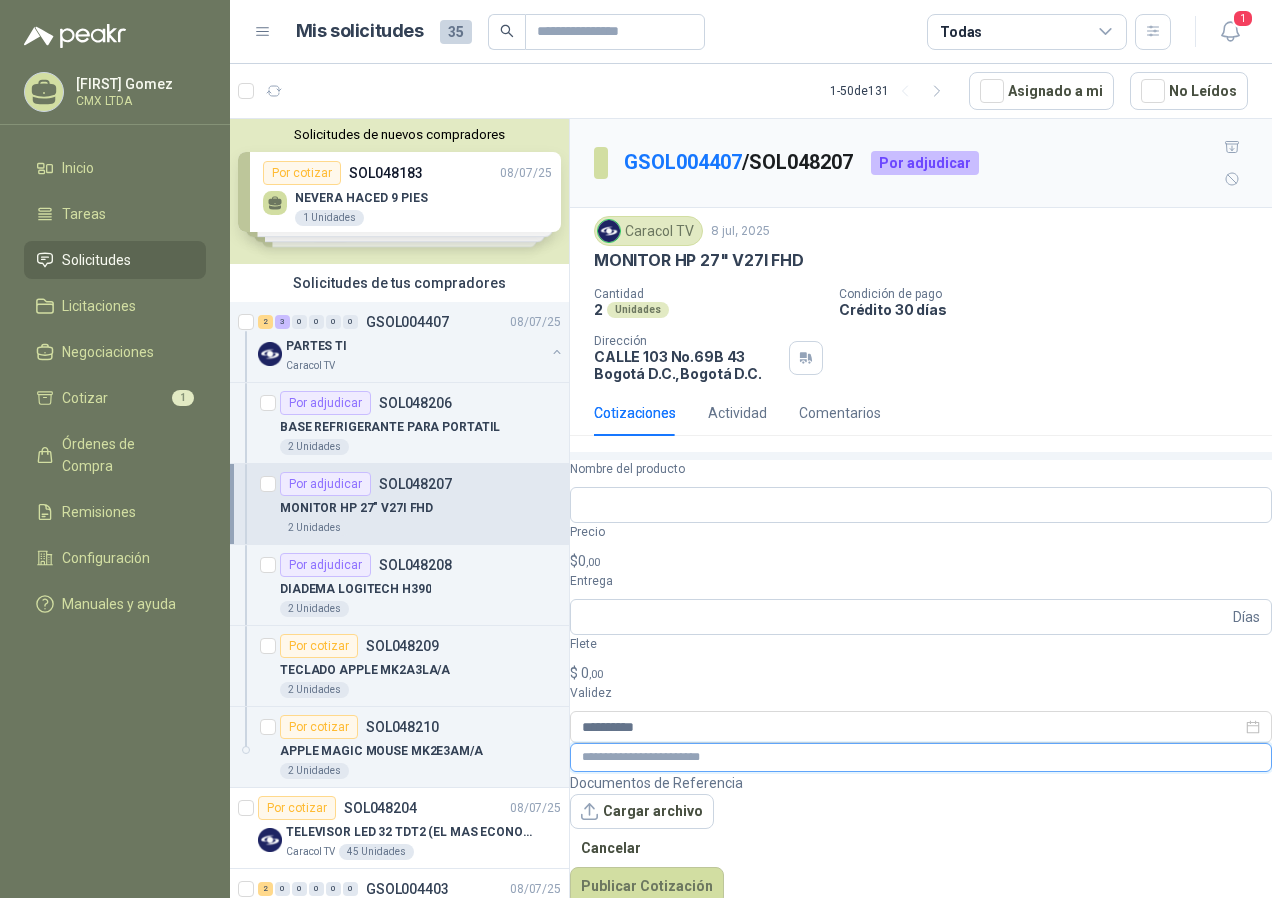 drag, startPoint x: 619, startPoint y: 611, endPoint x: 664, endPoint y: 665, distance: 70.292244 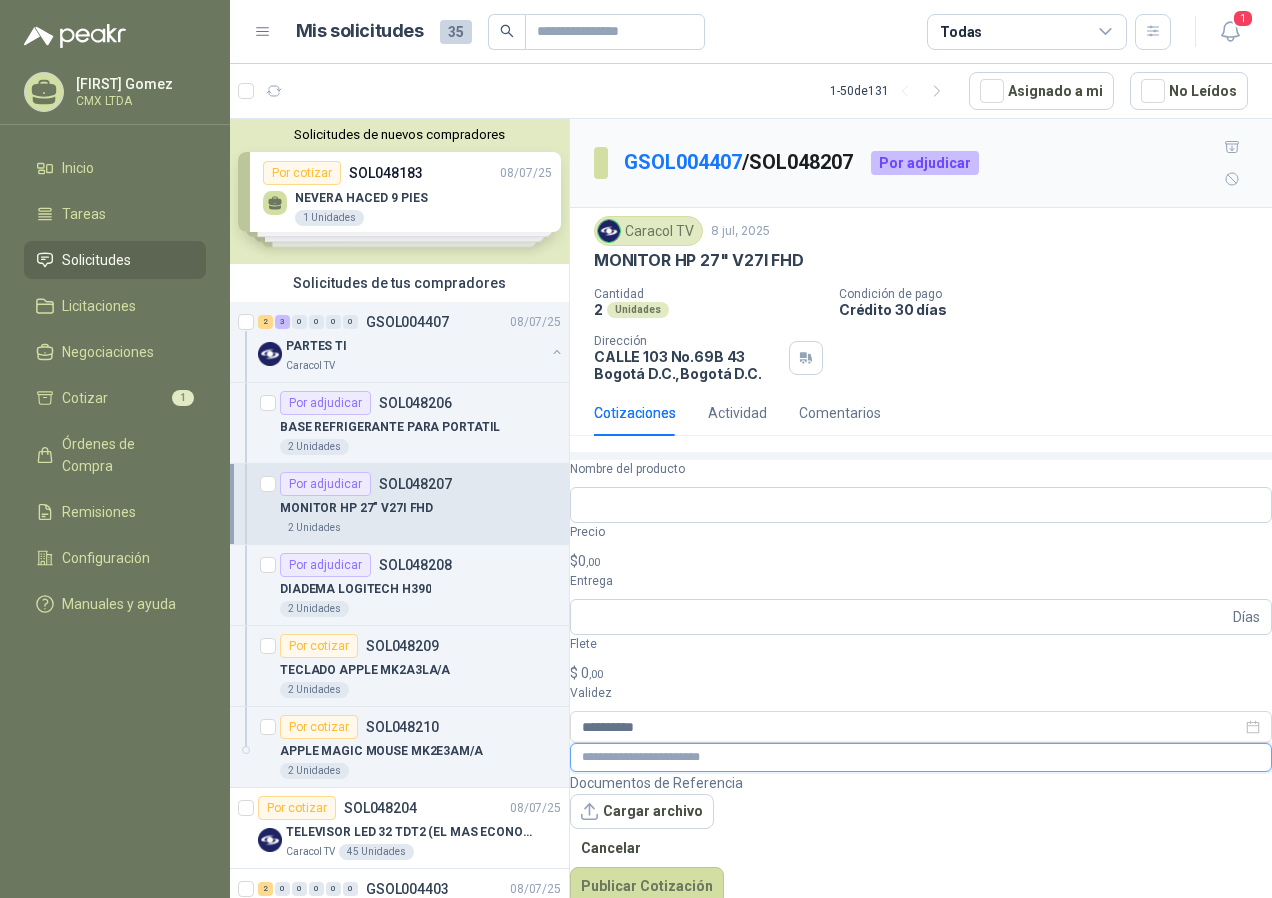 paste on "**********" 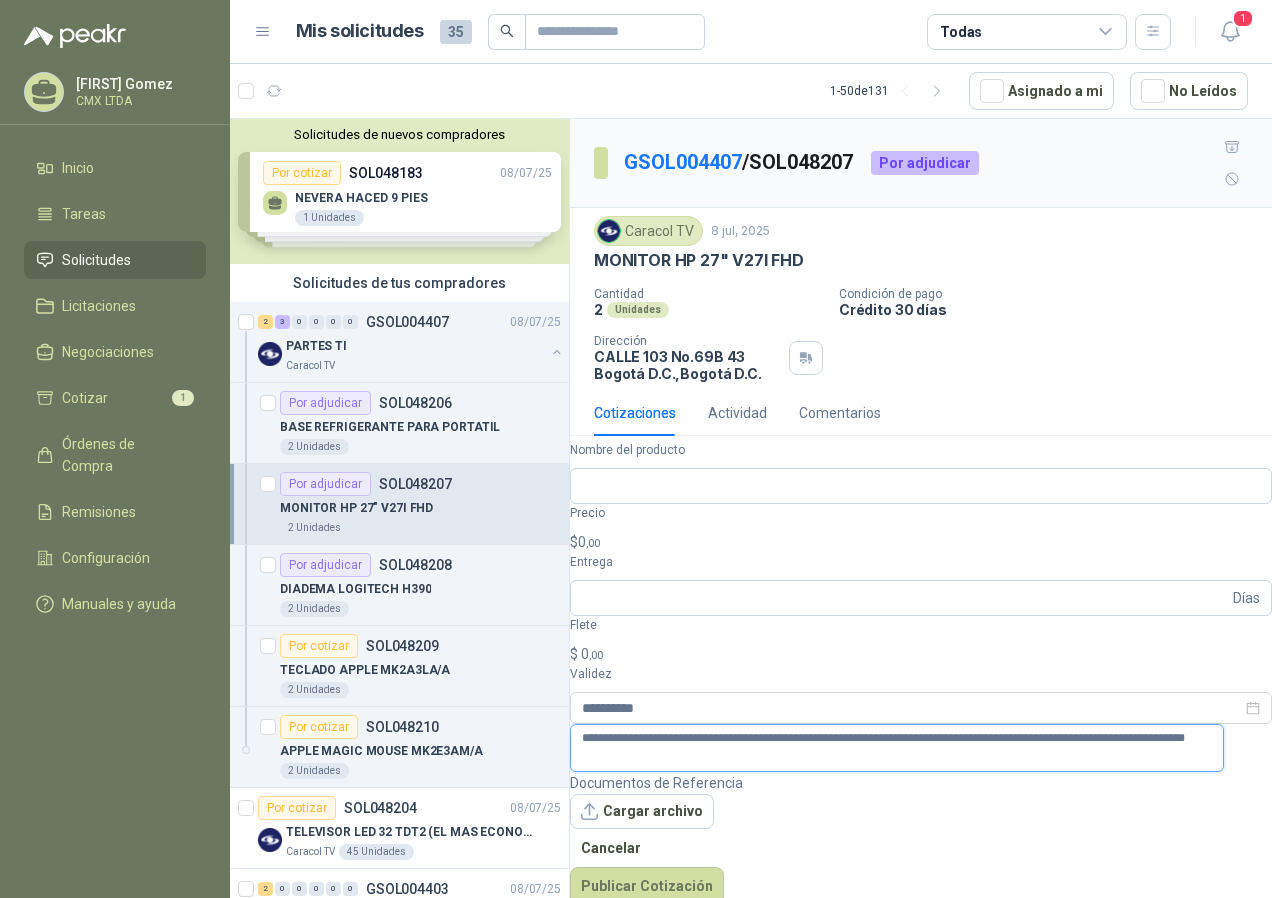 drag, startPoint x: 882, startPoint y: 666, endPoint x: 647, endPoint y: 665, distance: 235.00212 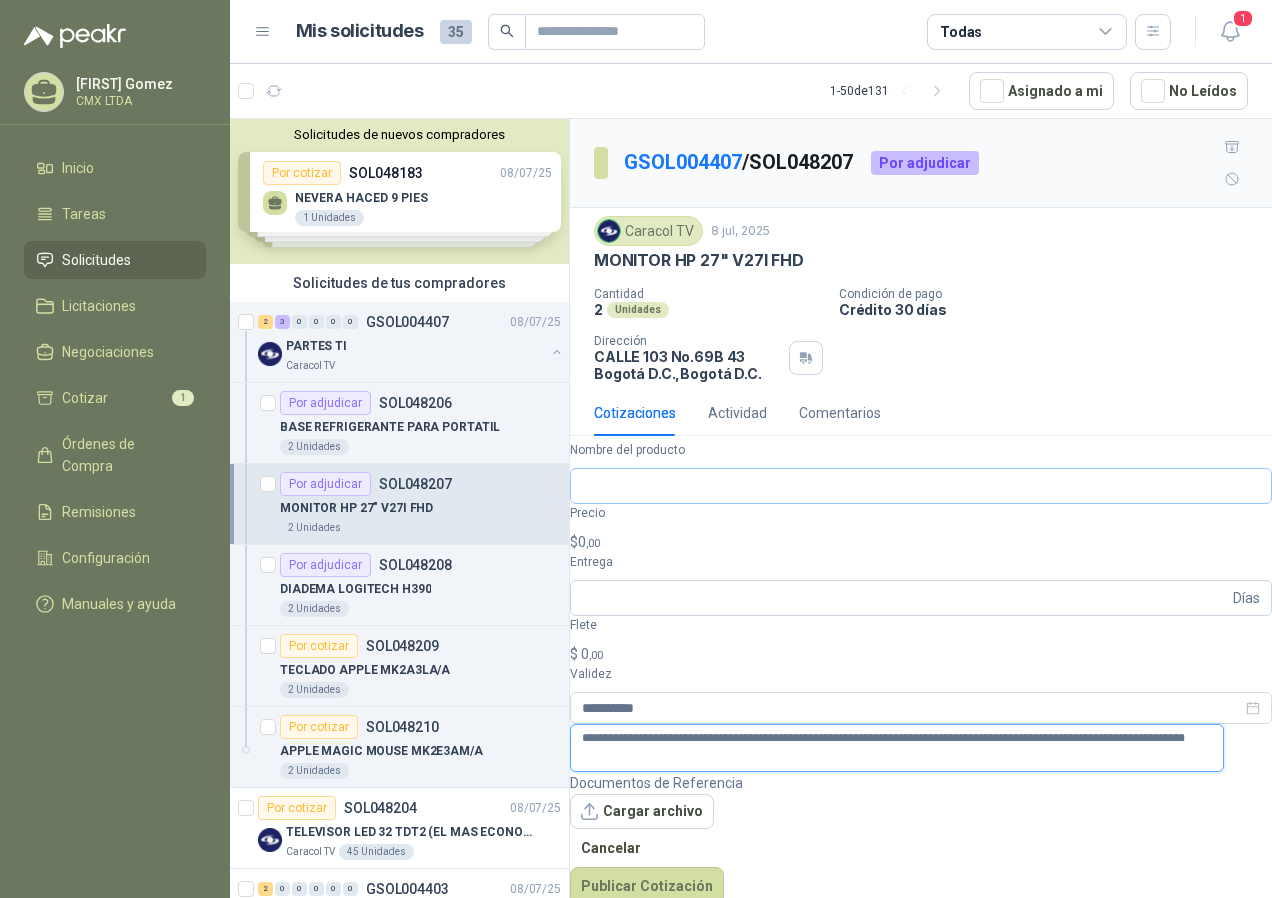 type on "**********" 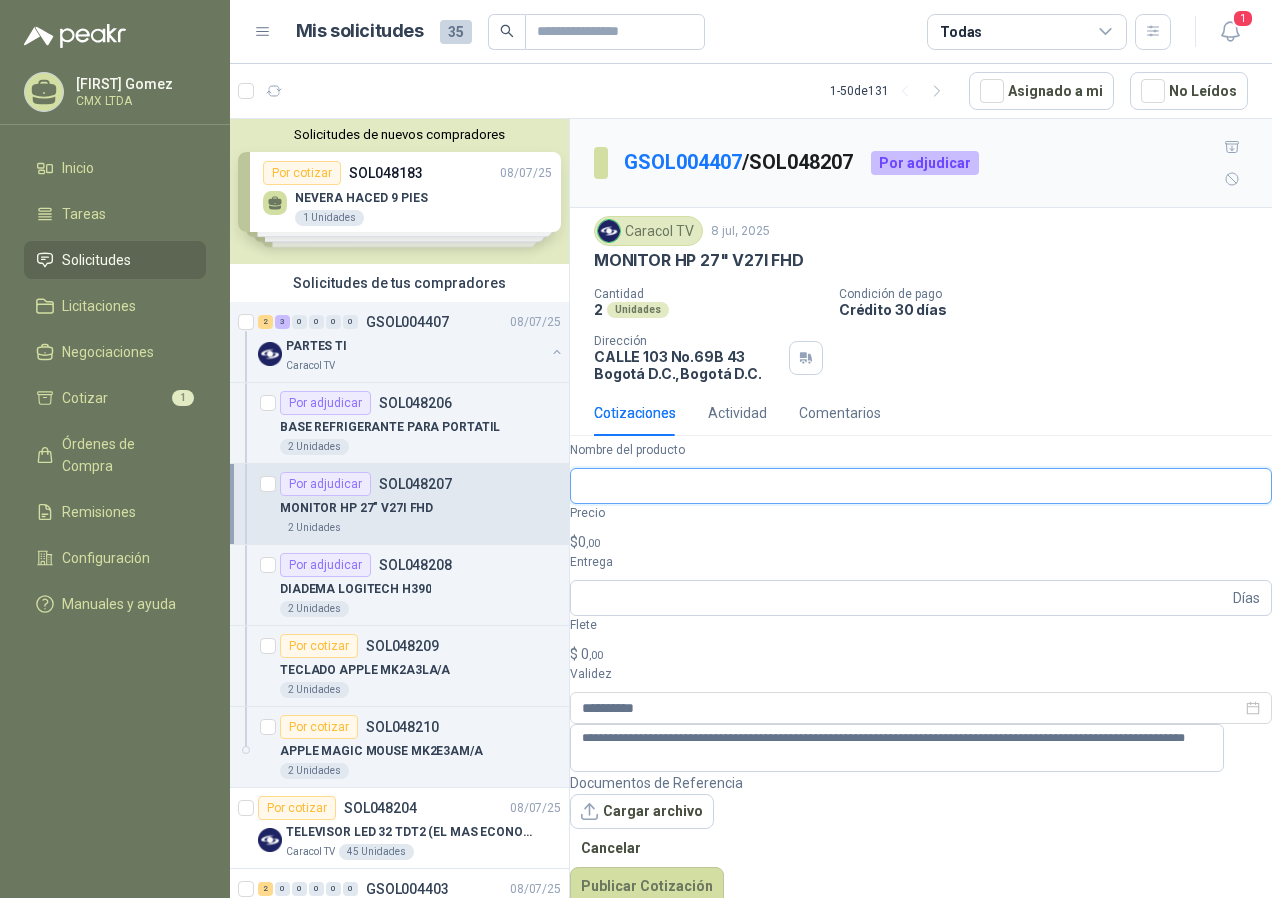click on "Nombre del producto" at bounding box center (921, 486) 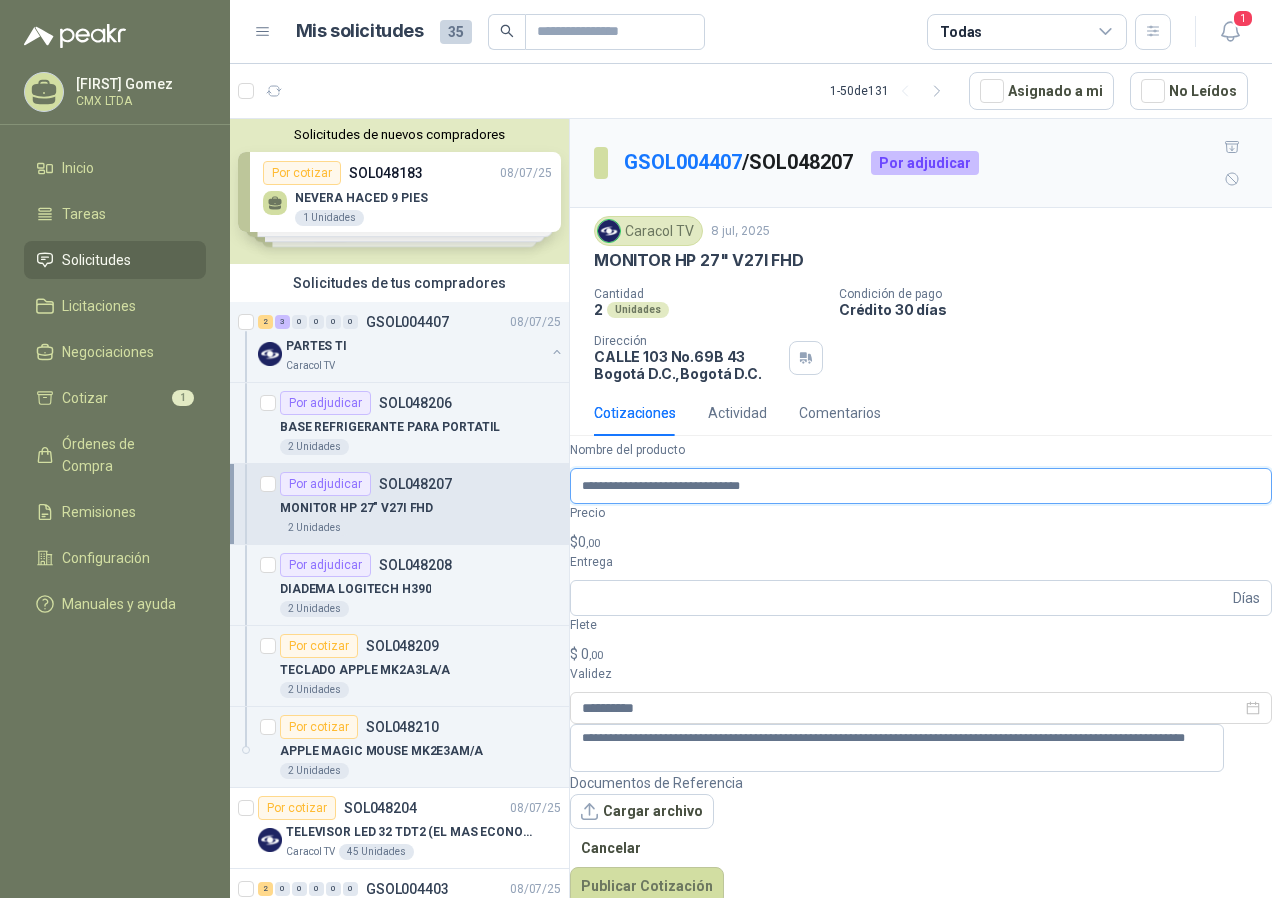scroll, scrollTop: 0, scrollLeft: 3, axis: horizontal 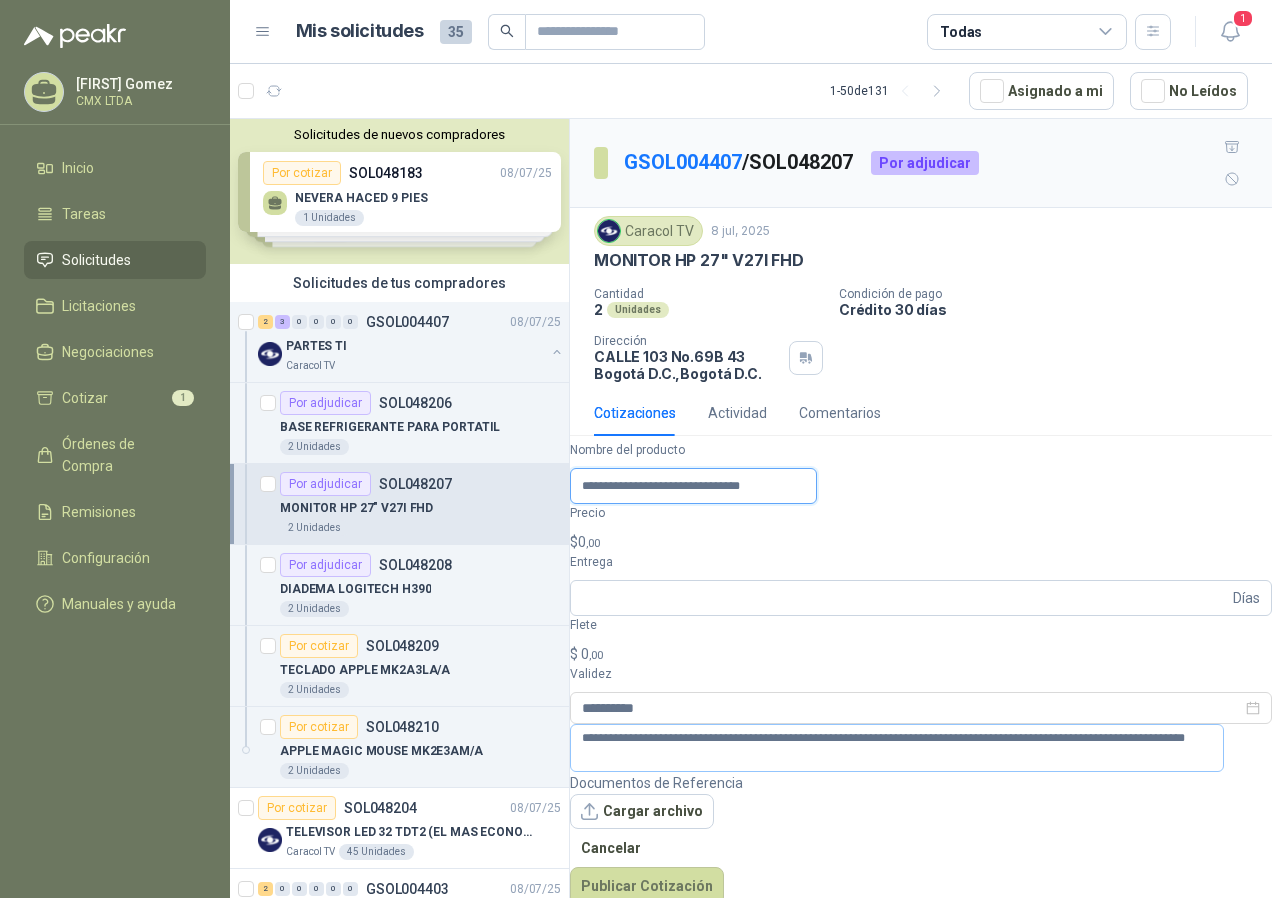 type on "**********" 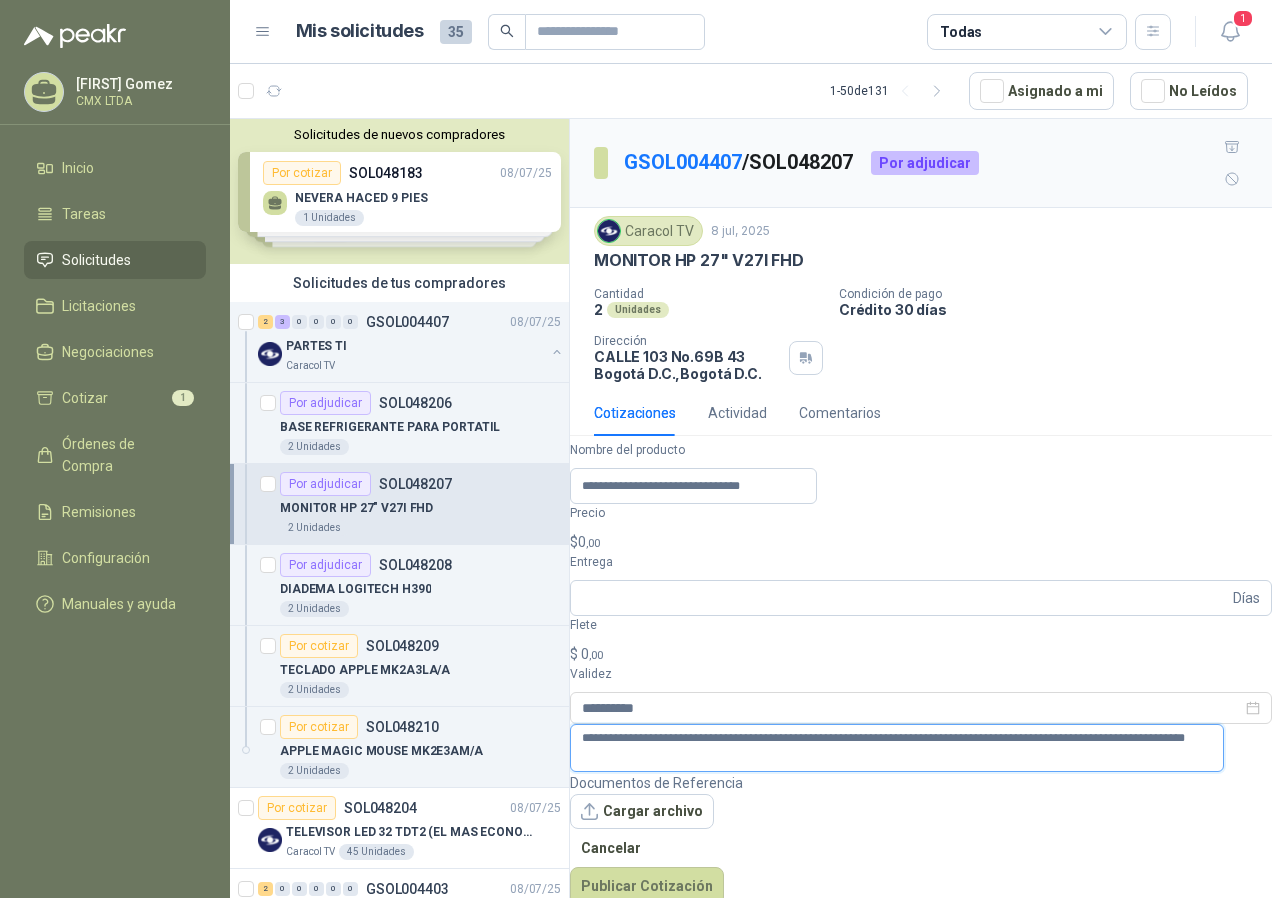 scroll, scrollTop: 0, scrollLeft: 0, axis: both 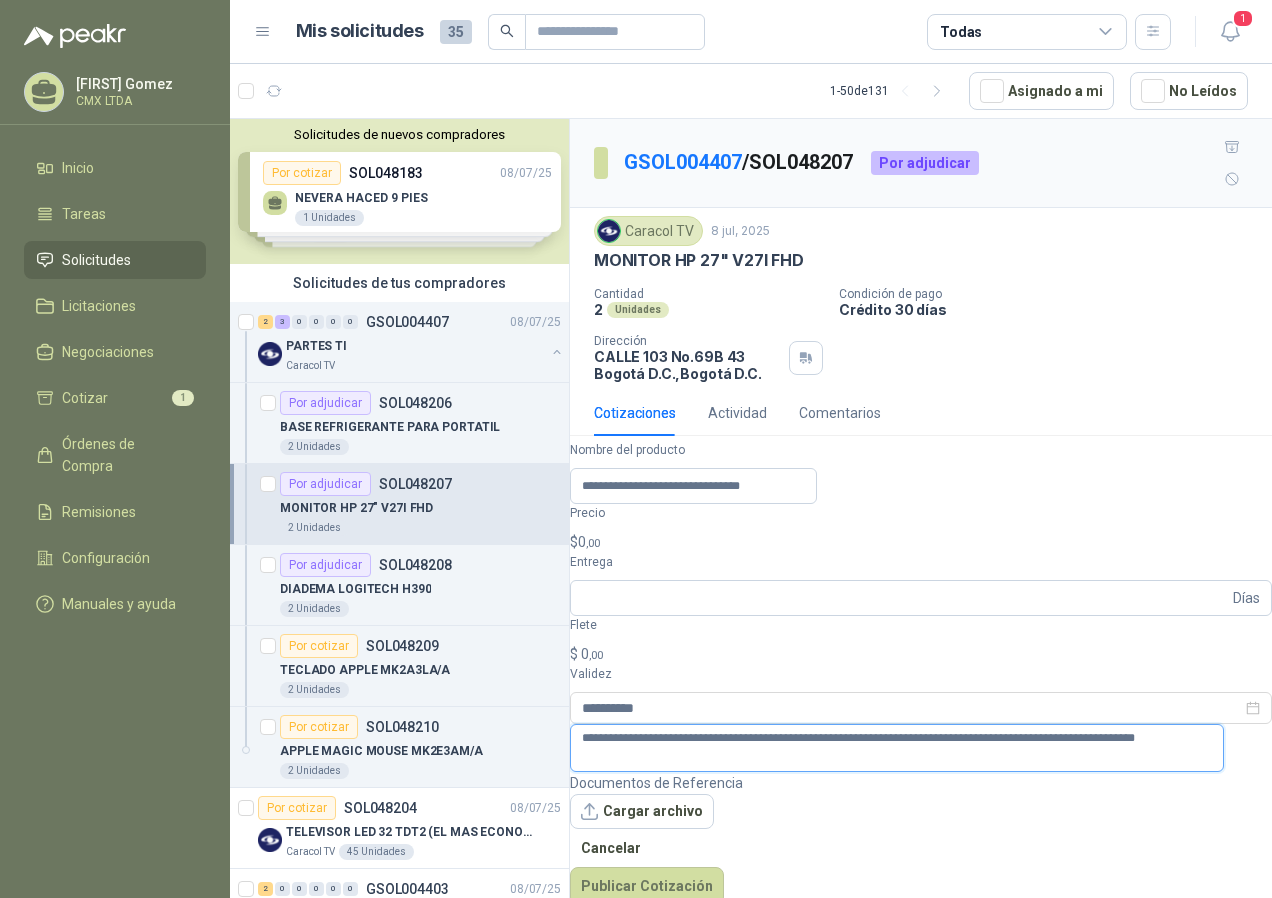 type on "**********" 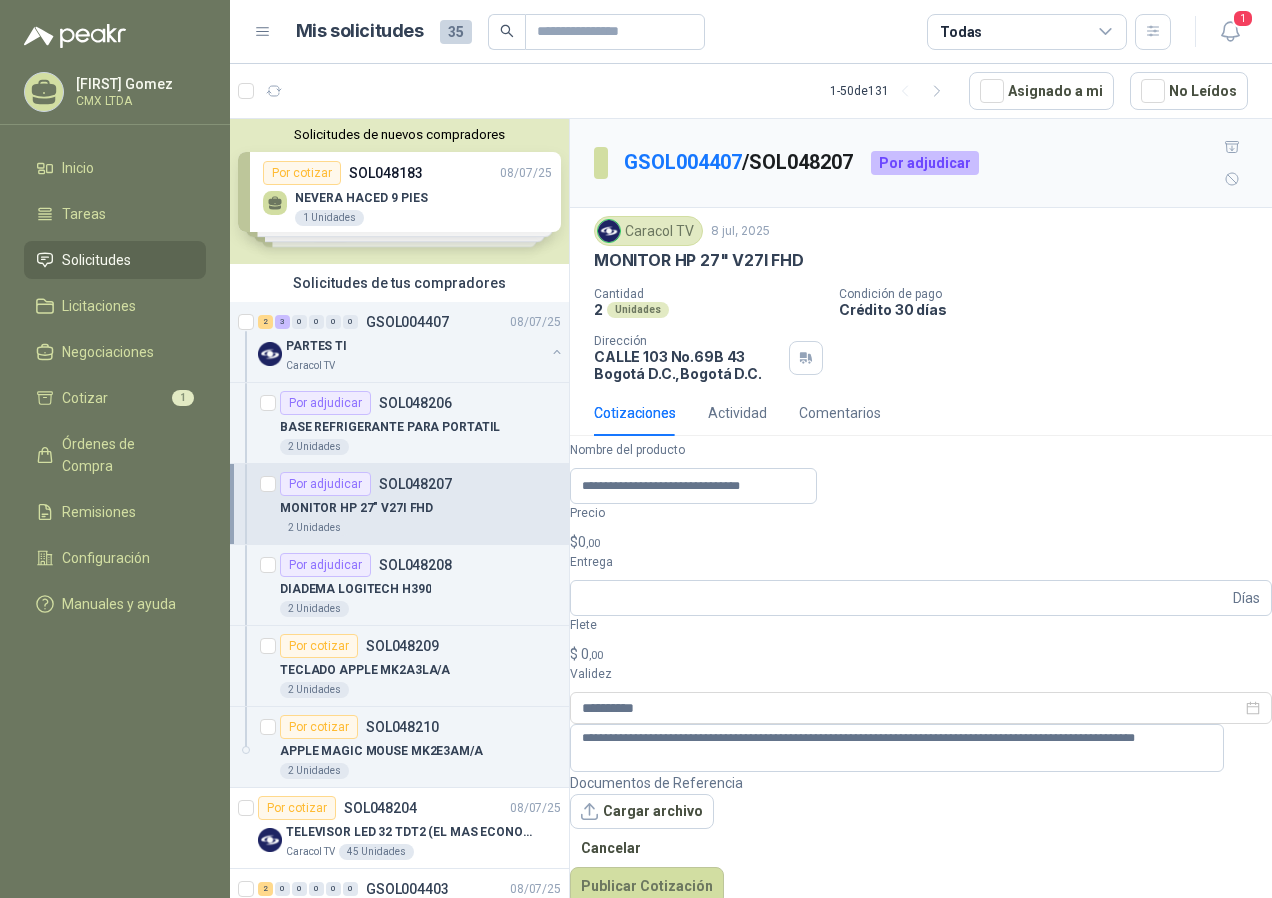 click on "**********" at bounding box center (921, 673) 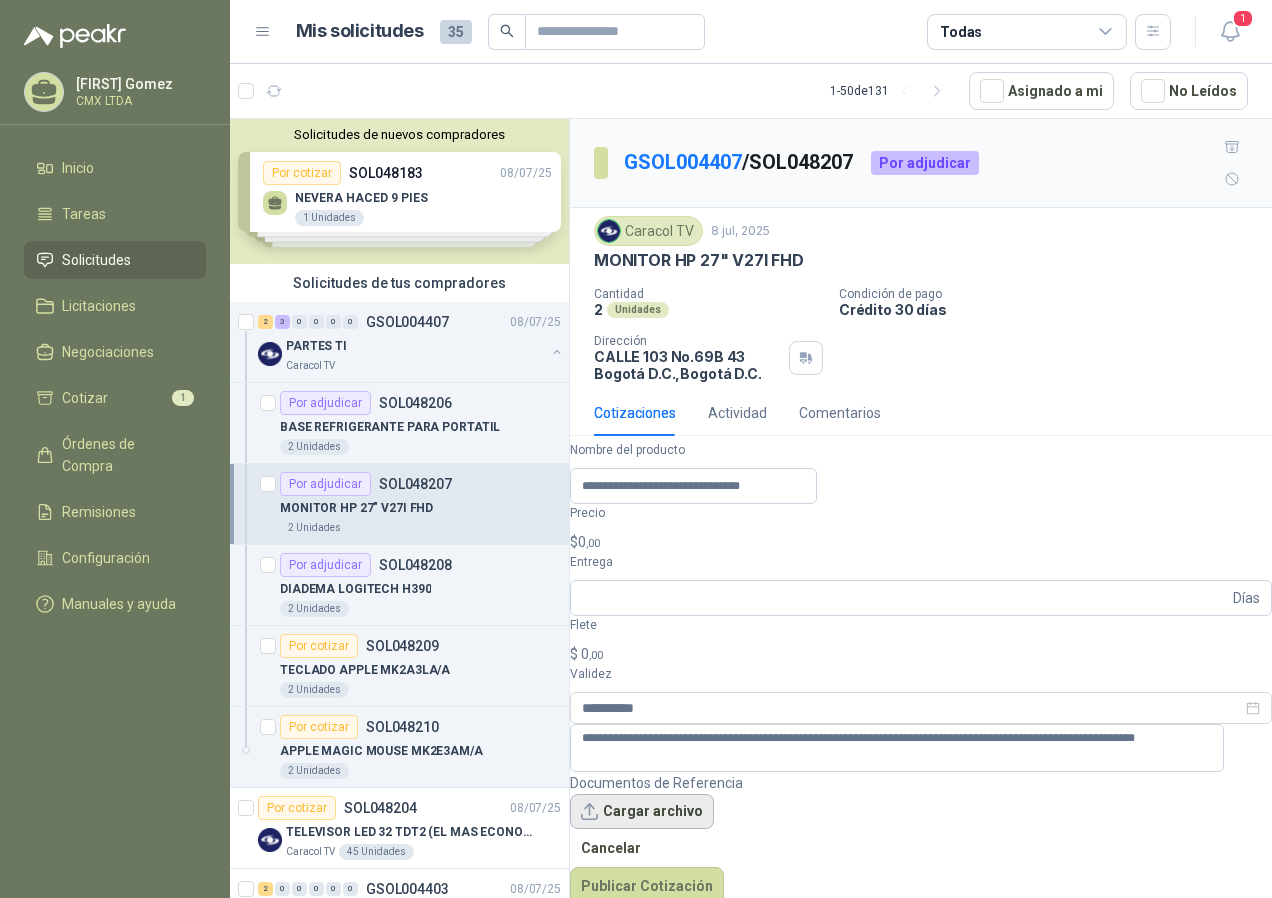 click on "Cargar archivo" at bounding box center (642, 812) 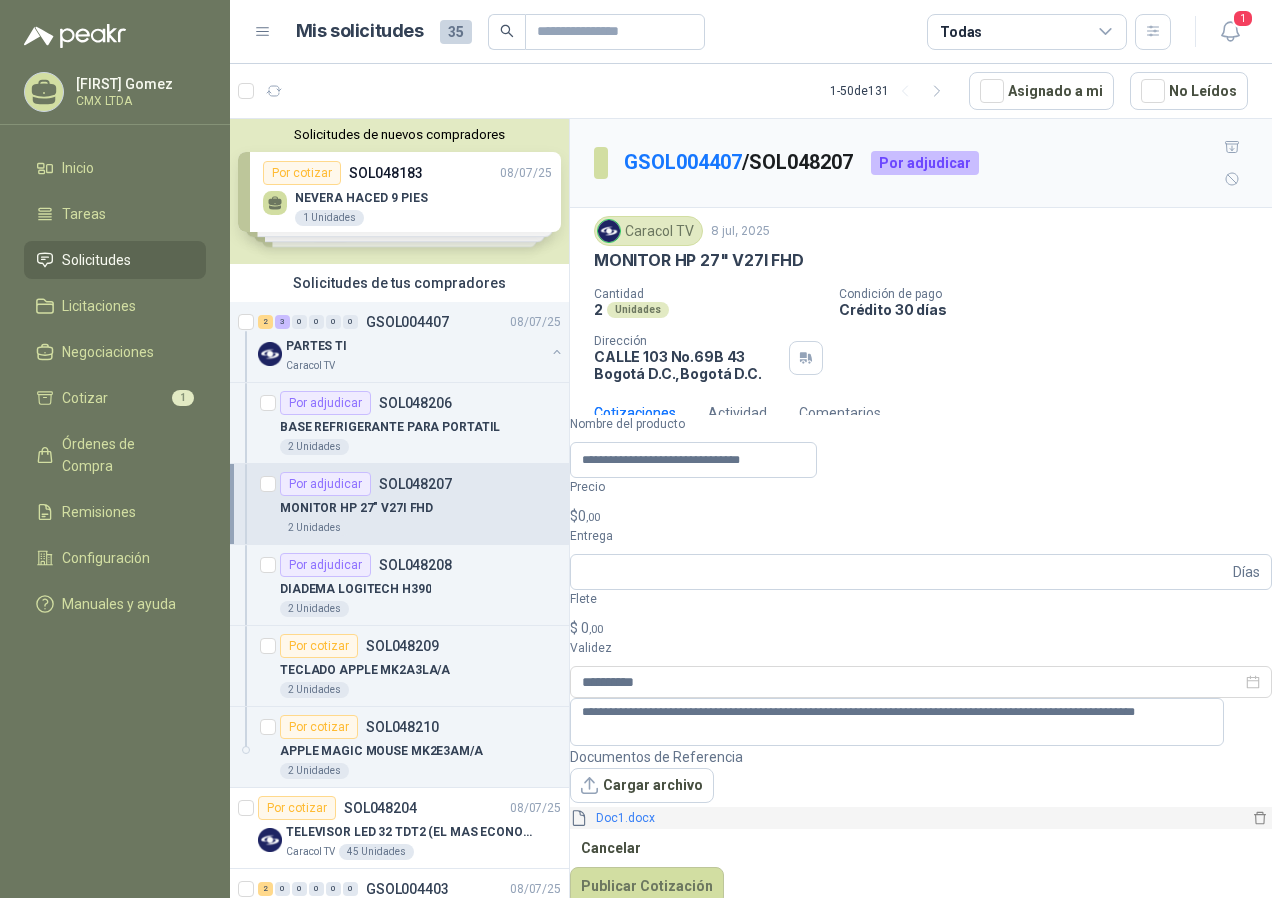 click on "Doc1.docx" at bounding box center [918, 818] 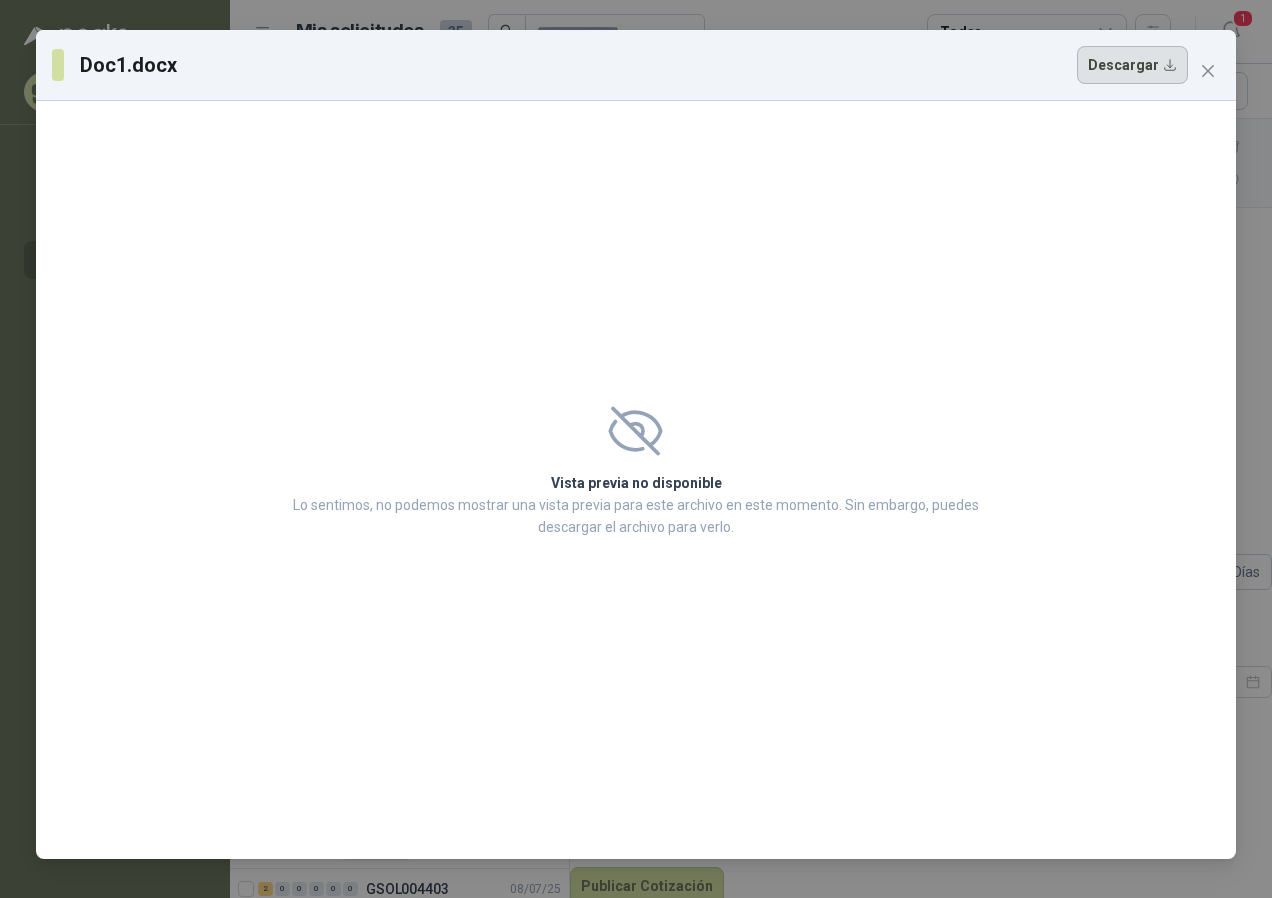 click on "Descargar" at bounding box center [1132, 65] 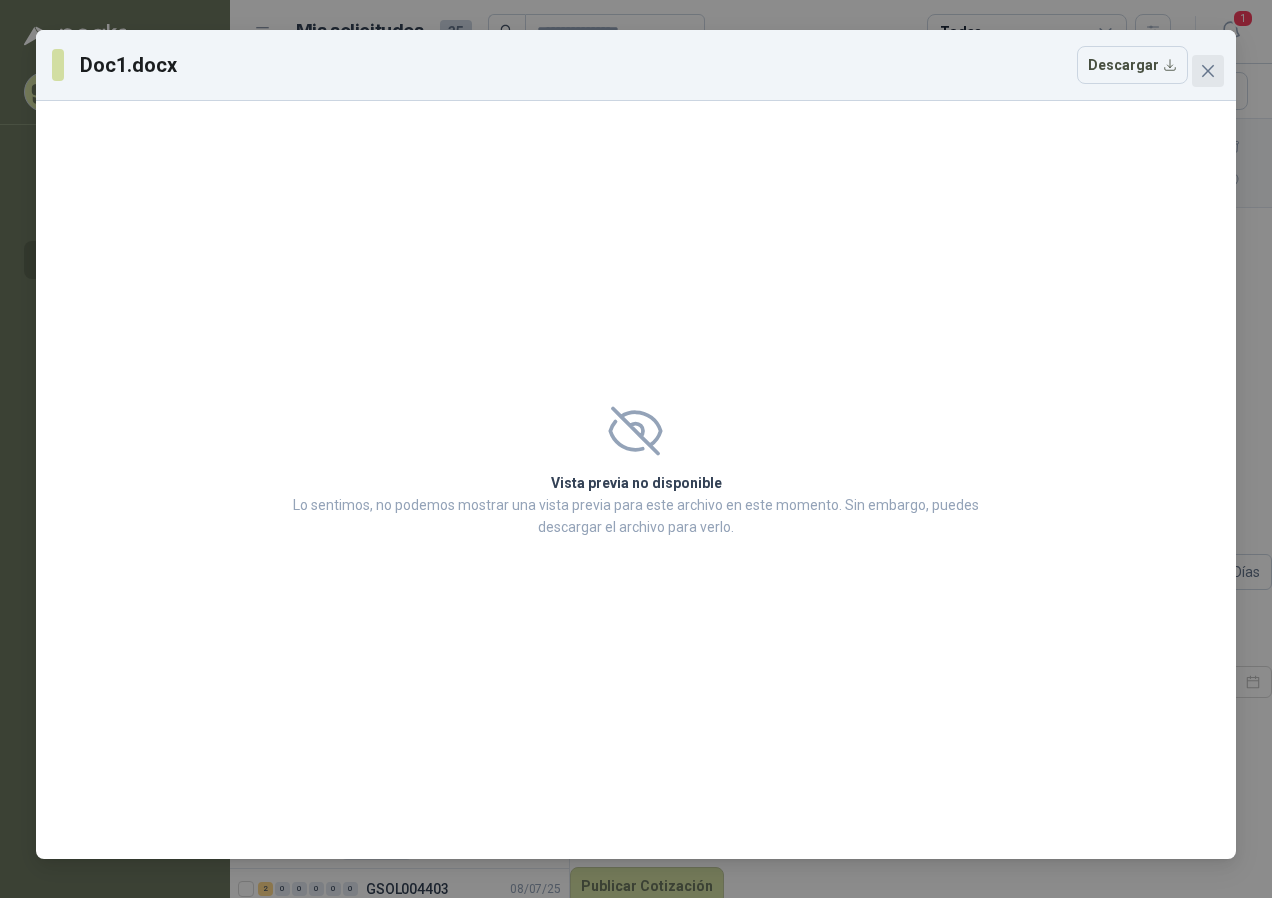 click at bounding box center [1208, 71] 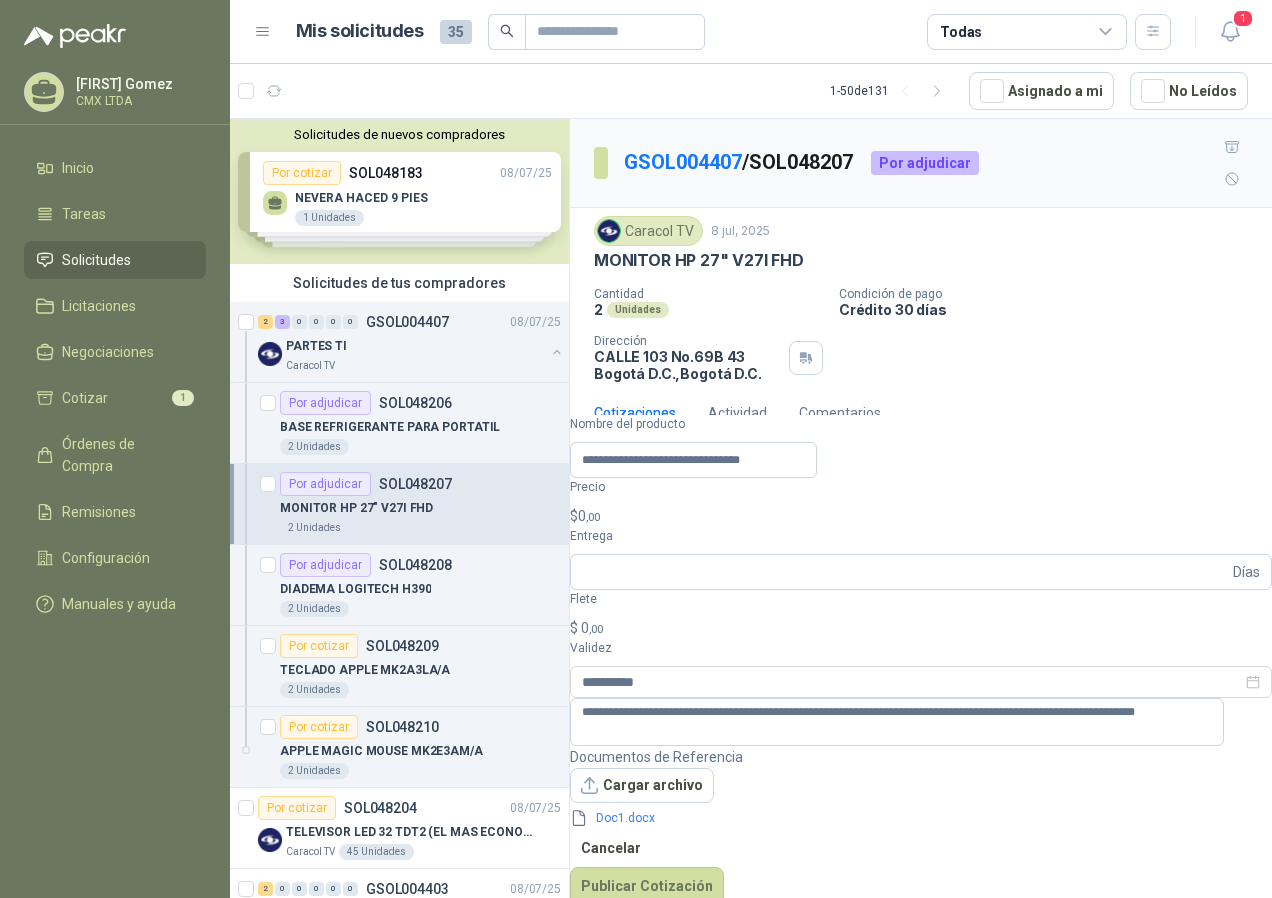 click on "$  0 ,00" at bounding box center (921, 516) 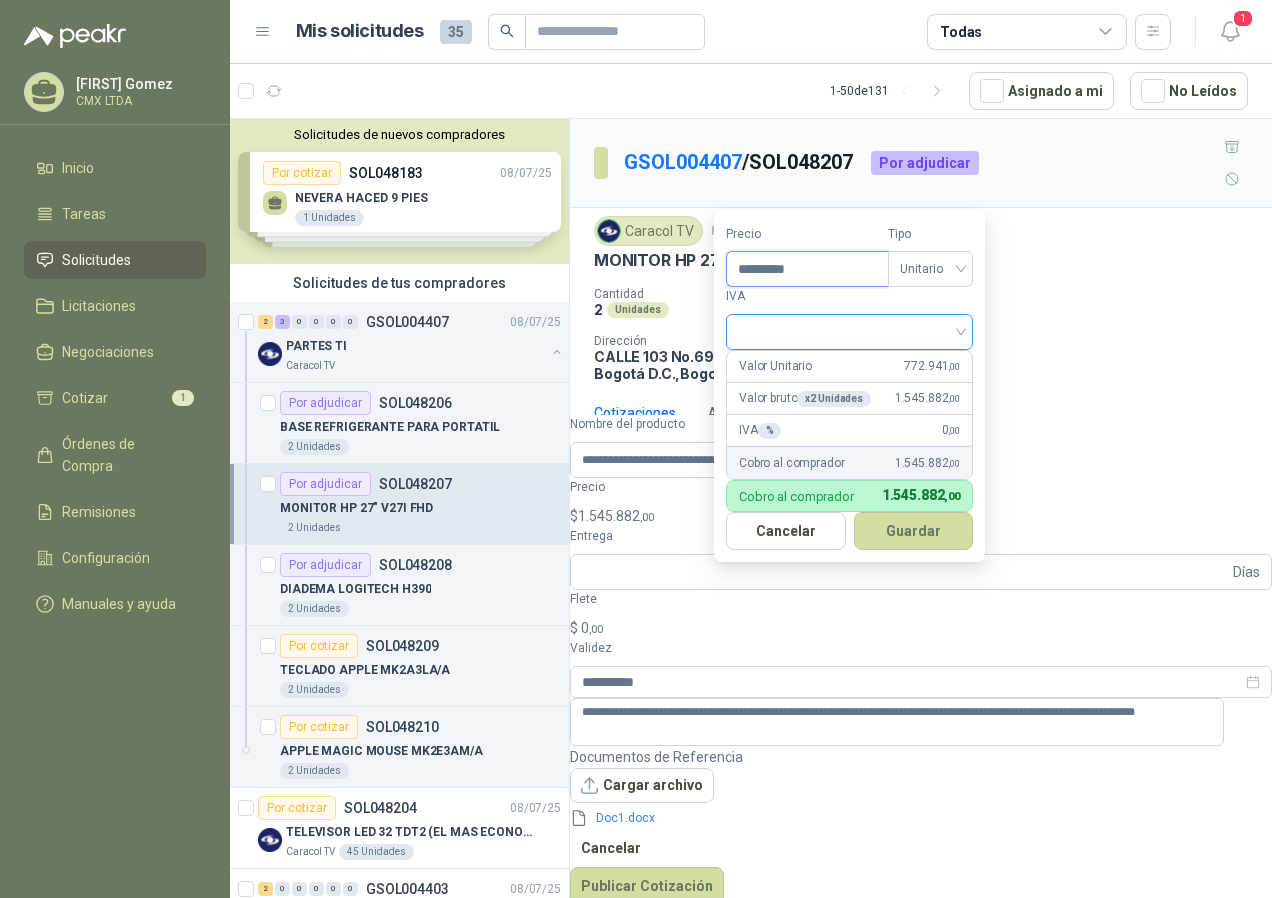 type on "*********" 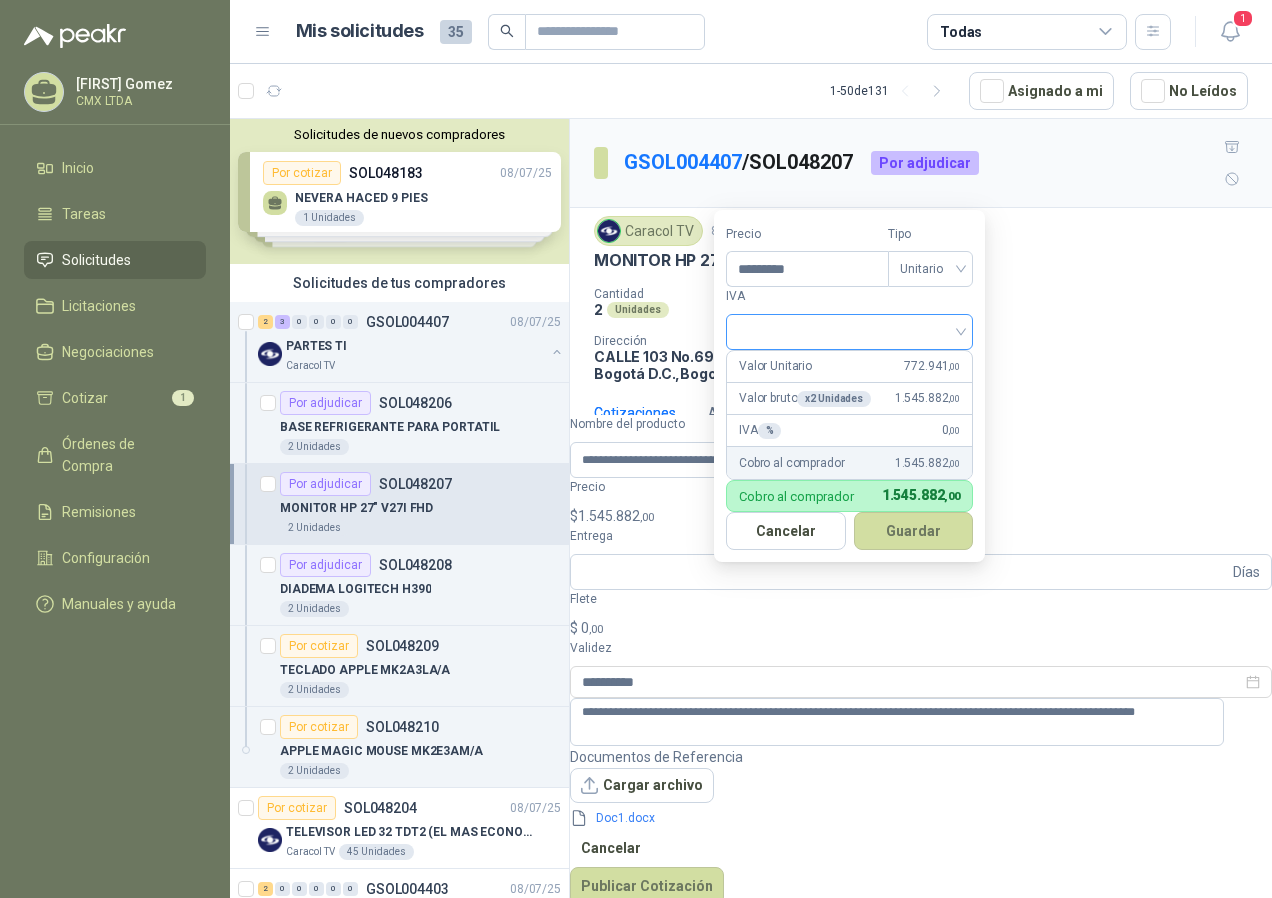 drag, startPoint x: 1049, startPoint y: 256, endPoint x: 1052, endPoint y: 275, distance: 19.235384 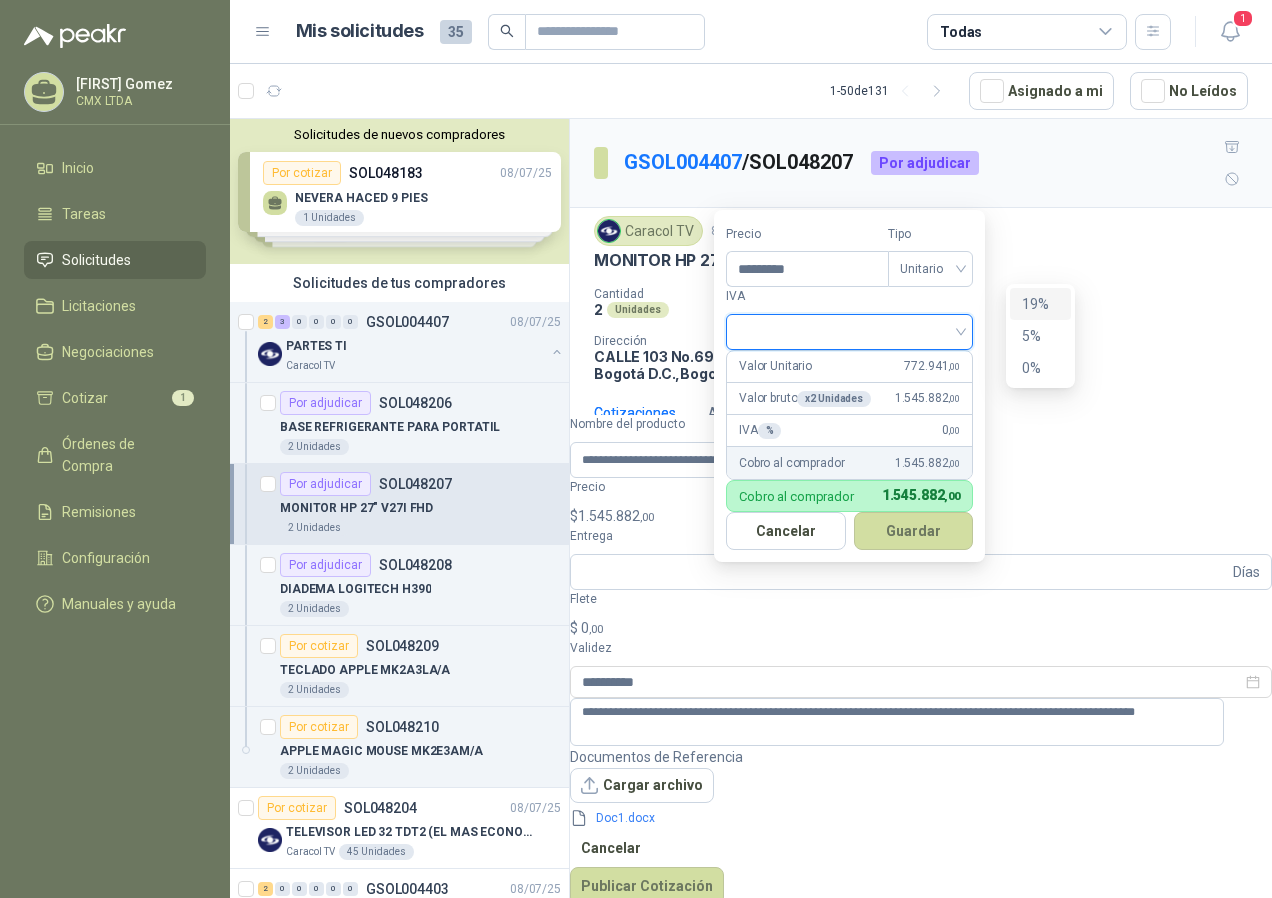 click on "19%" at bounding box center [1040, 304] 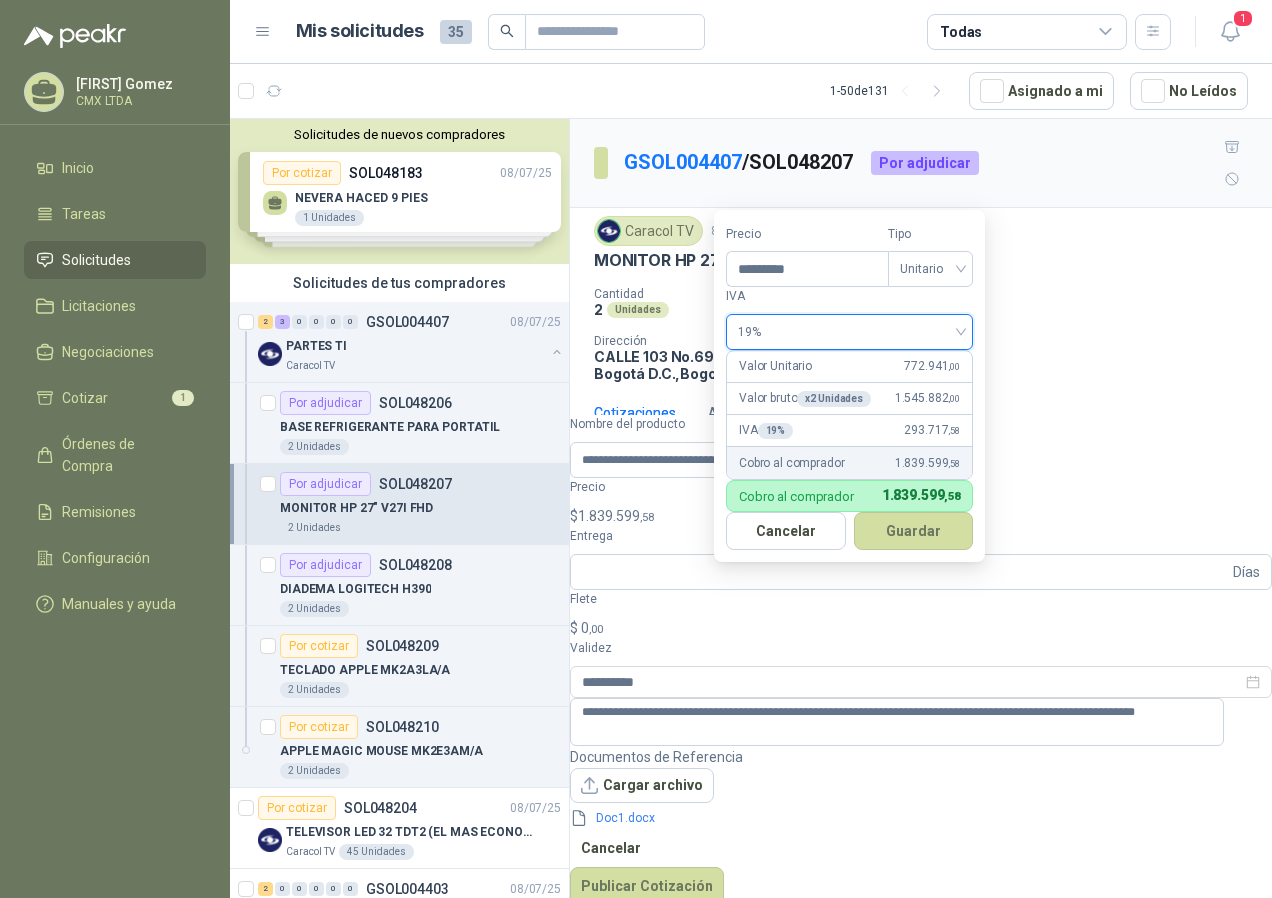 click on "Guardar" at bounding box center (914, 531) 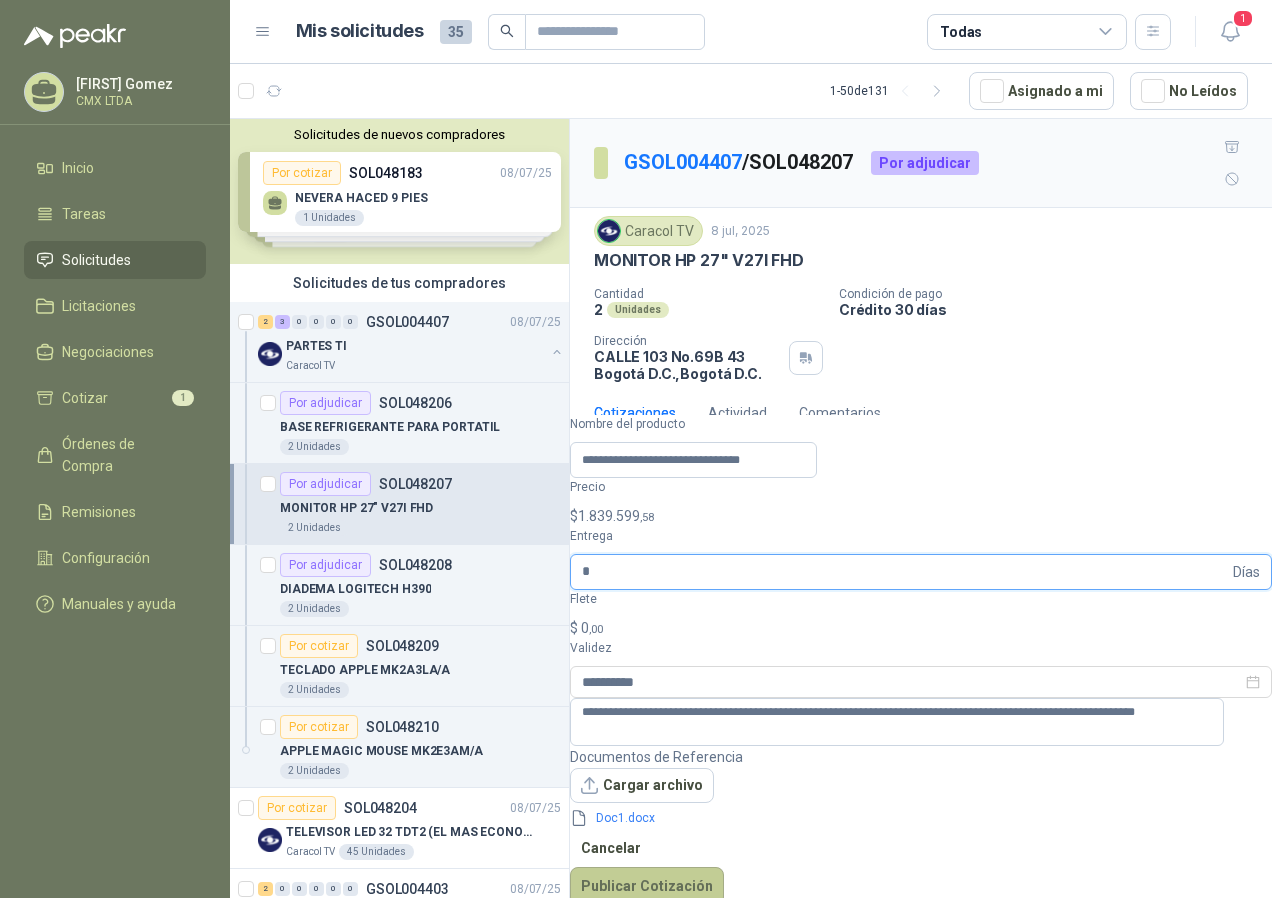 type on "*" 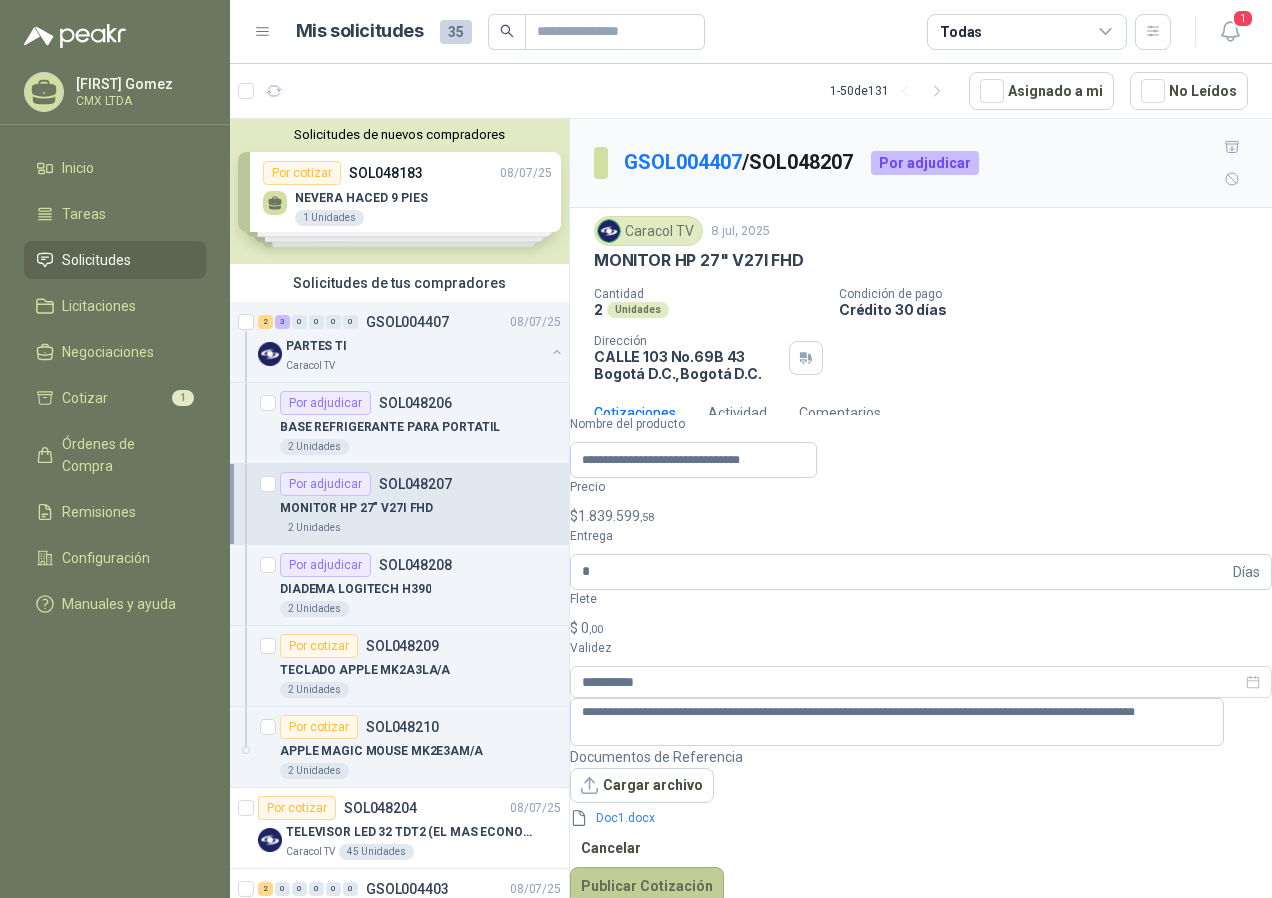 click on "Publicar Cotización" at bounding box center [647, 886] 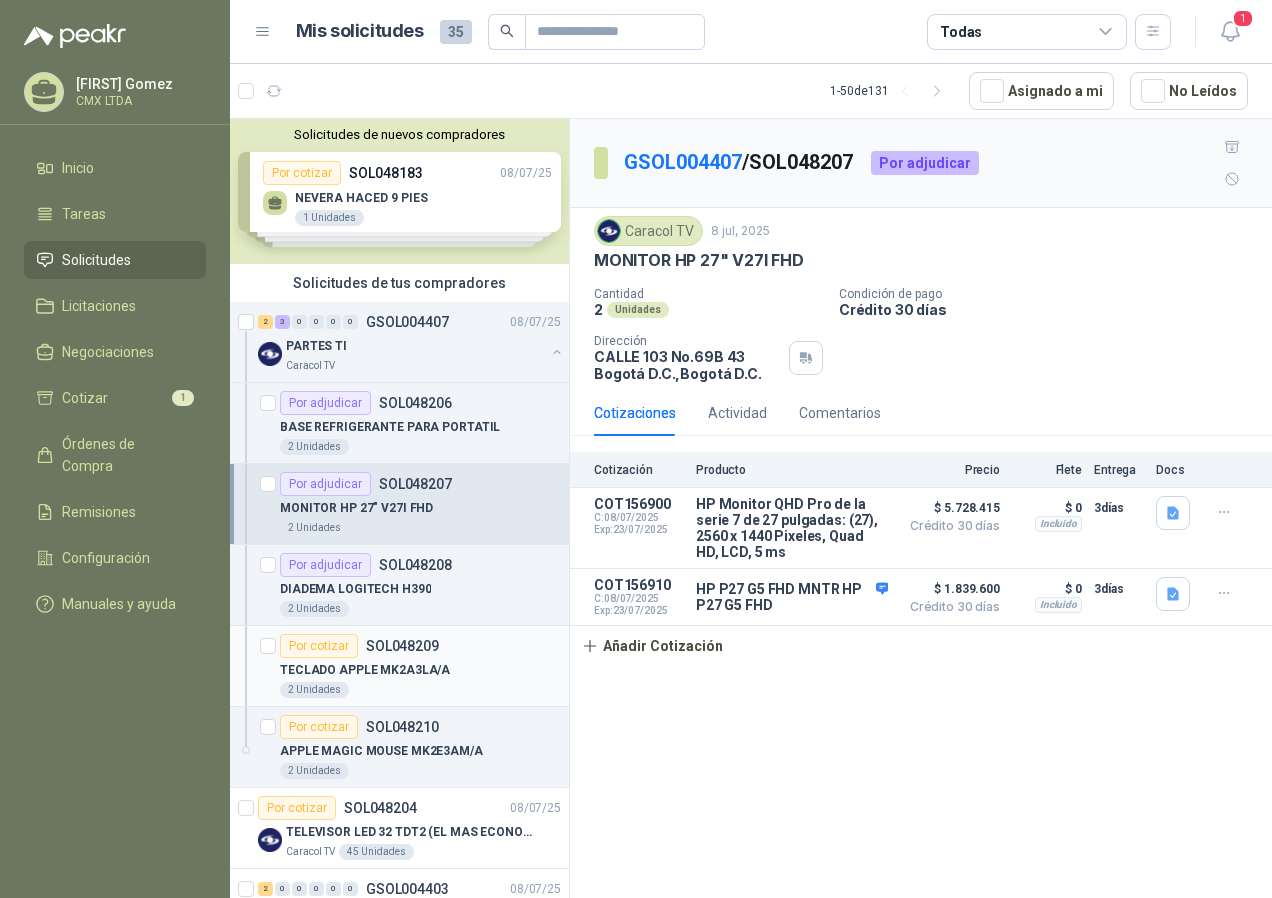 click on "TECLADO APPLE MK2A3LA/A" at bounding box center (365, 670) 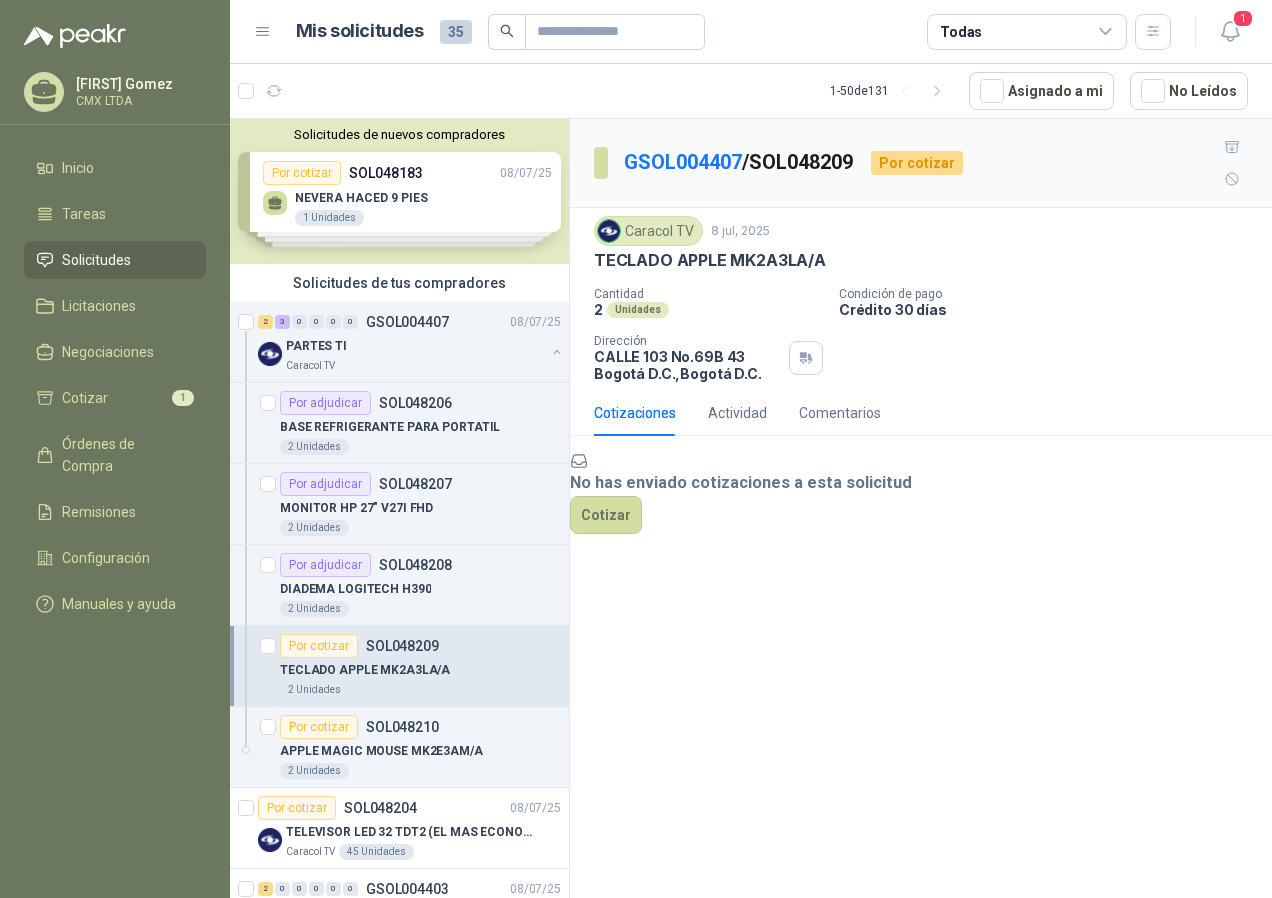 click on "TECLADO APPLE MK2A3LA/A" at bounding box center [365, 670] 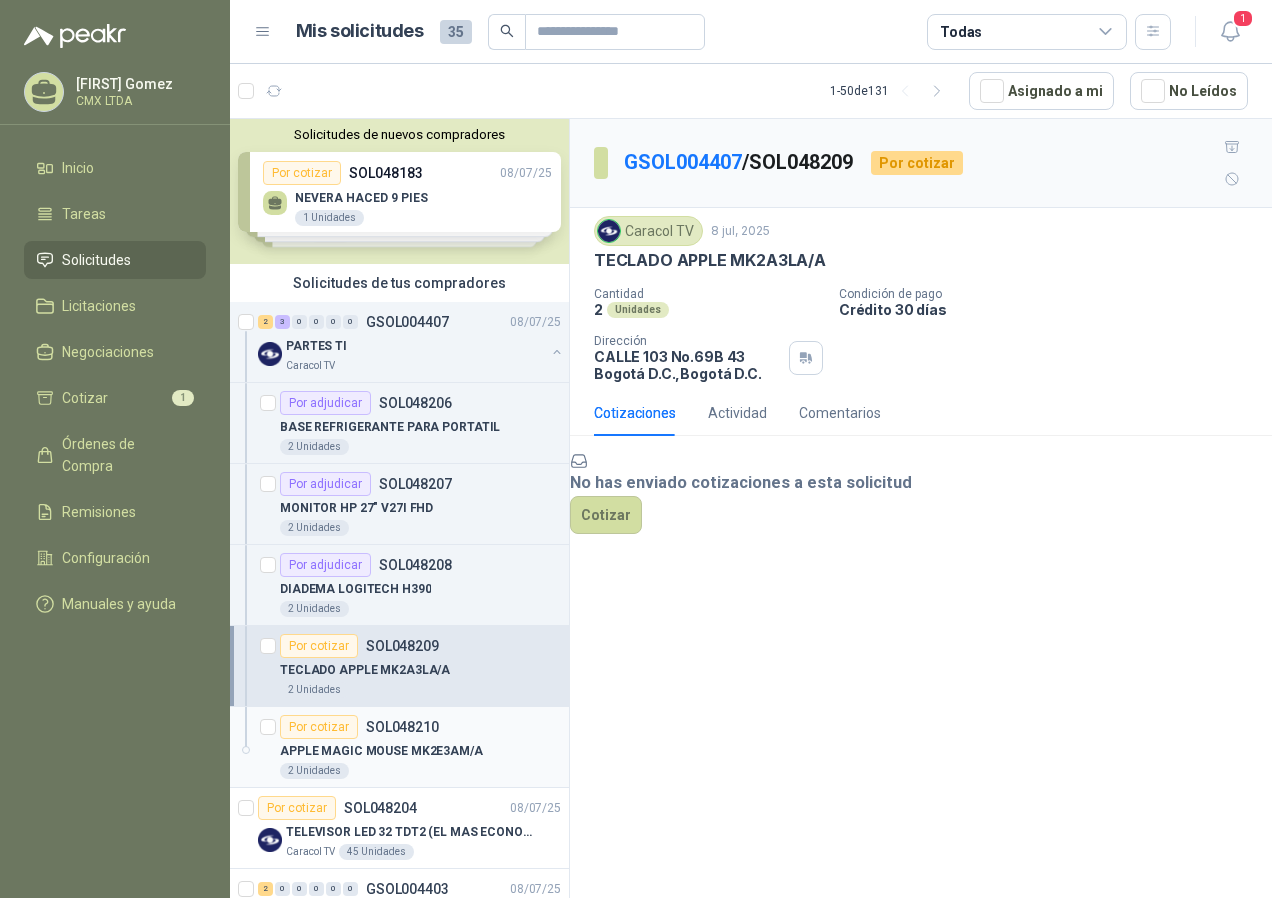click on "APPLE MAGIC MOUSE MK2E3AM/A" at bounding box center [381, 751] 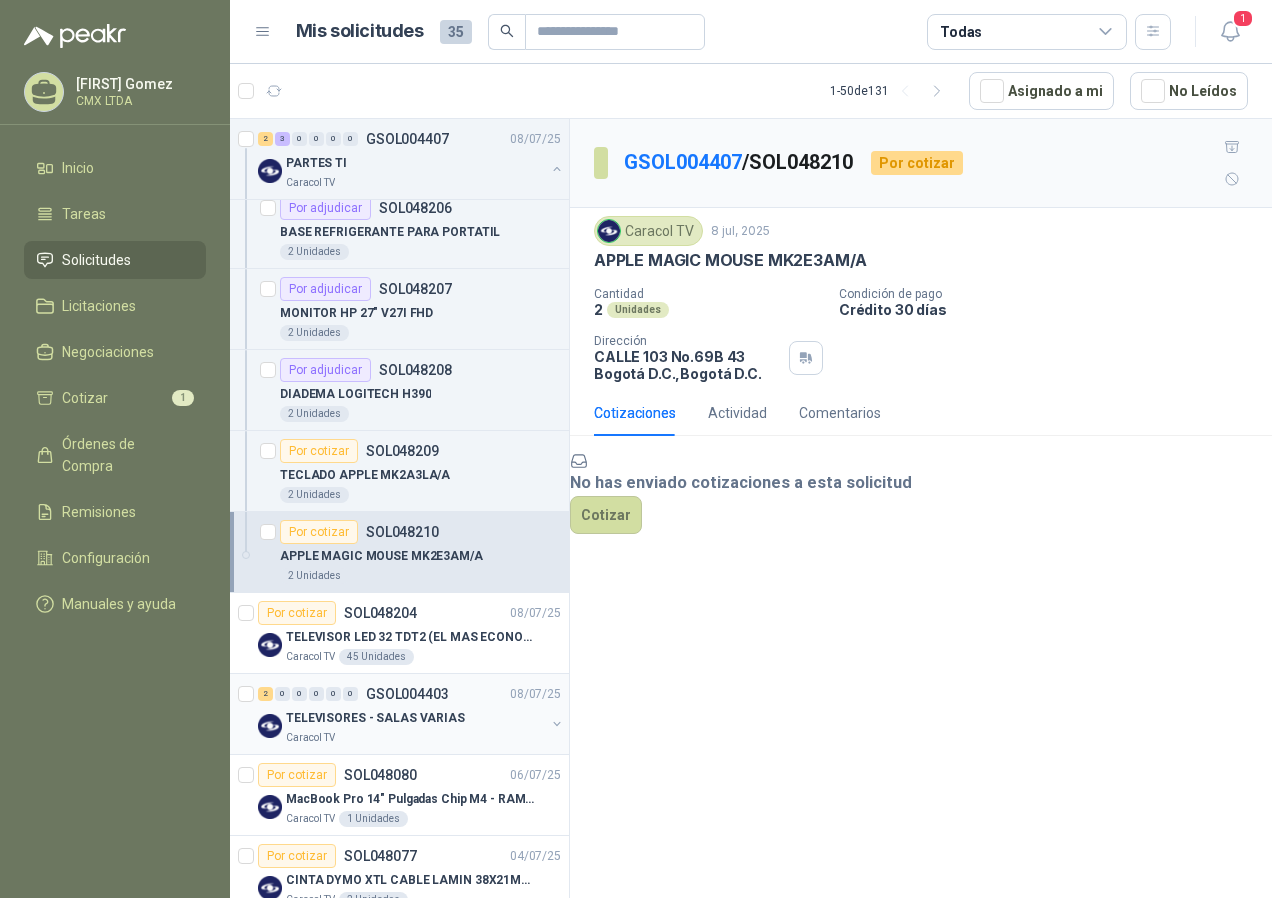 scroll, scrollTop: 200, scrollLeft: 0, axis: vertical 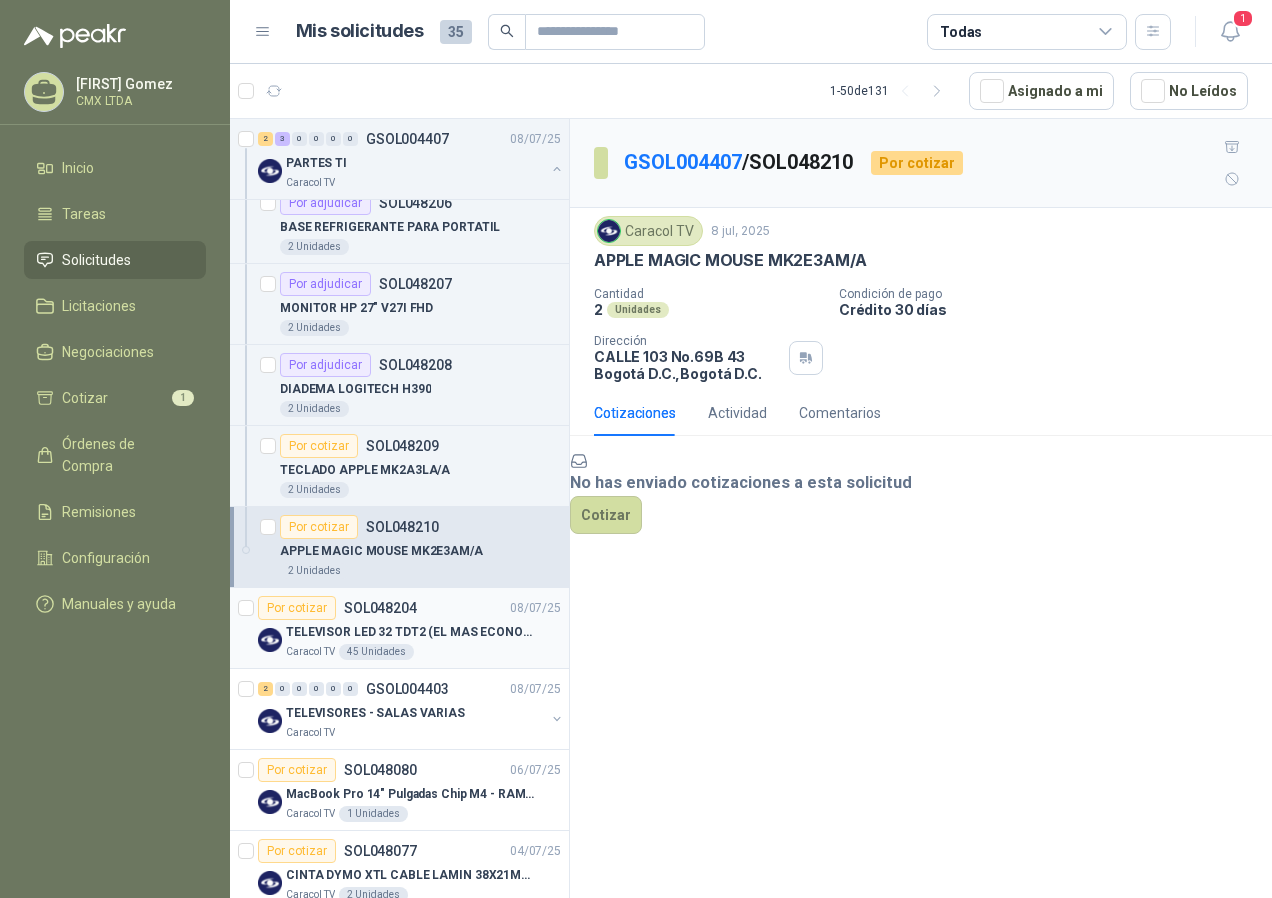 click on "TELEVISOR LED 32 TDT2 (EL MAS ECONOMICO QUE TENGAS)" at bounding box center (410, 632) 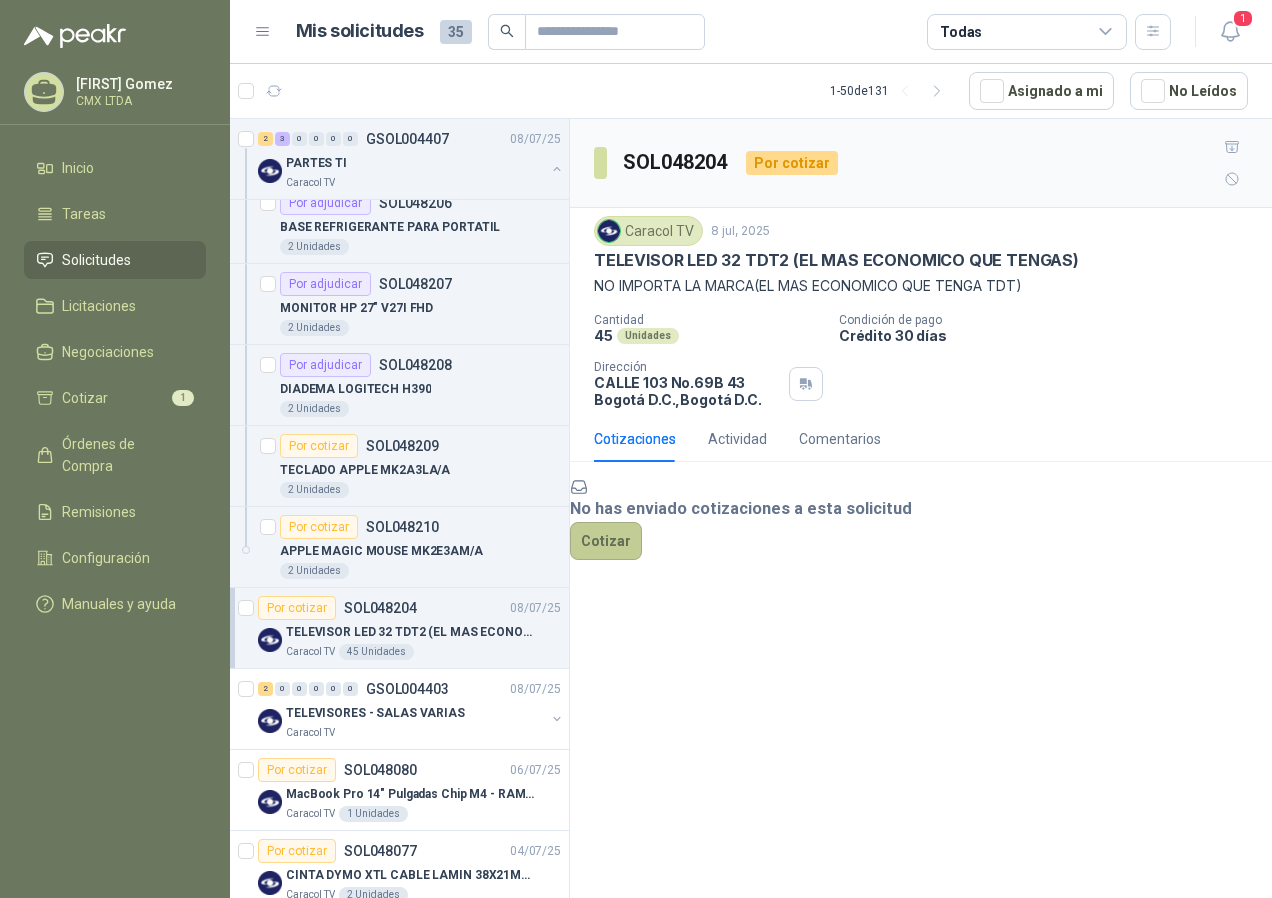 click on "Cotizar" at bounding box center [606, 541] 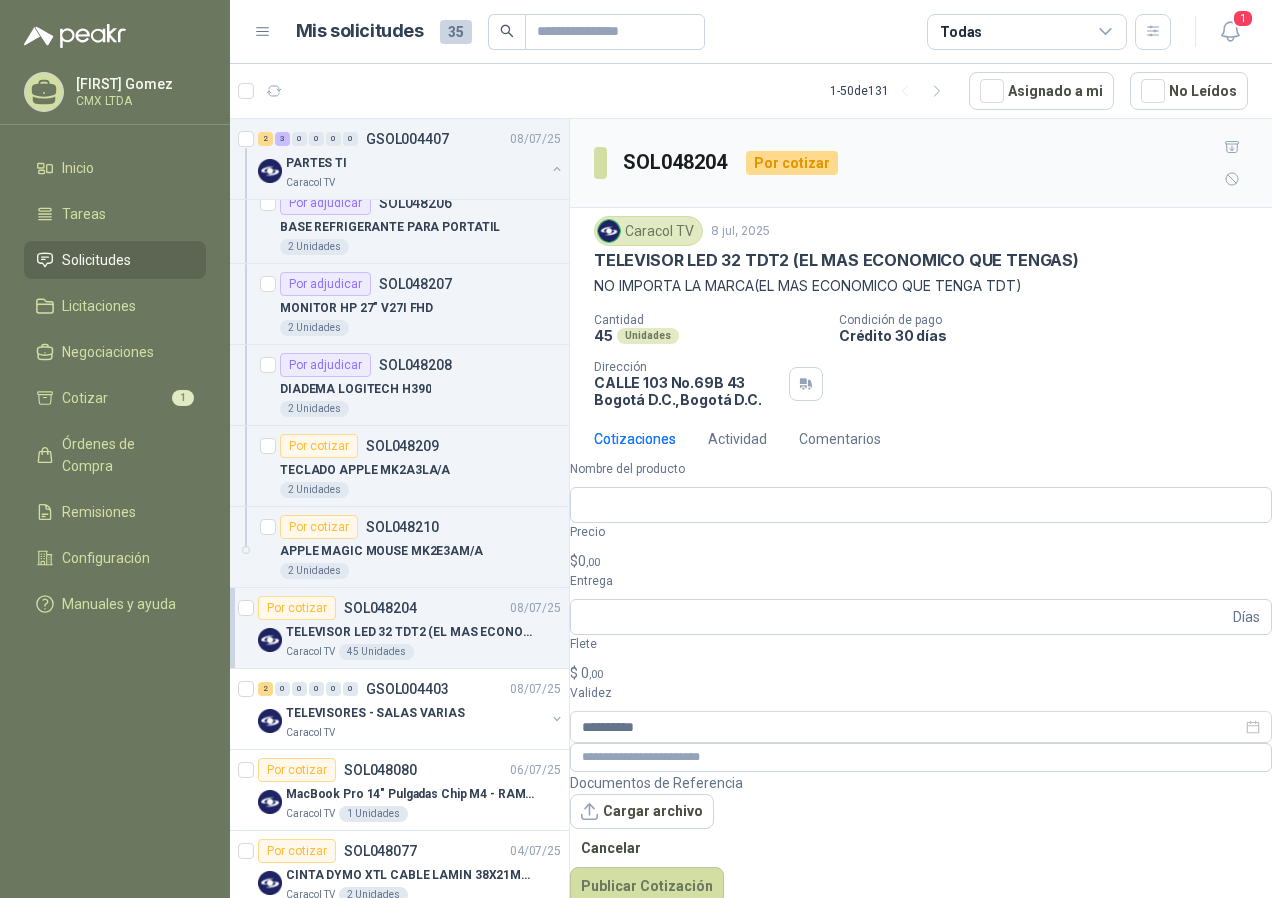 click on "Documentos de Referencia" at bounding box center (921, 783) 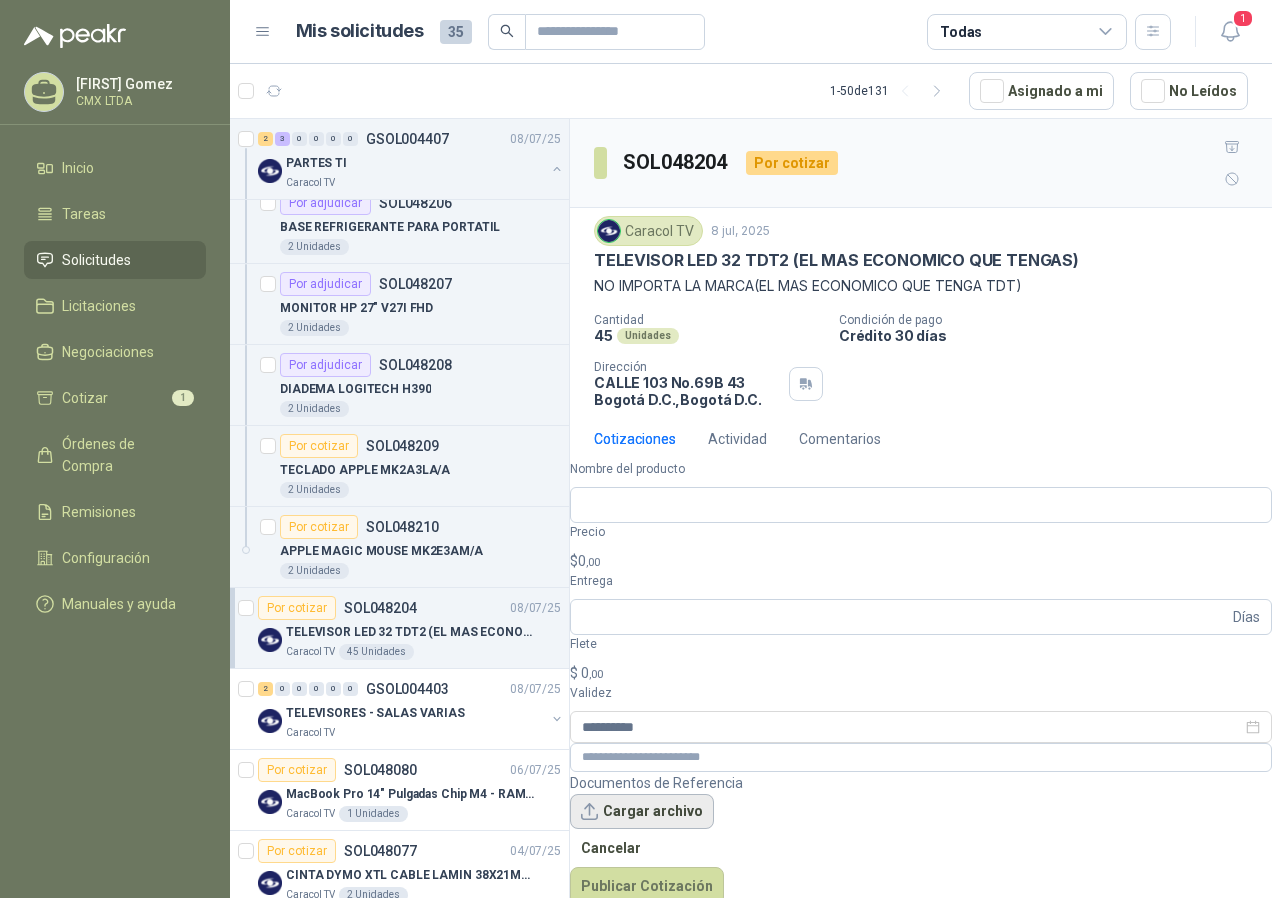 click on "Cargar archivo" at bounding box center [642, 812] 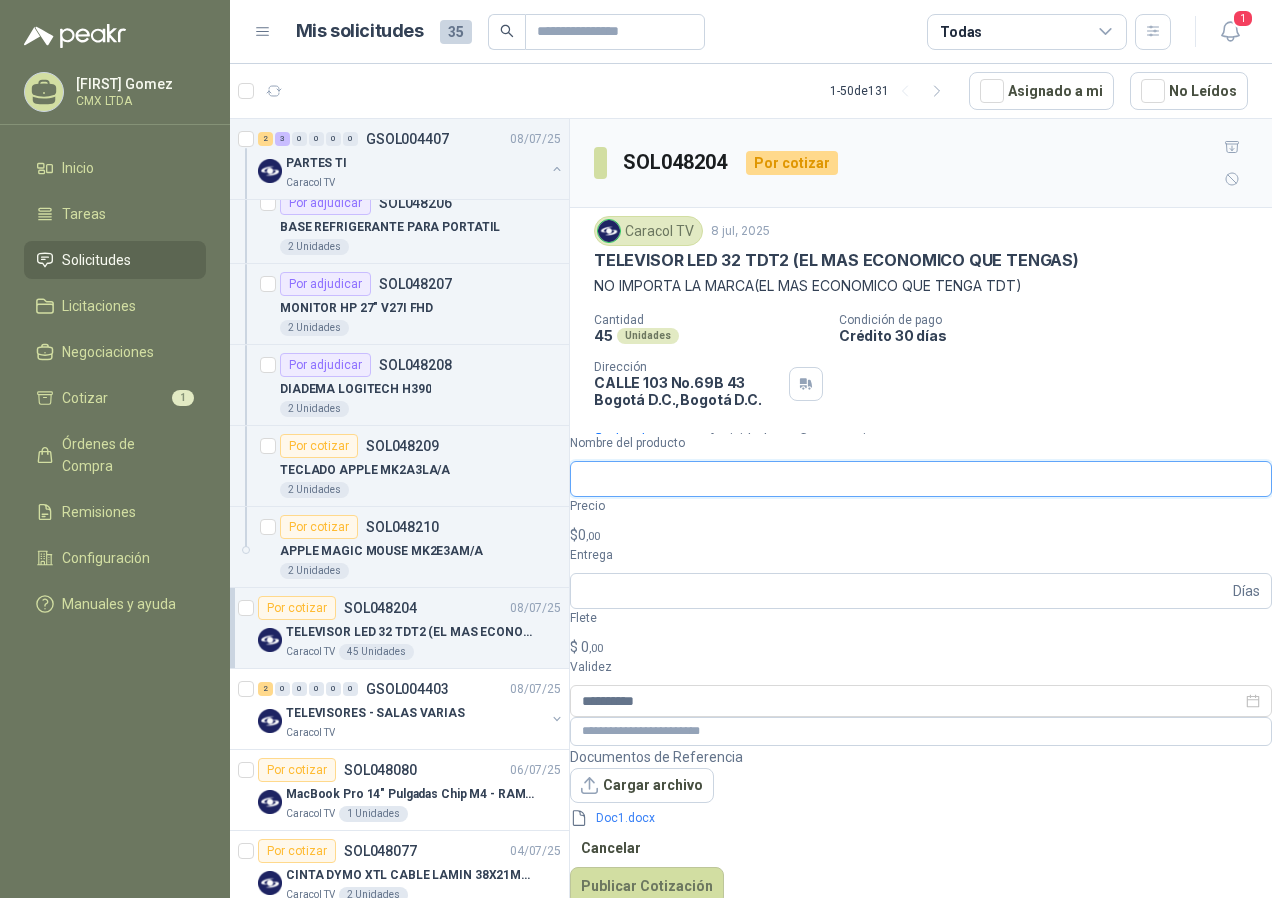 paste on "**********" 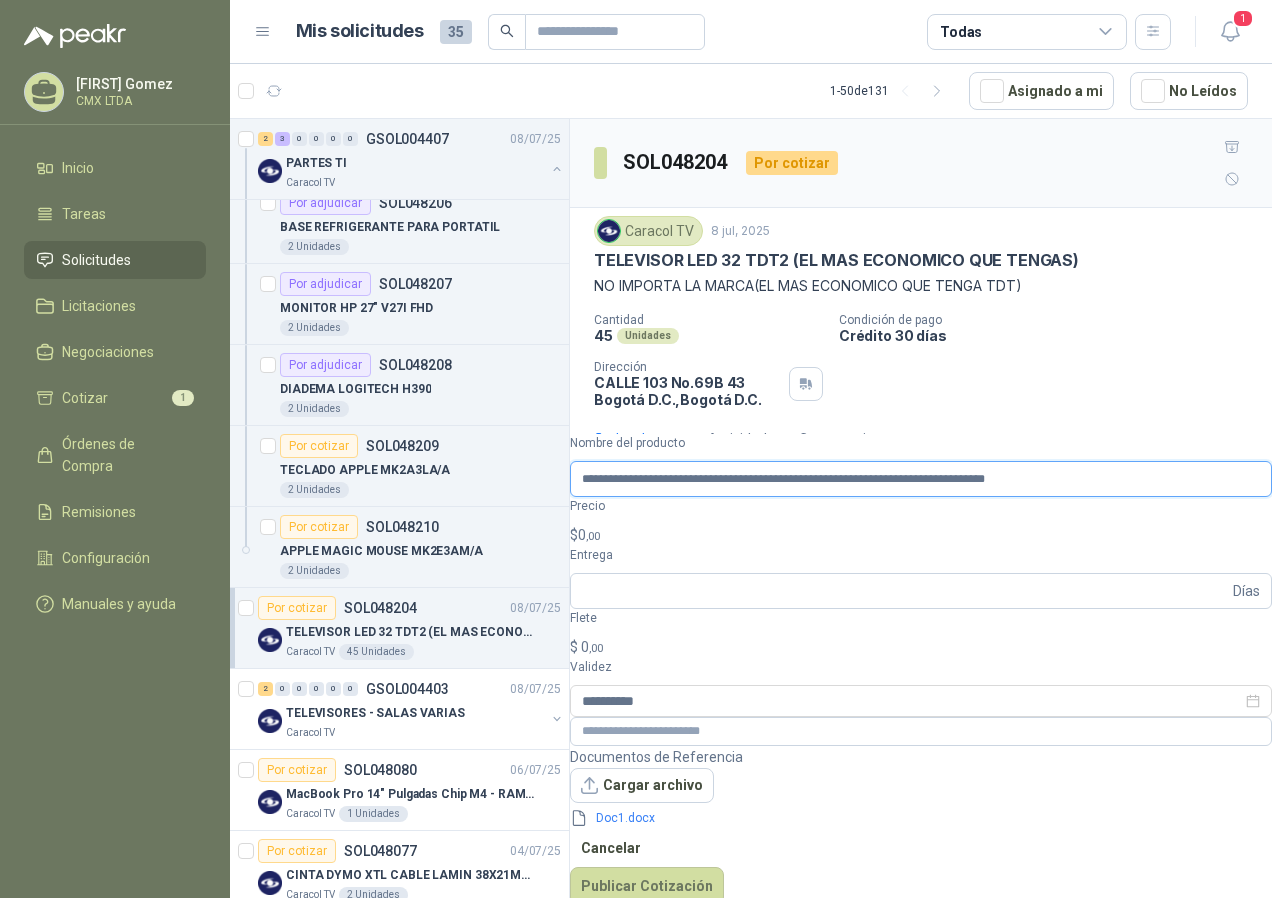 scroll, scrollTop: 0, scrollLeft: 206, axis: horizontal 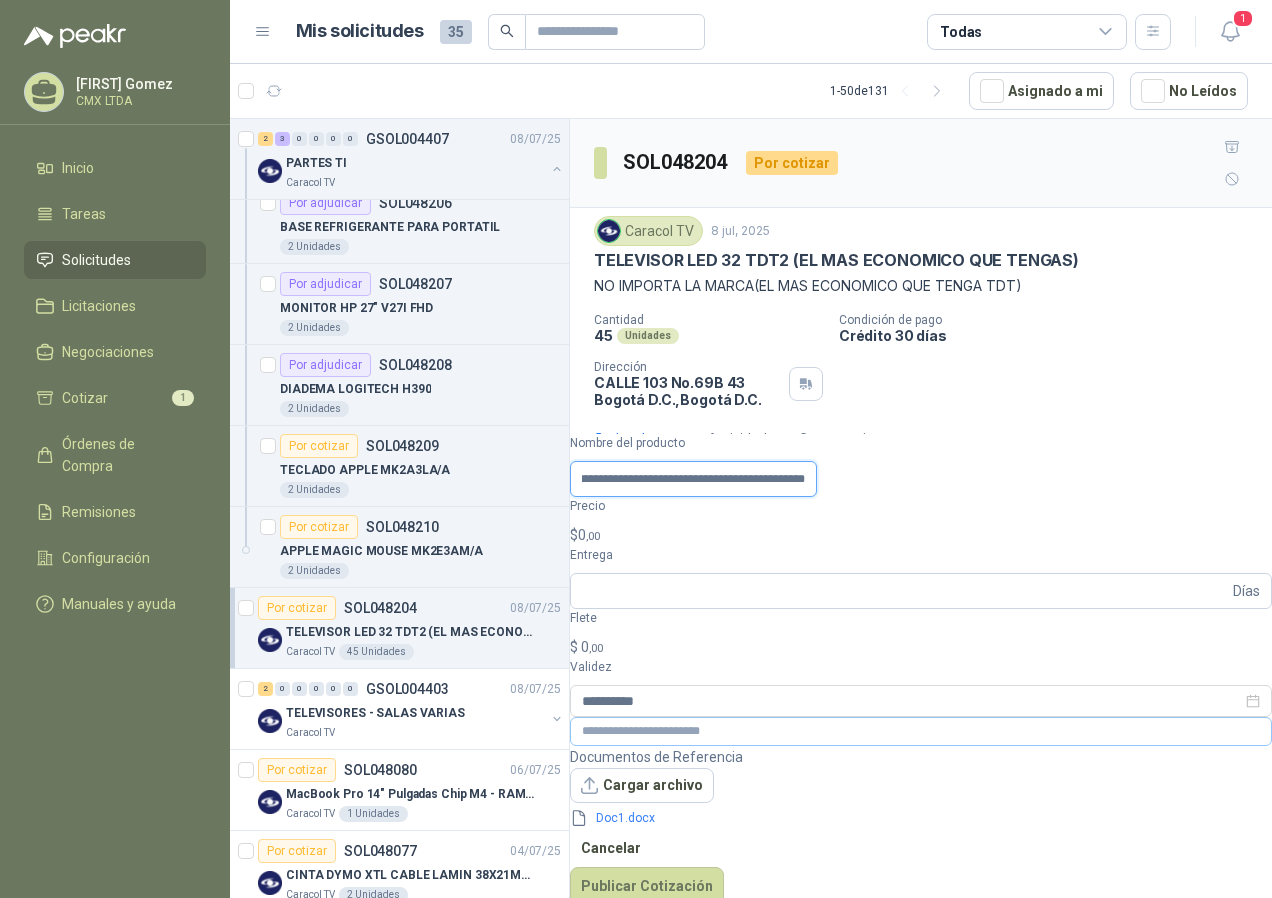 type on "**********" 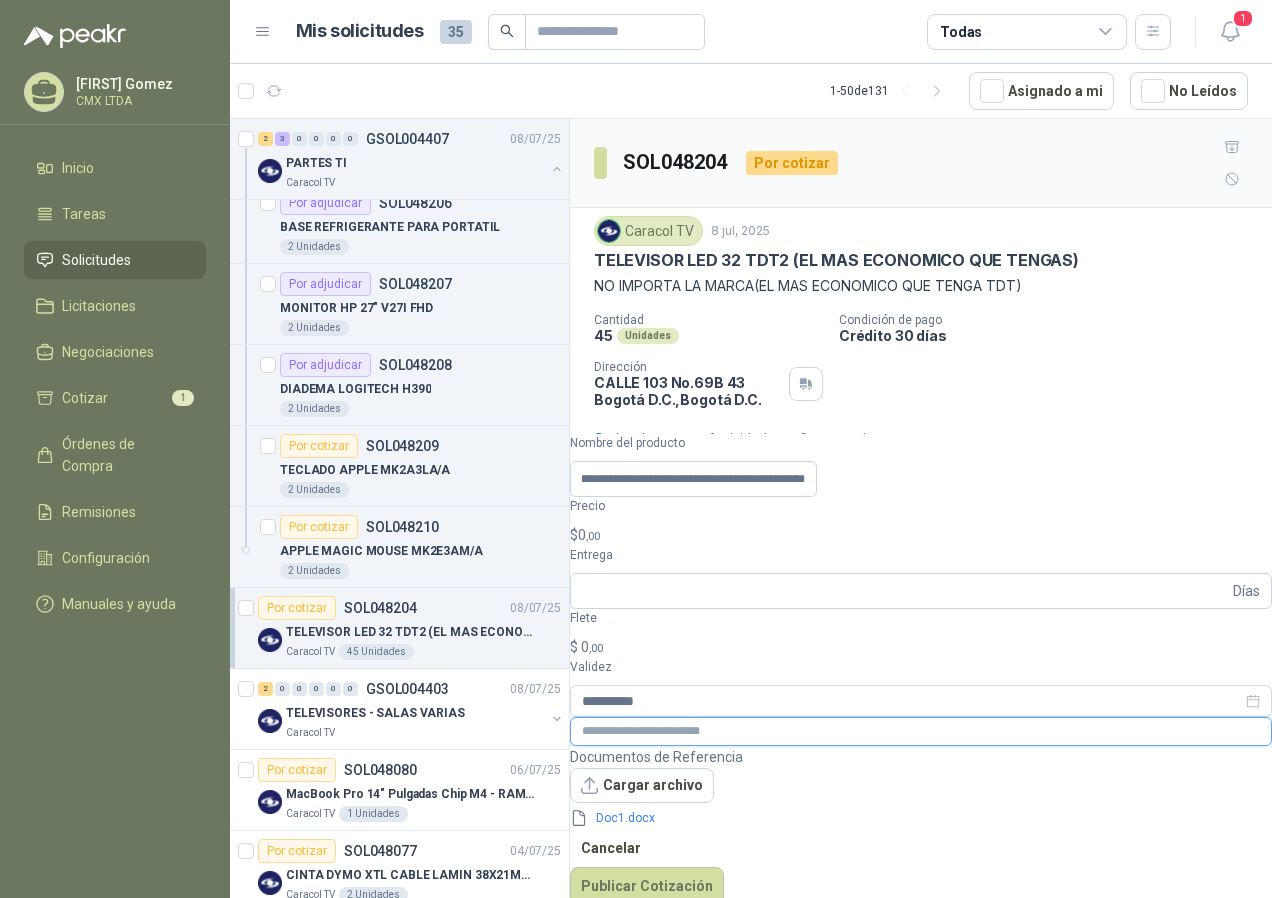 click at bounding box center (921, 731) 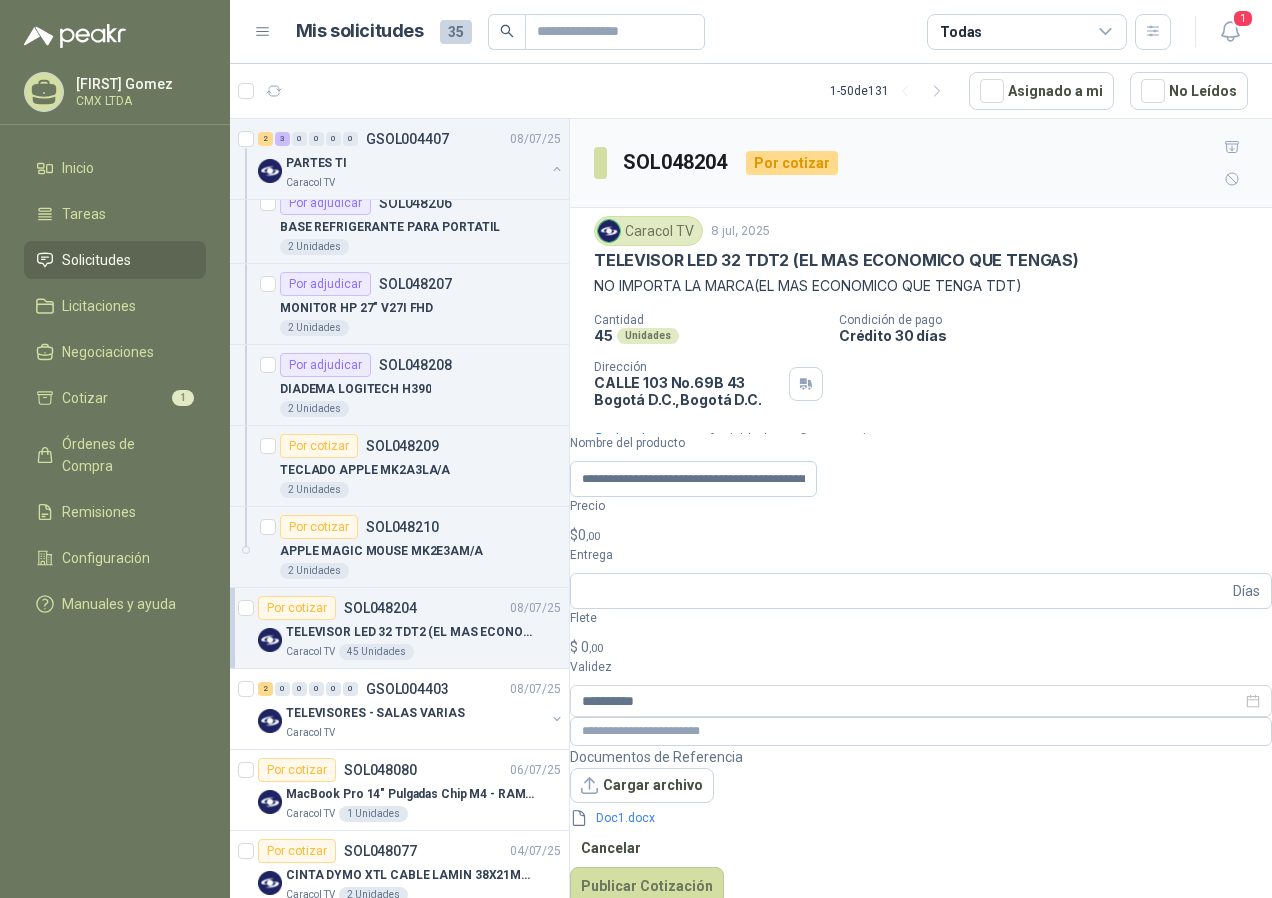 click on "$  0 ,00" at bounding box center (921, 535) 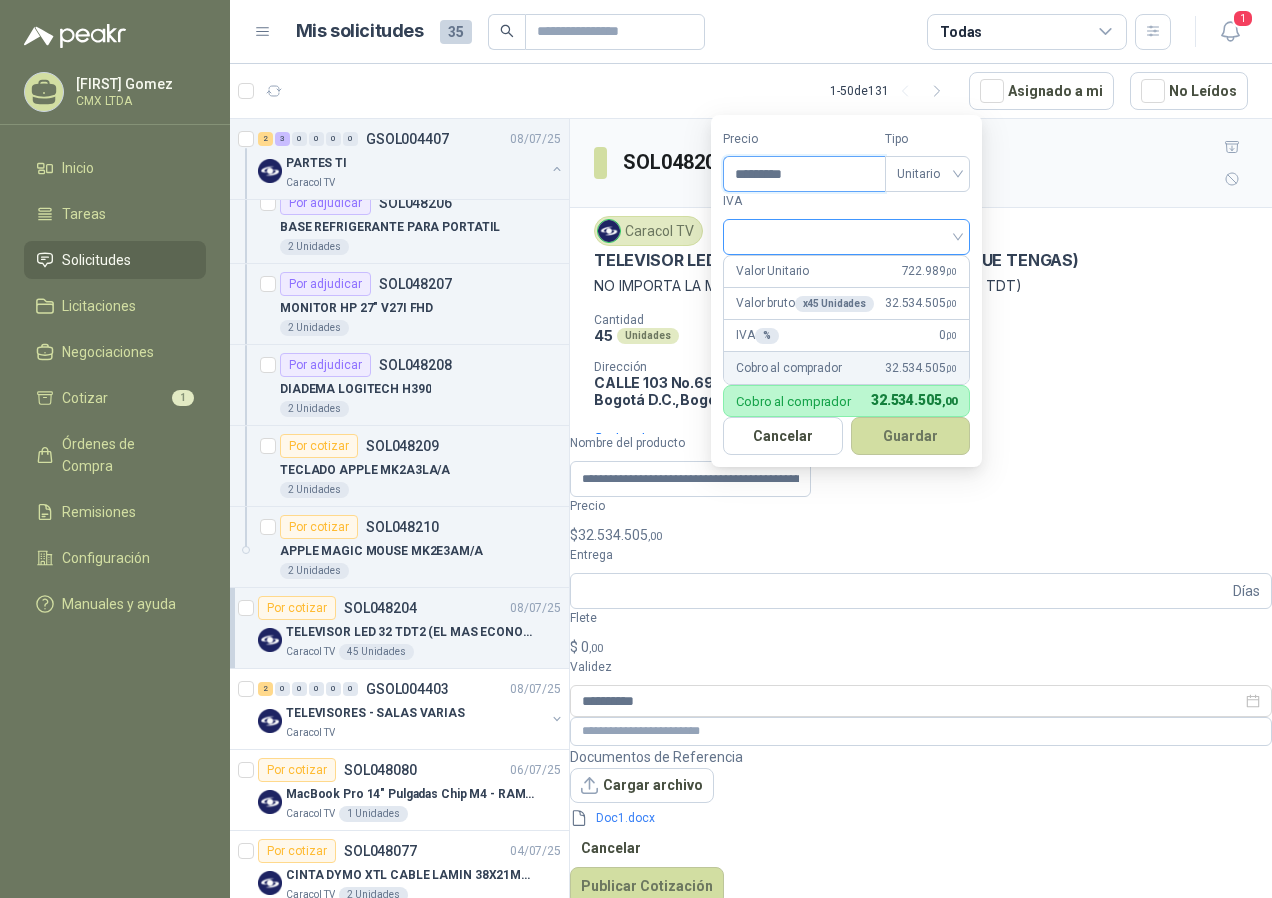 type on "*********" 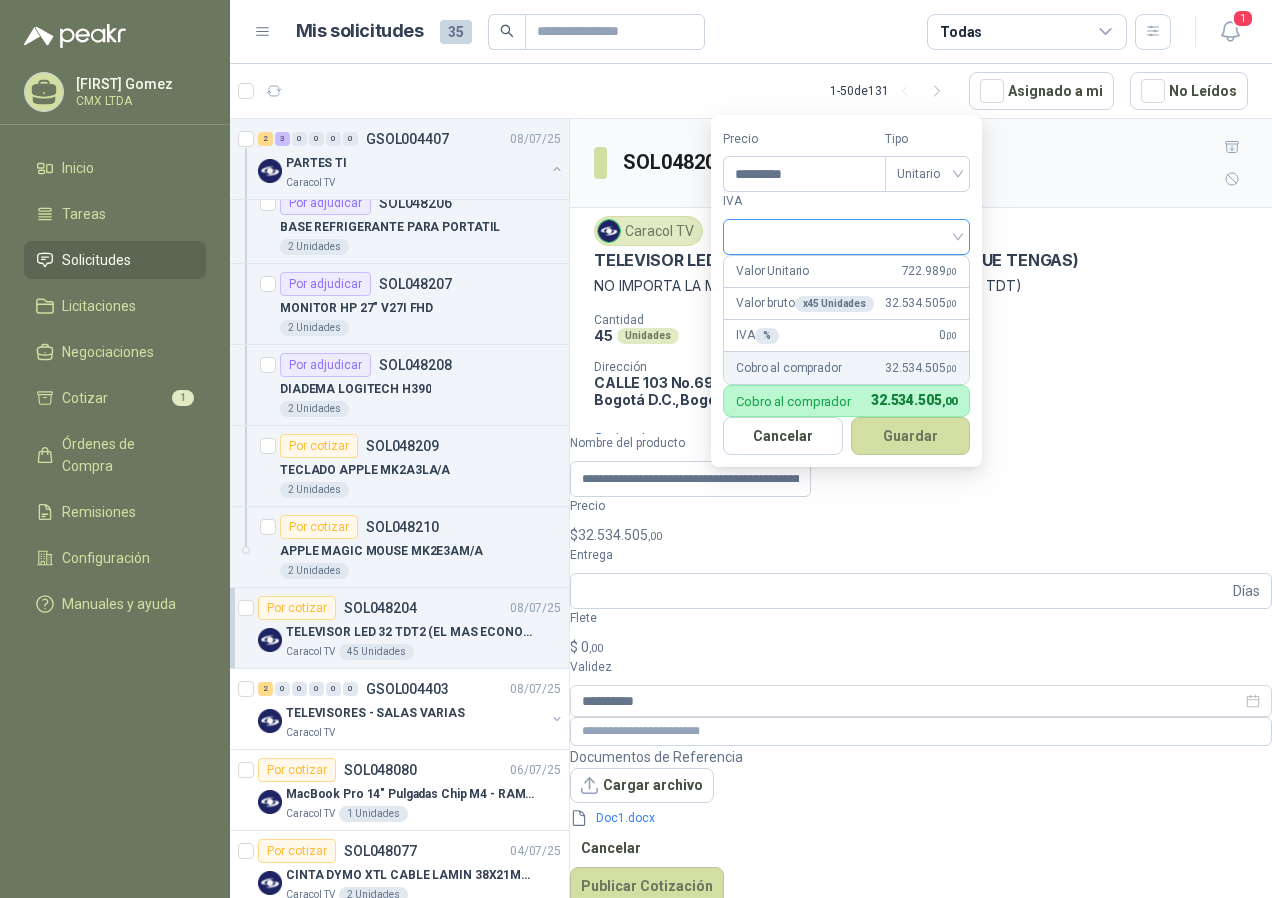 click at bounding box center (846, 235) 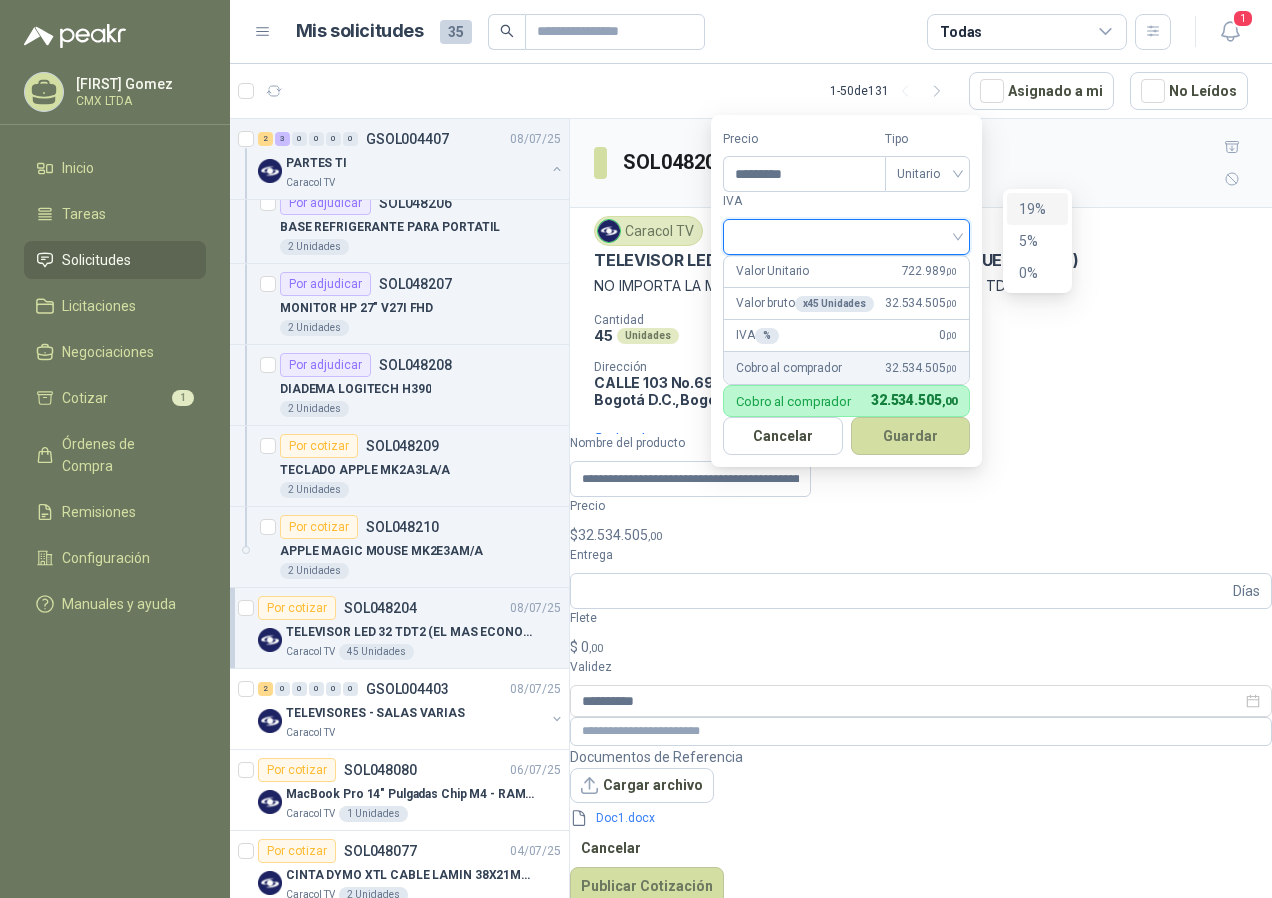 click on "19%" at bounding box center [1037, 209] 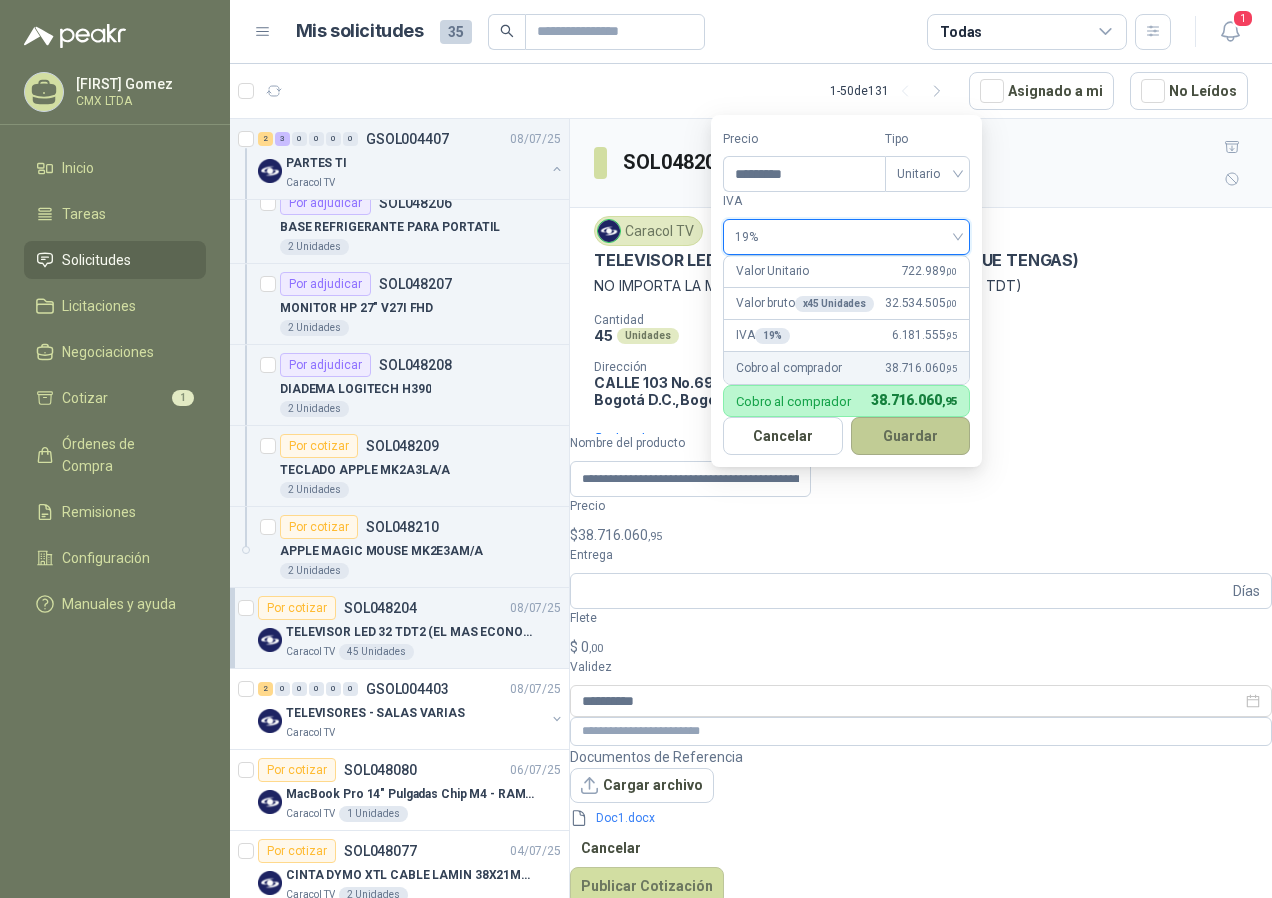 click on "Guardar" at bounding box center [911, 436] 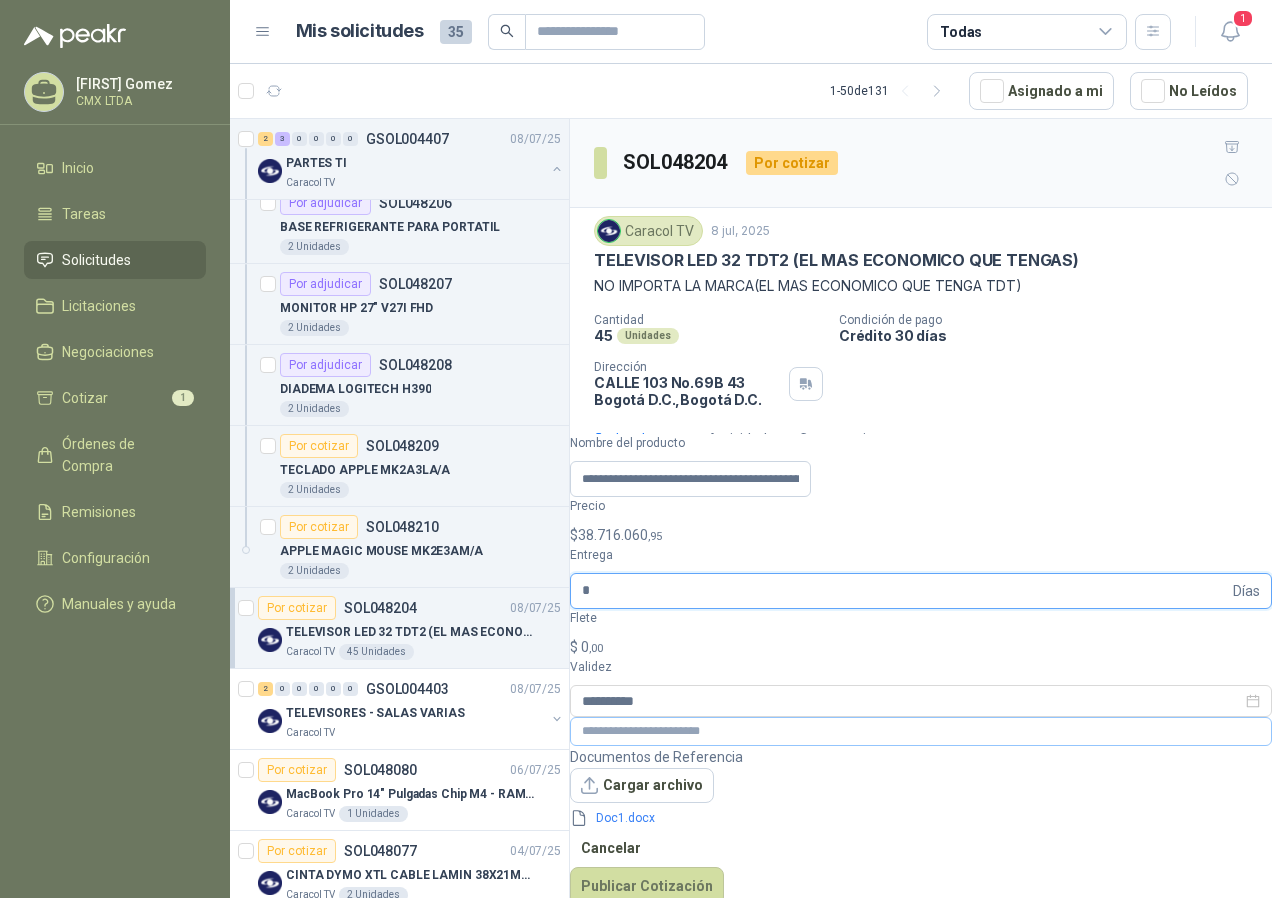 type on "*" 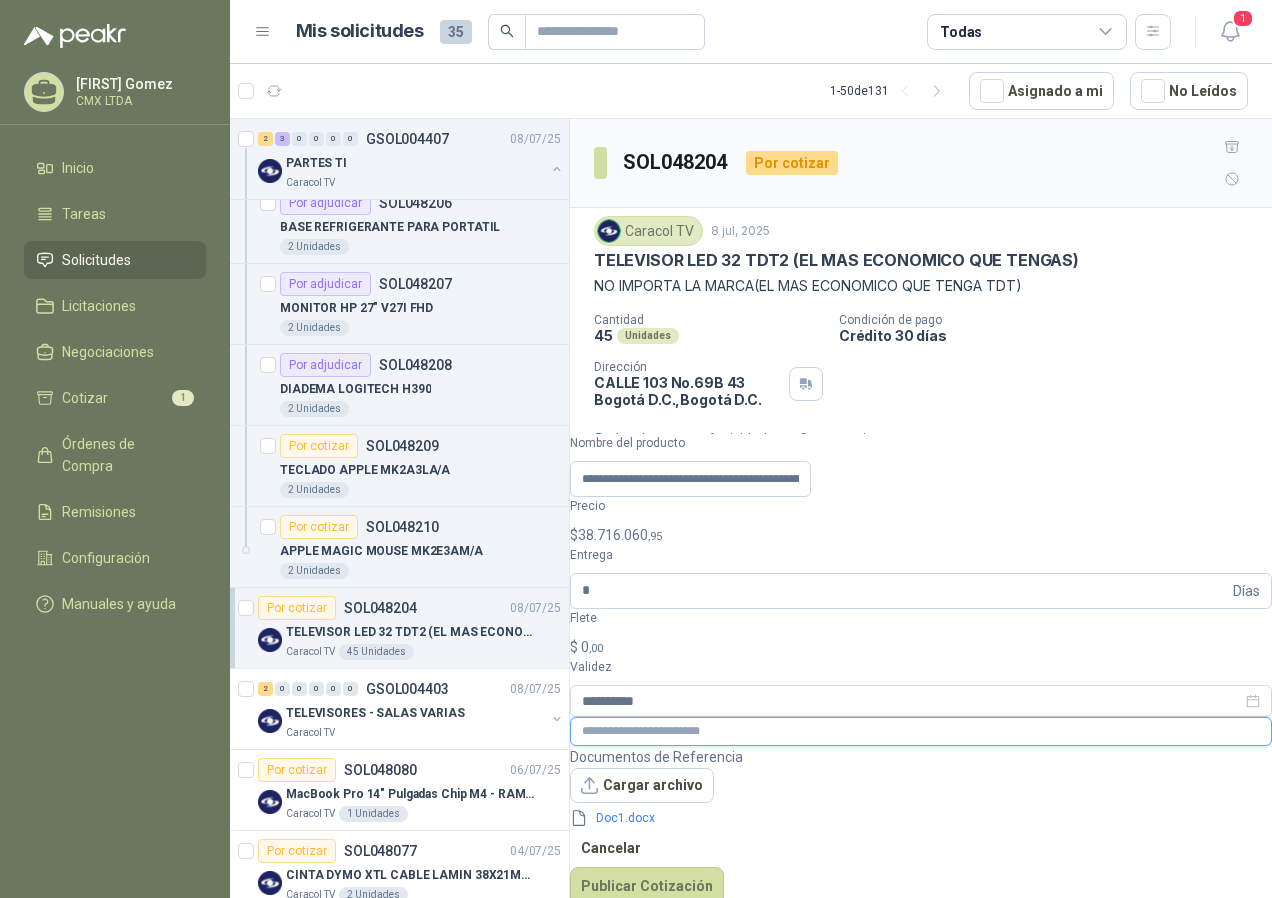 click at bounding box center (921, 731) 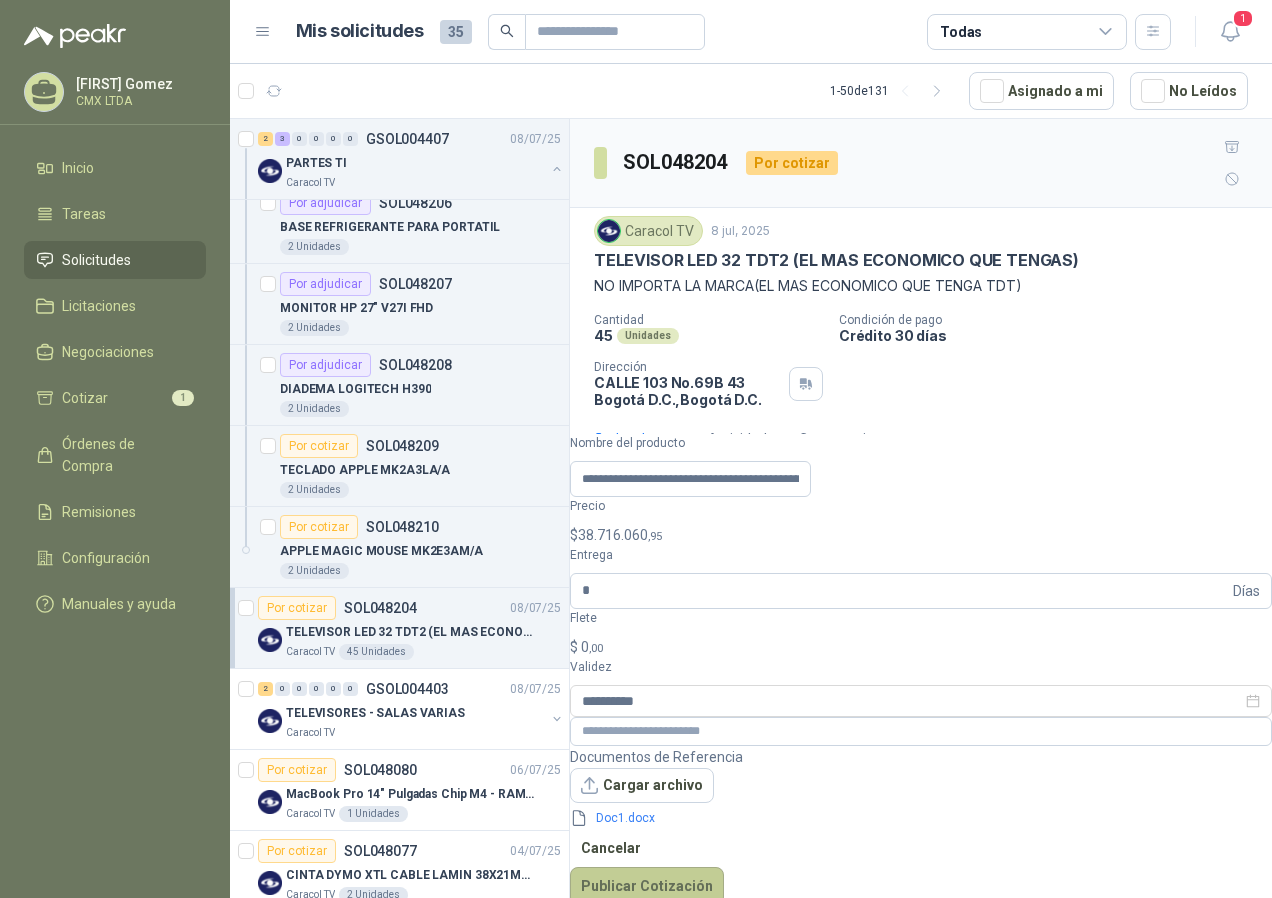 click on "Publicar Cotización" at bounding box center (647, 886) 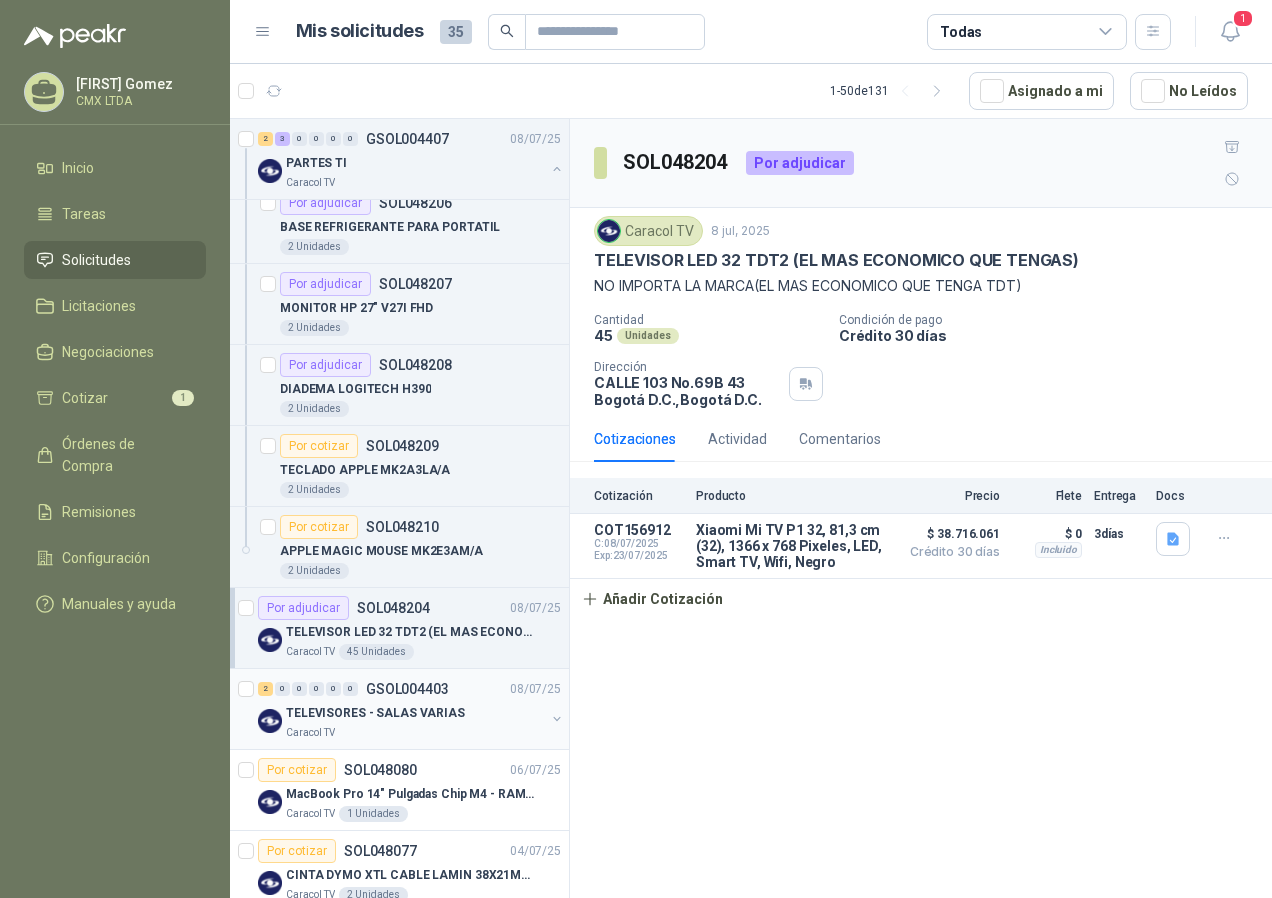 click on "TELEVISORES  - SALAS VARIAS" at bounding box center (375, 713) 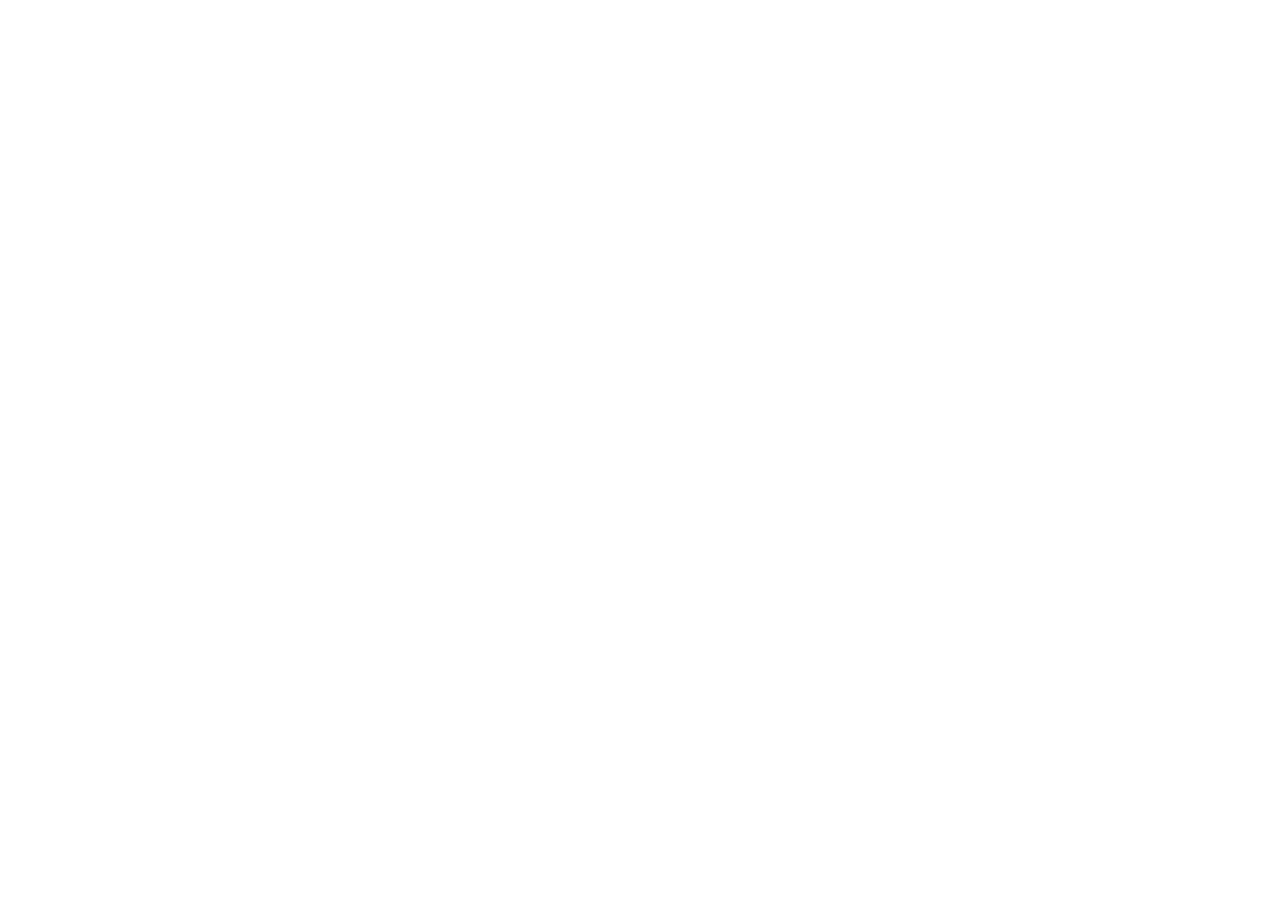 scroll, scrollTop: 0, scrollLeft: 0, axis: both 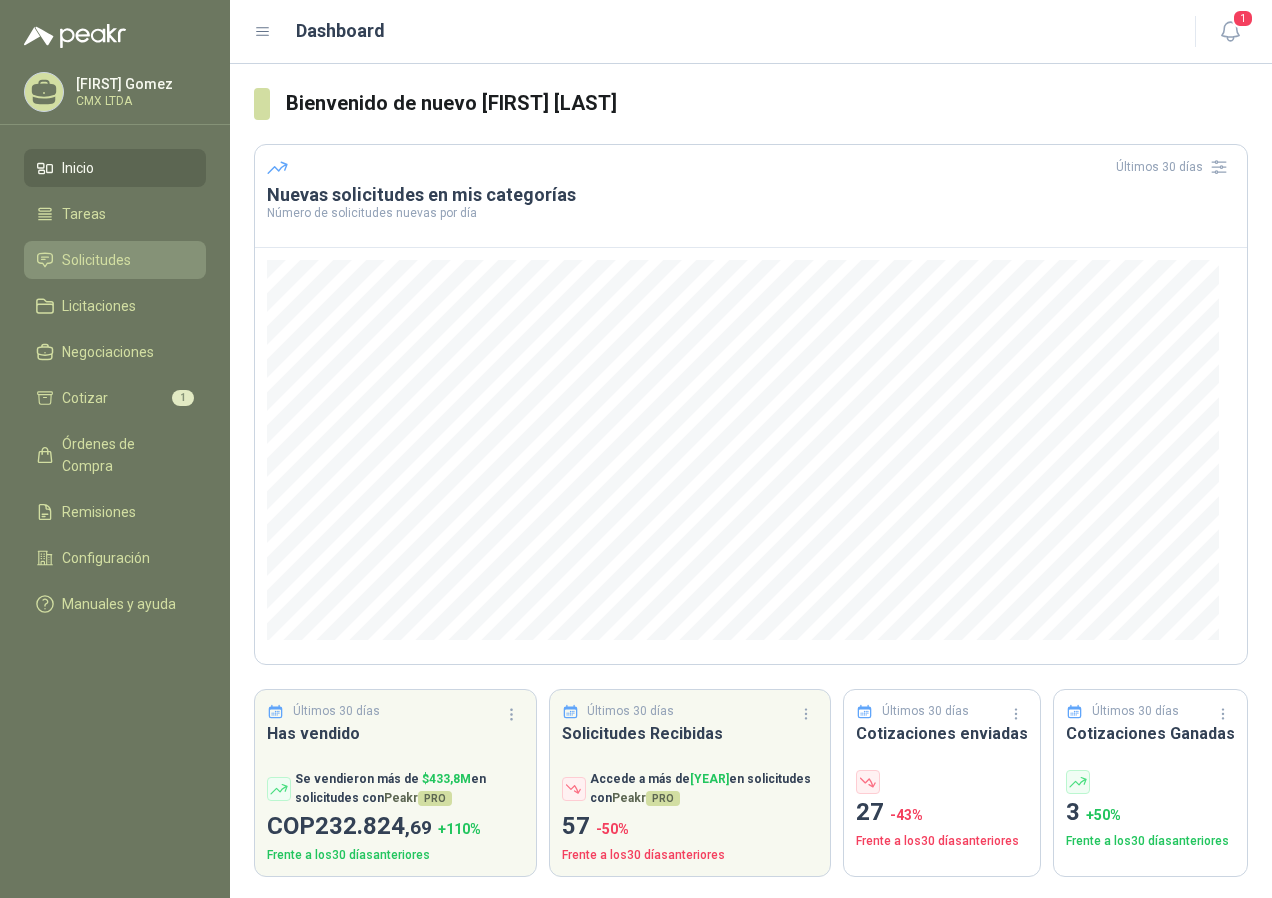 drag, startPoint x: 100, startPoint y: 251, endPoint x: 105, endPoint y: 264, distance: 13.928389 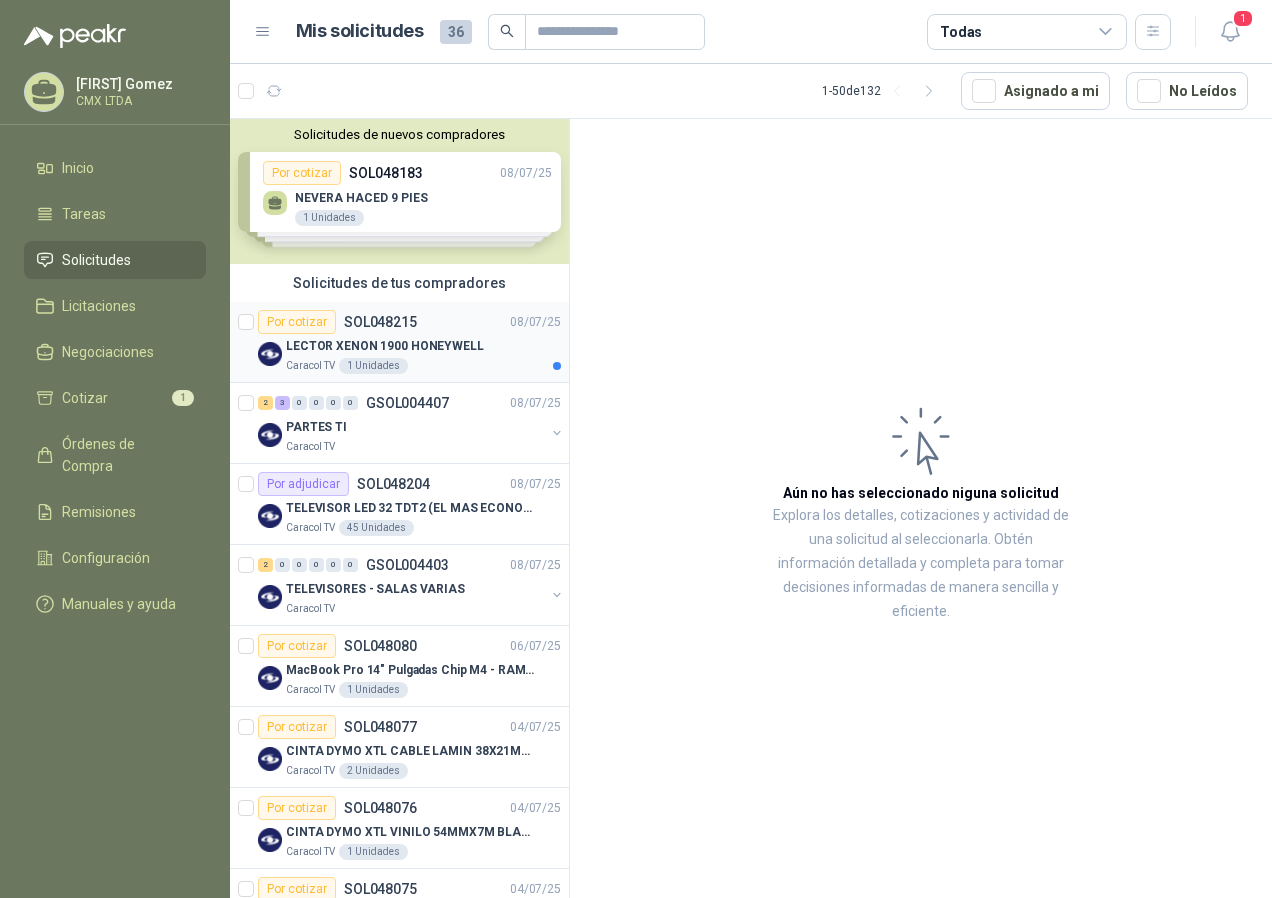 click on "SOL048215" at bounding box center (380, 322) 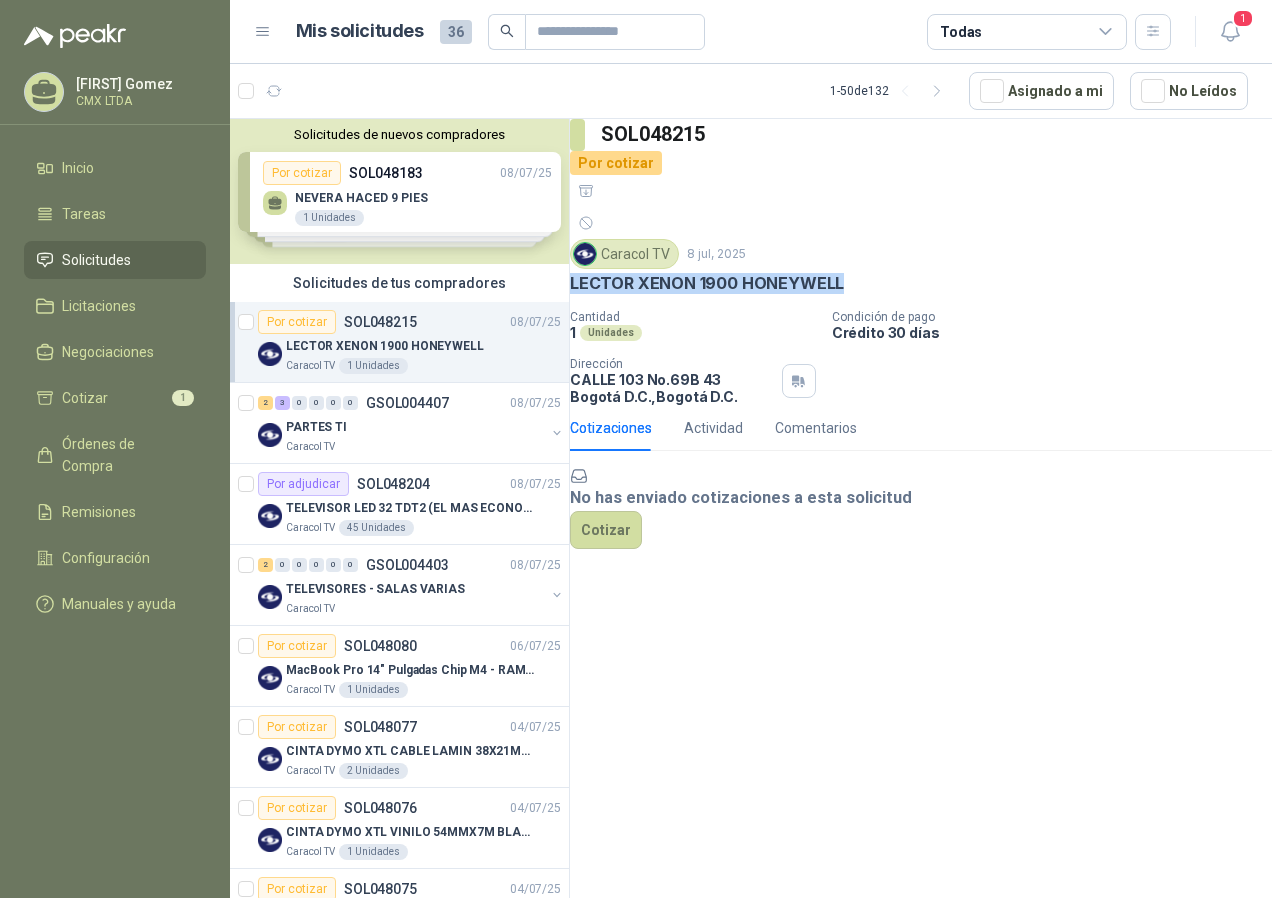 drag, startPoint x: 593, startPoint y: 229, endPoint x: 862, endPoint y: 237, distance: 269.11893 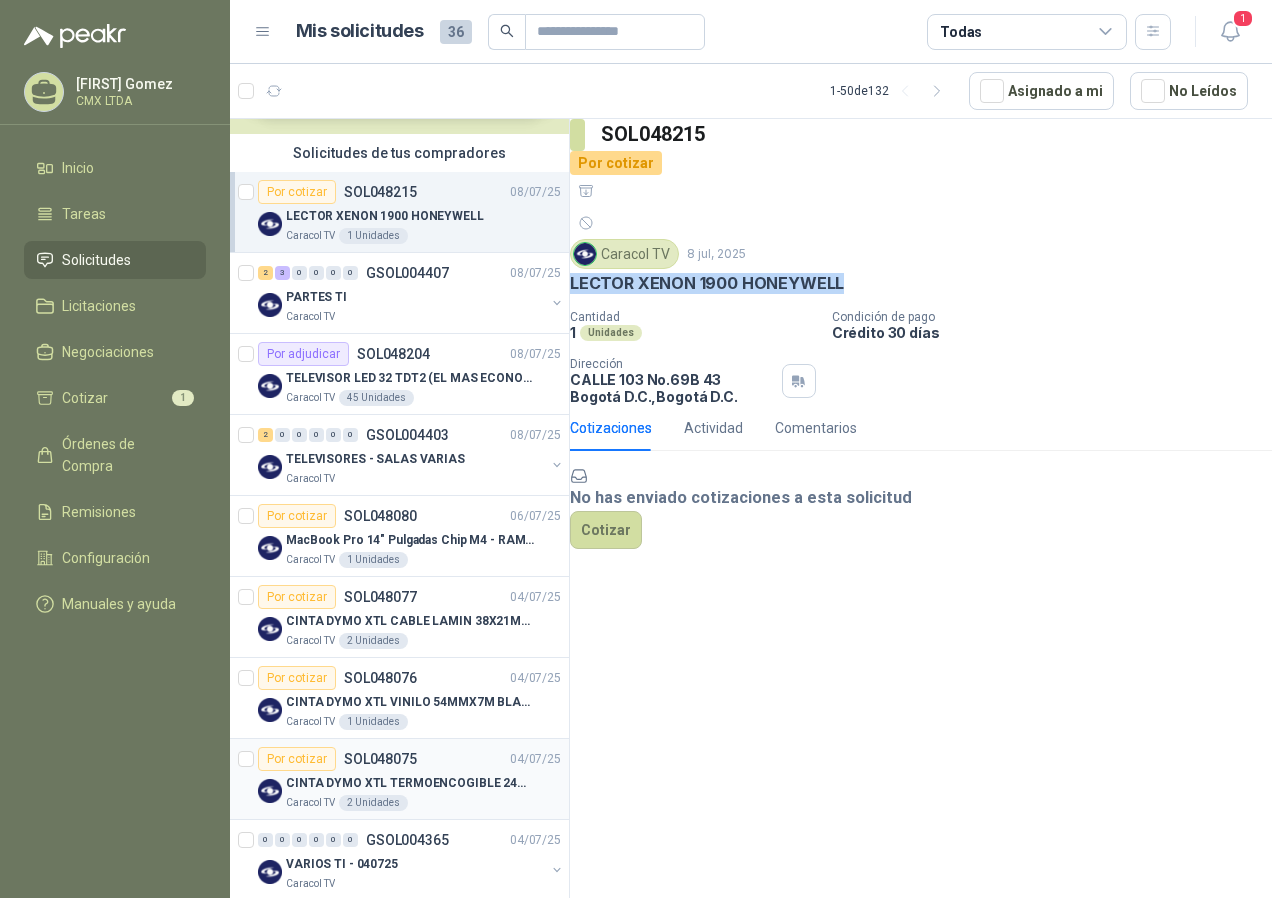 scroll, scrollTop: 100, scrollLeft: 0, axis: vertical 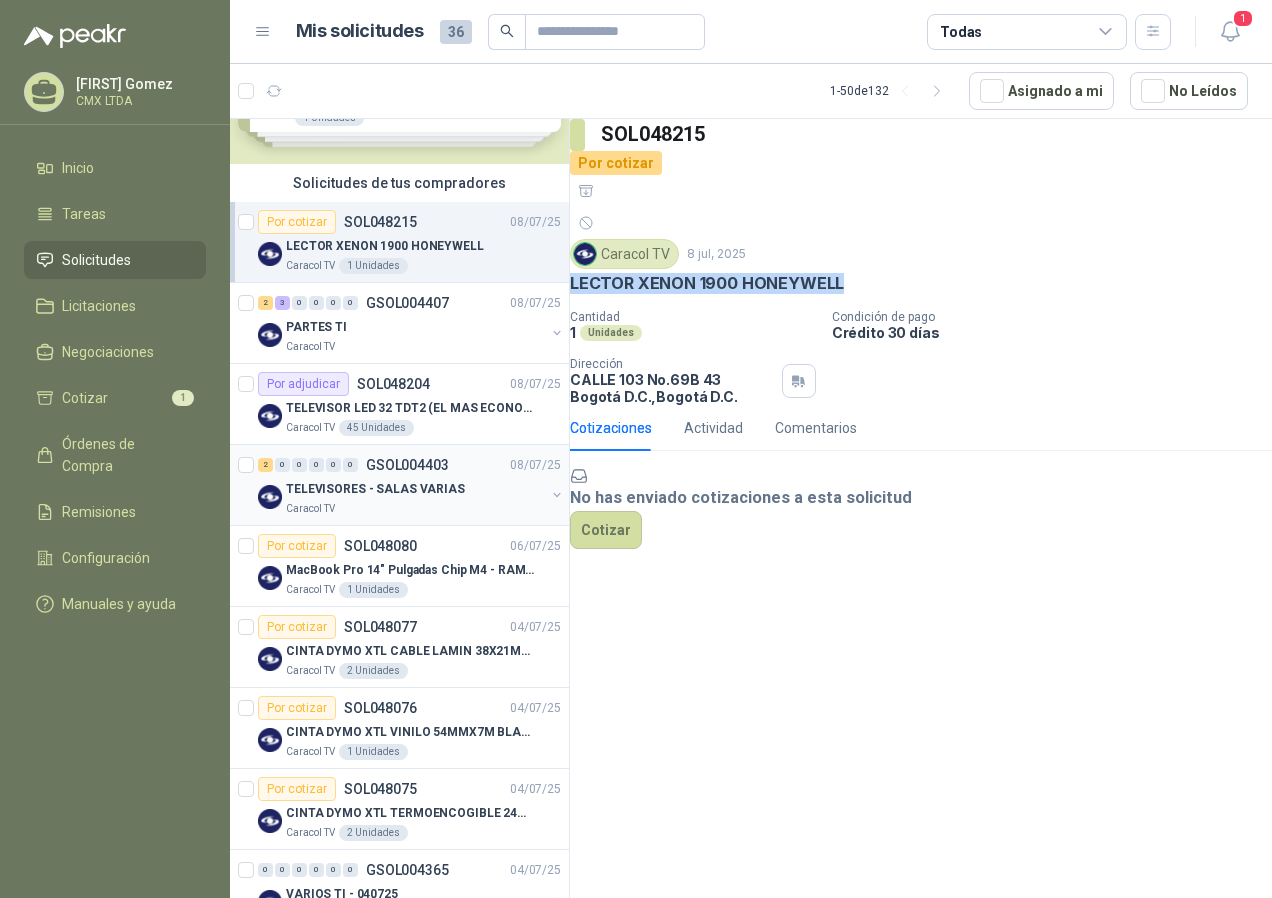 drag, startPoint x: 345, startPoint y: 493, endPoint x: 360, endPoint y: 499, distance: 16.155495 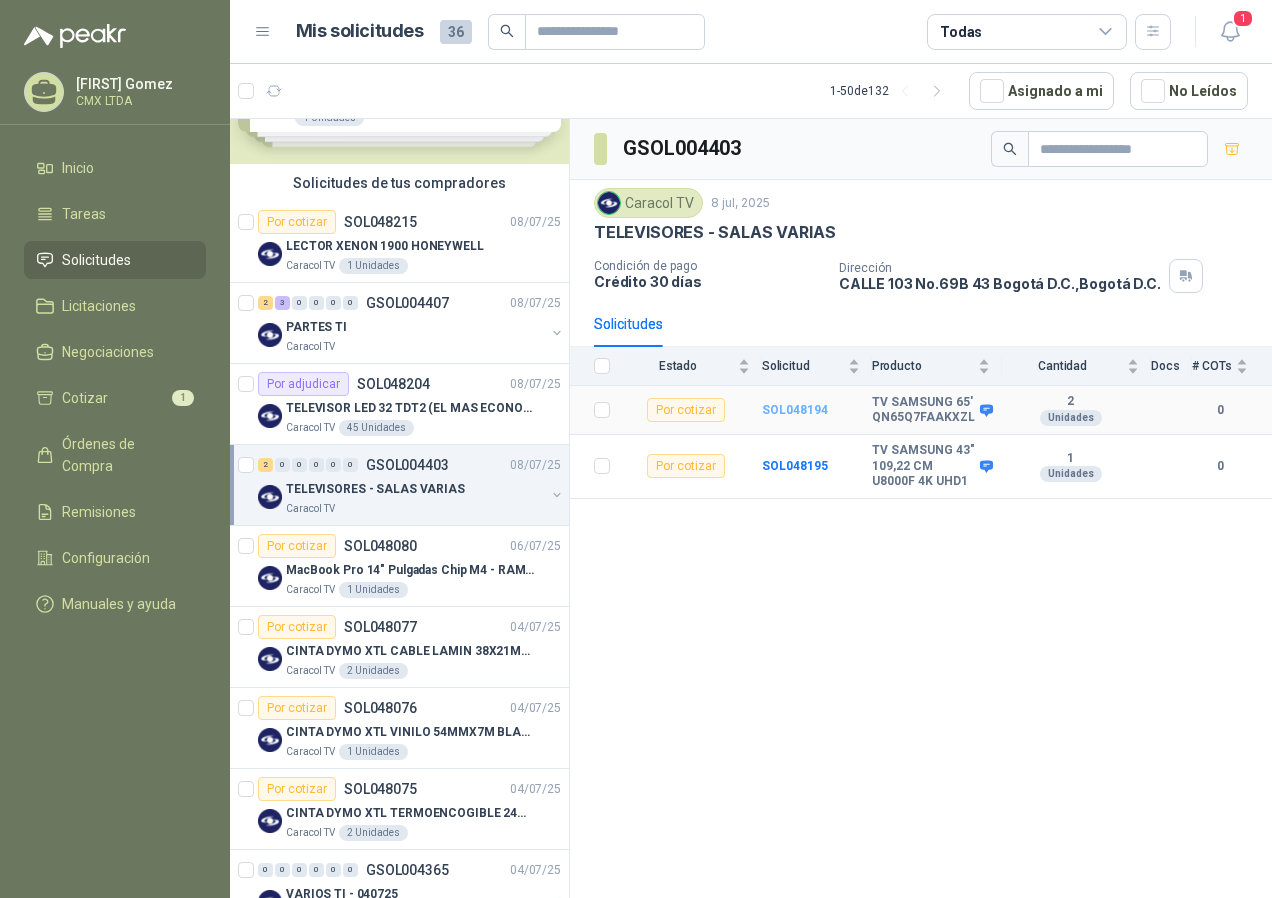 click on "SOL048194" at bounding box center [795, 410] 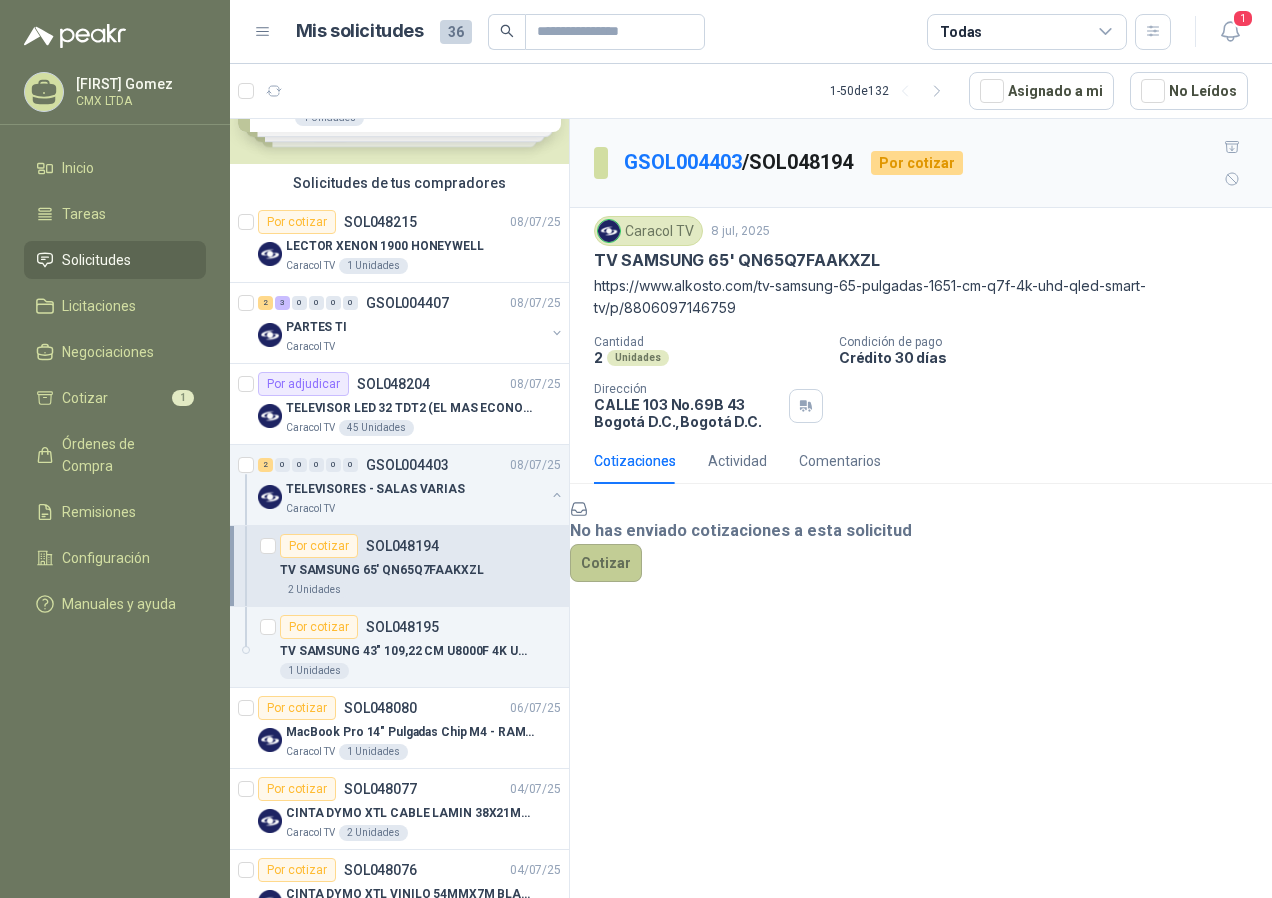 click on "Cotizar" at bounding box center (606, 563) 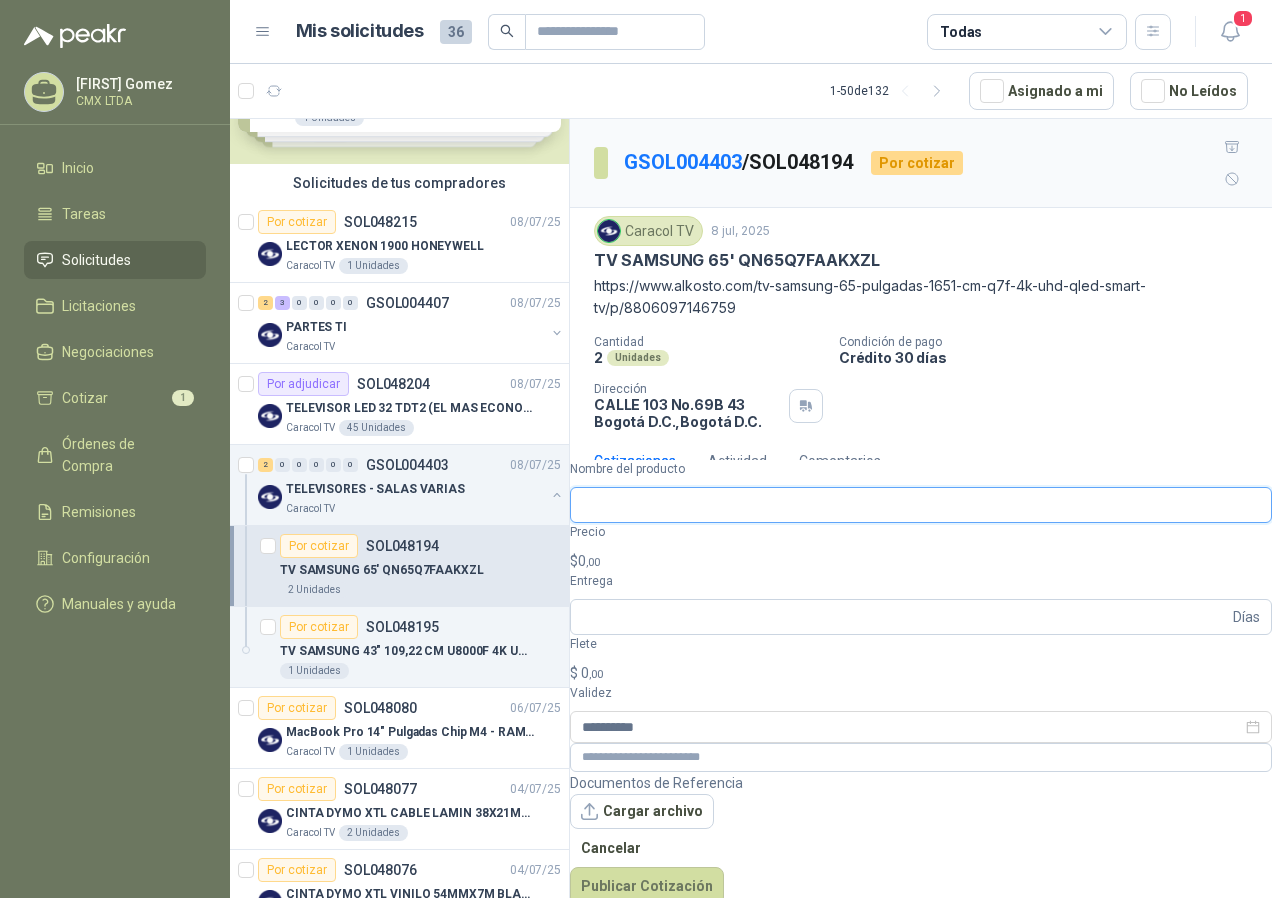 paste on "**********" 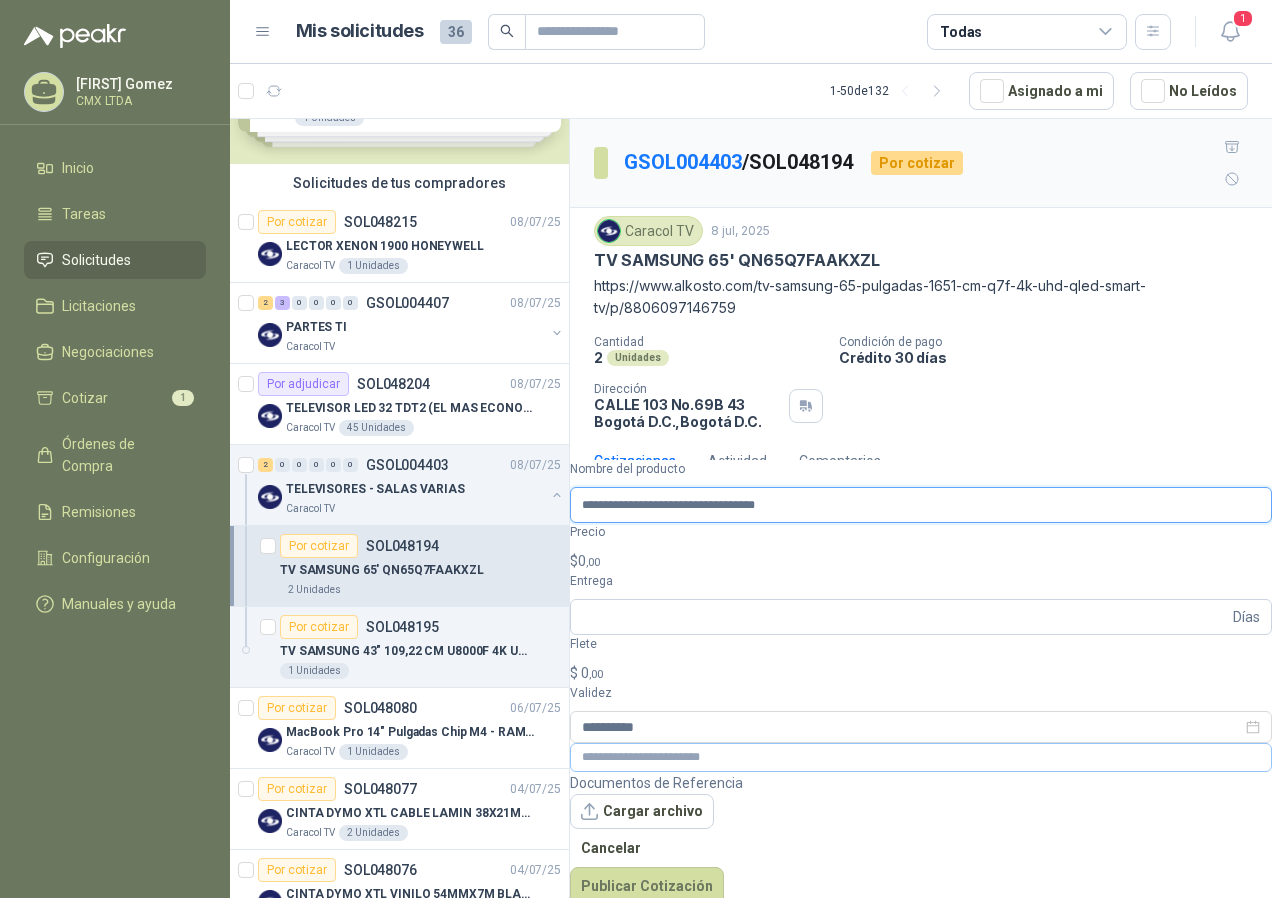 type on "**********" 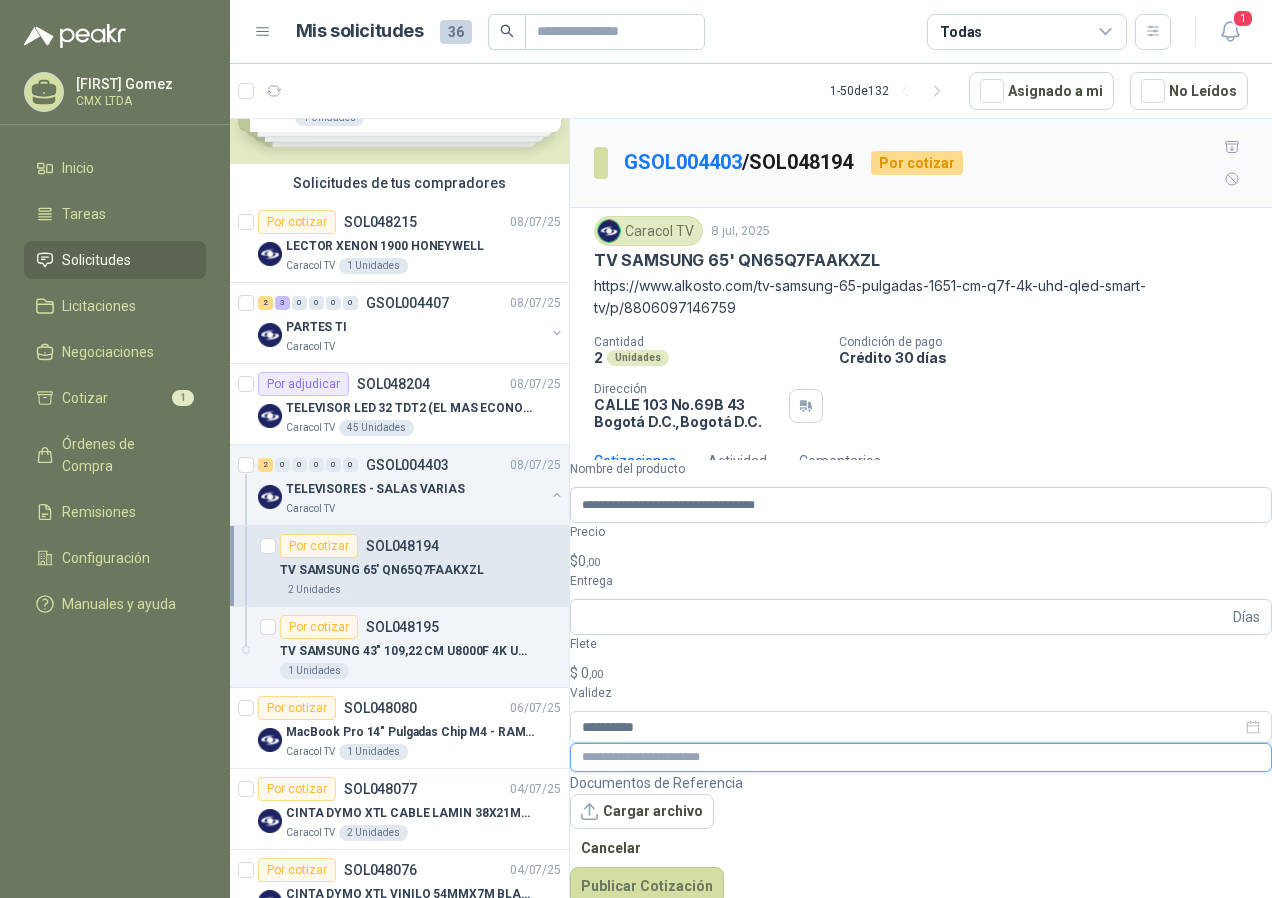 click at bounding box center (921, 757) 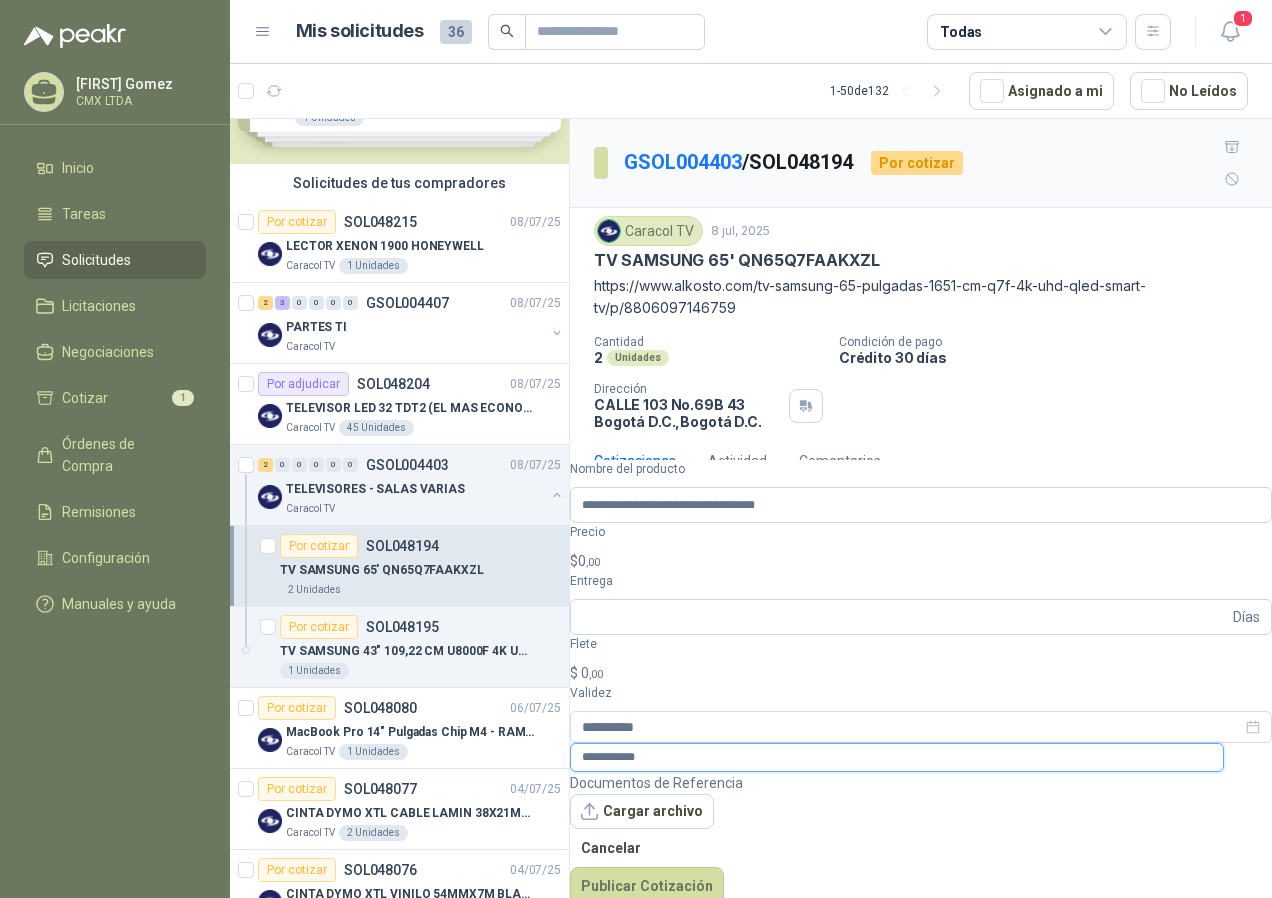 drag, startPoint x: 696, startPoint y: 588, endPoint x: 683, endPoint y: 608, distance: 23.853722 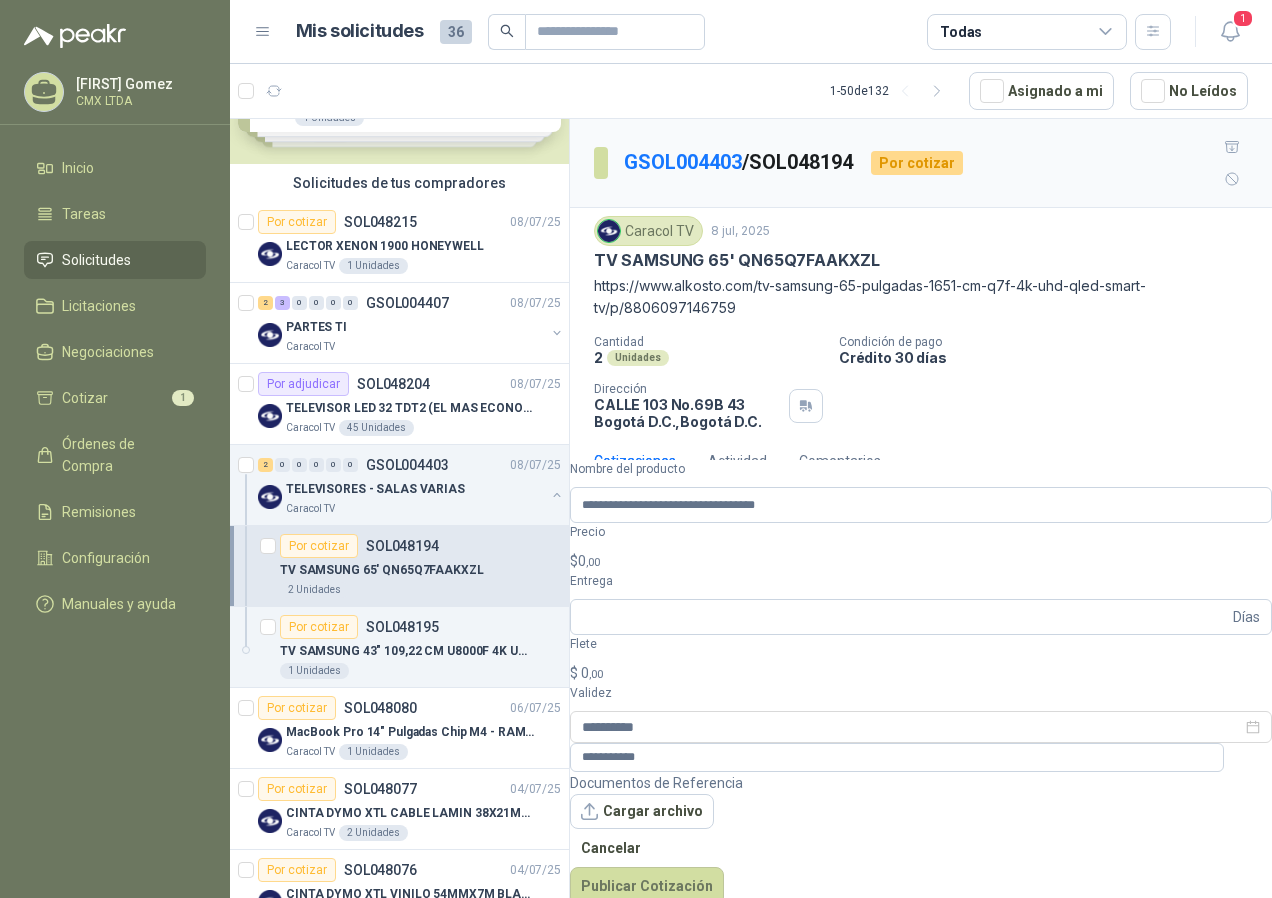 drag, startPoint x: 683, startPoint y: 608, endPoint x: 722, endPoint y: 758, distance: 154.98709 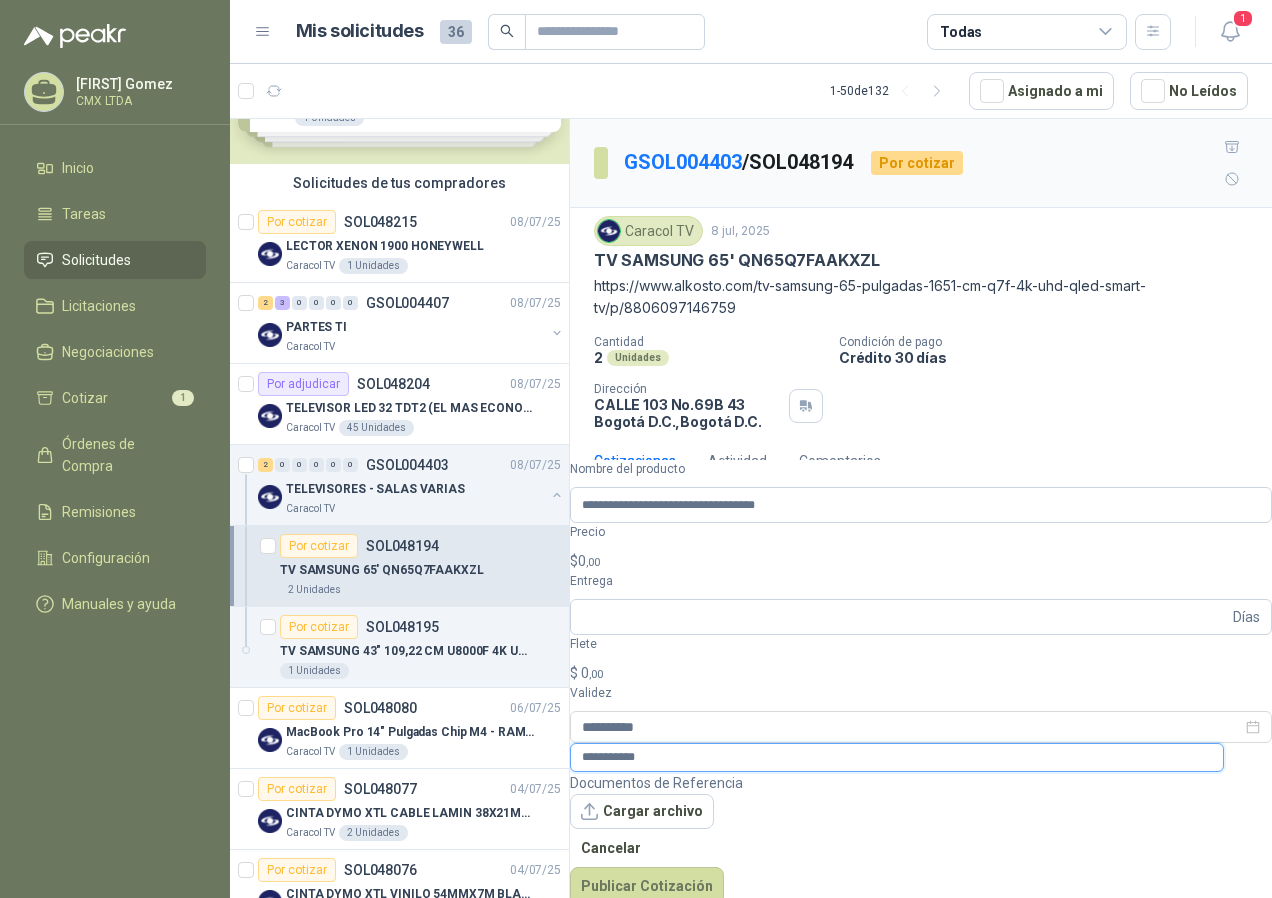 click on "**********" at bounding box center (897, 757) 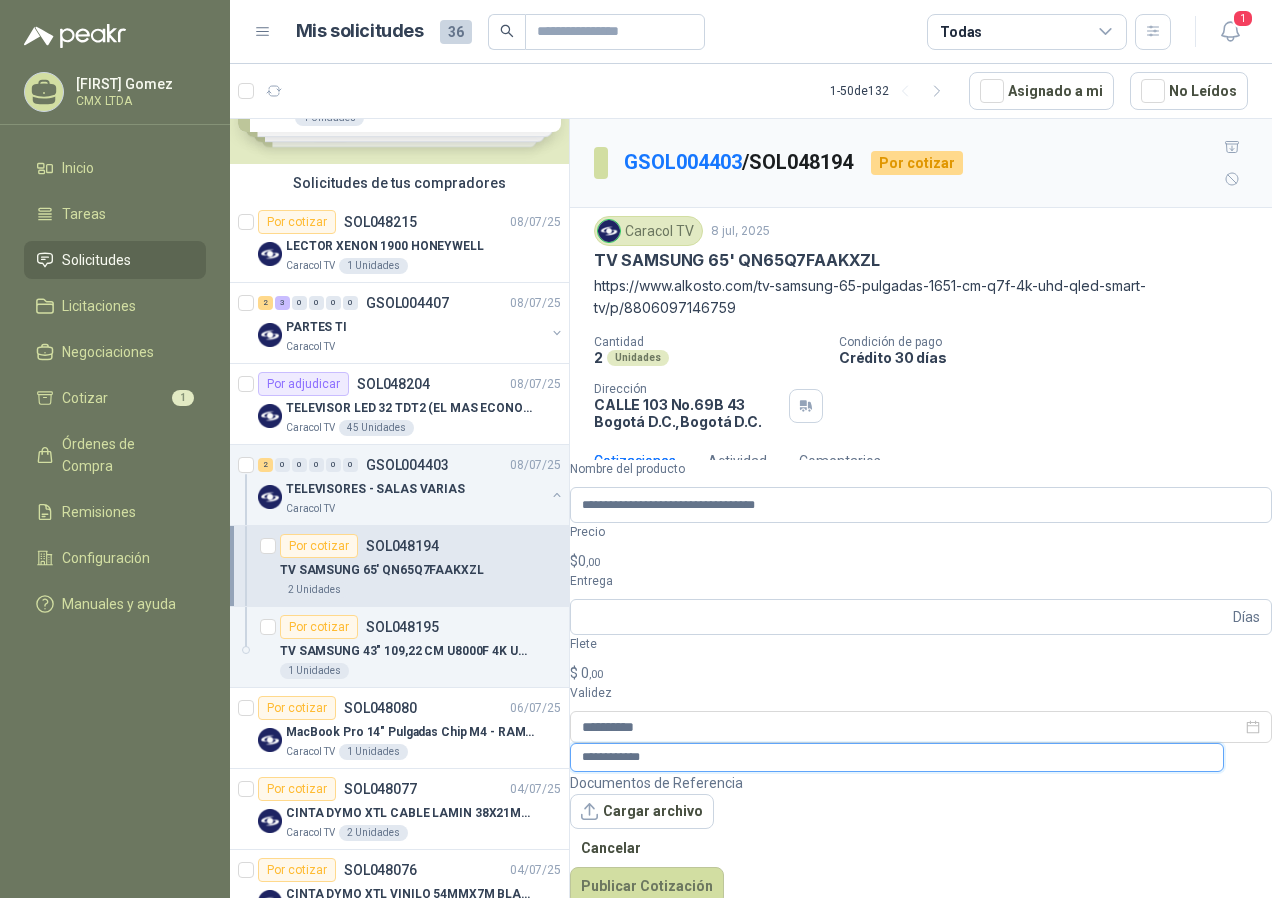 paste on "**********" 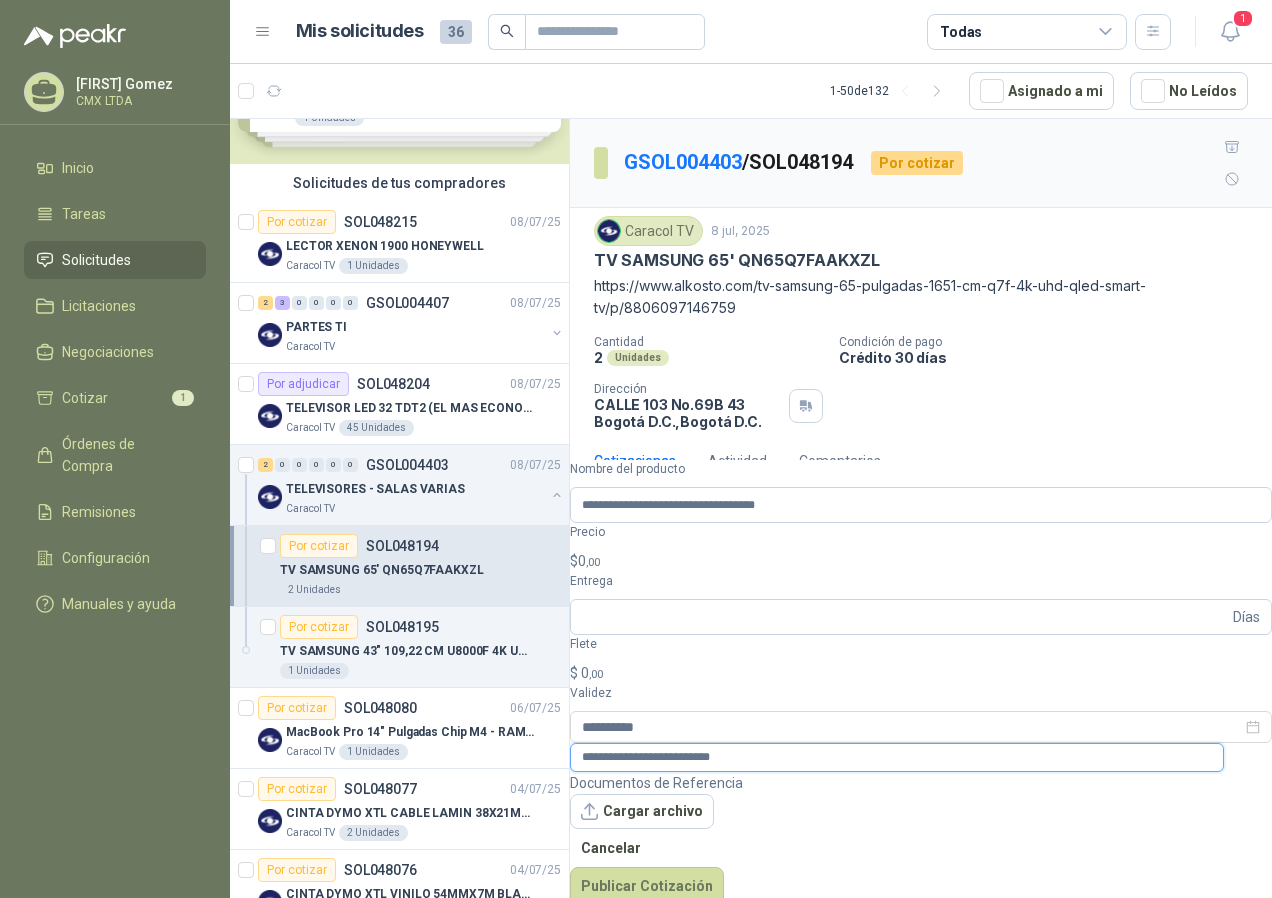 type on "**********" 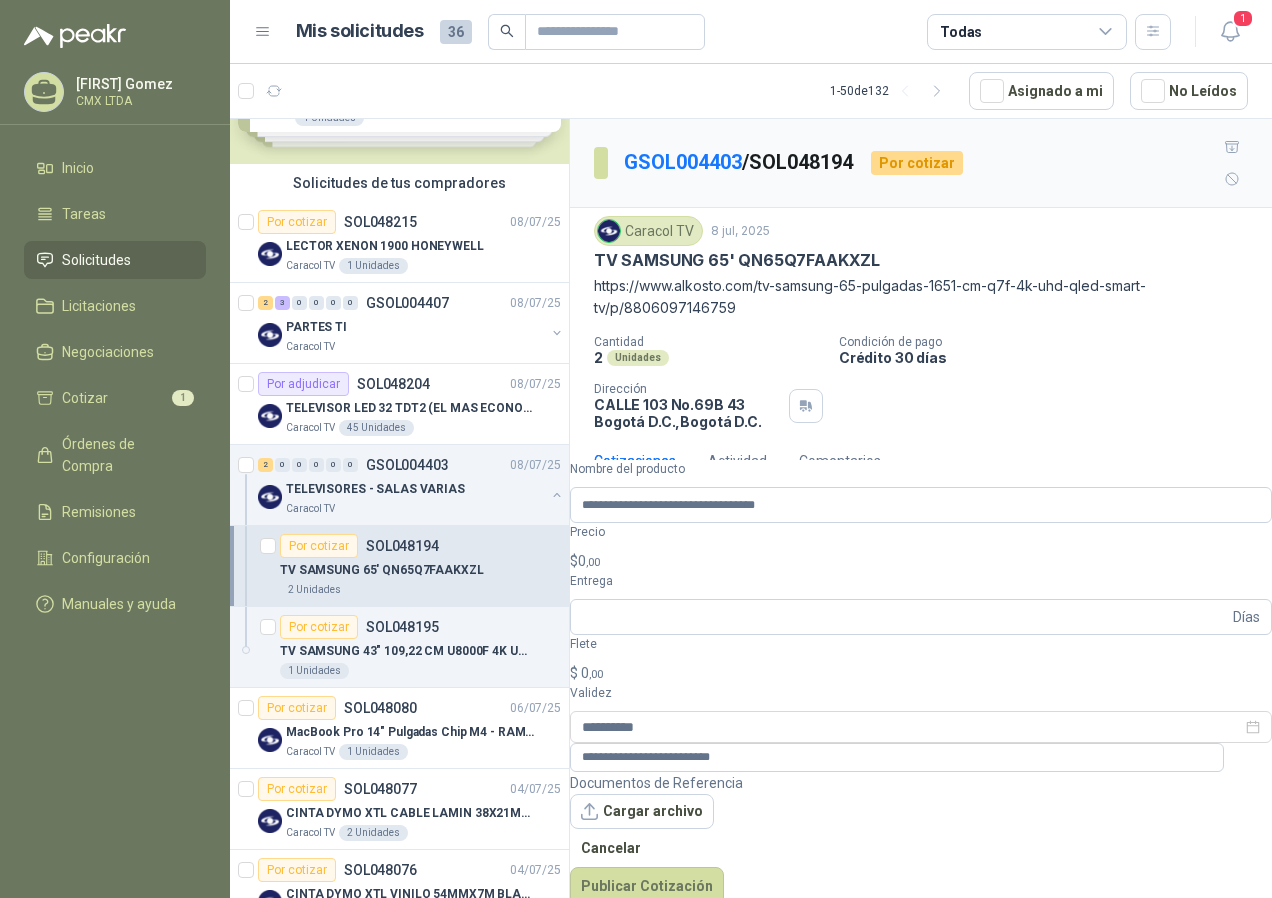 click on "$  0 ,00" at bounding box center [921, 561] 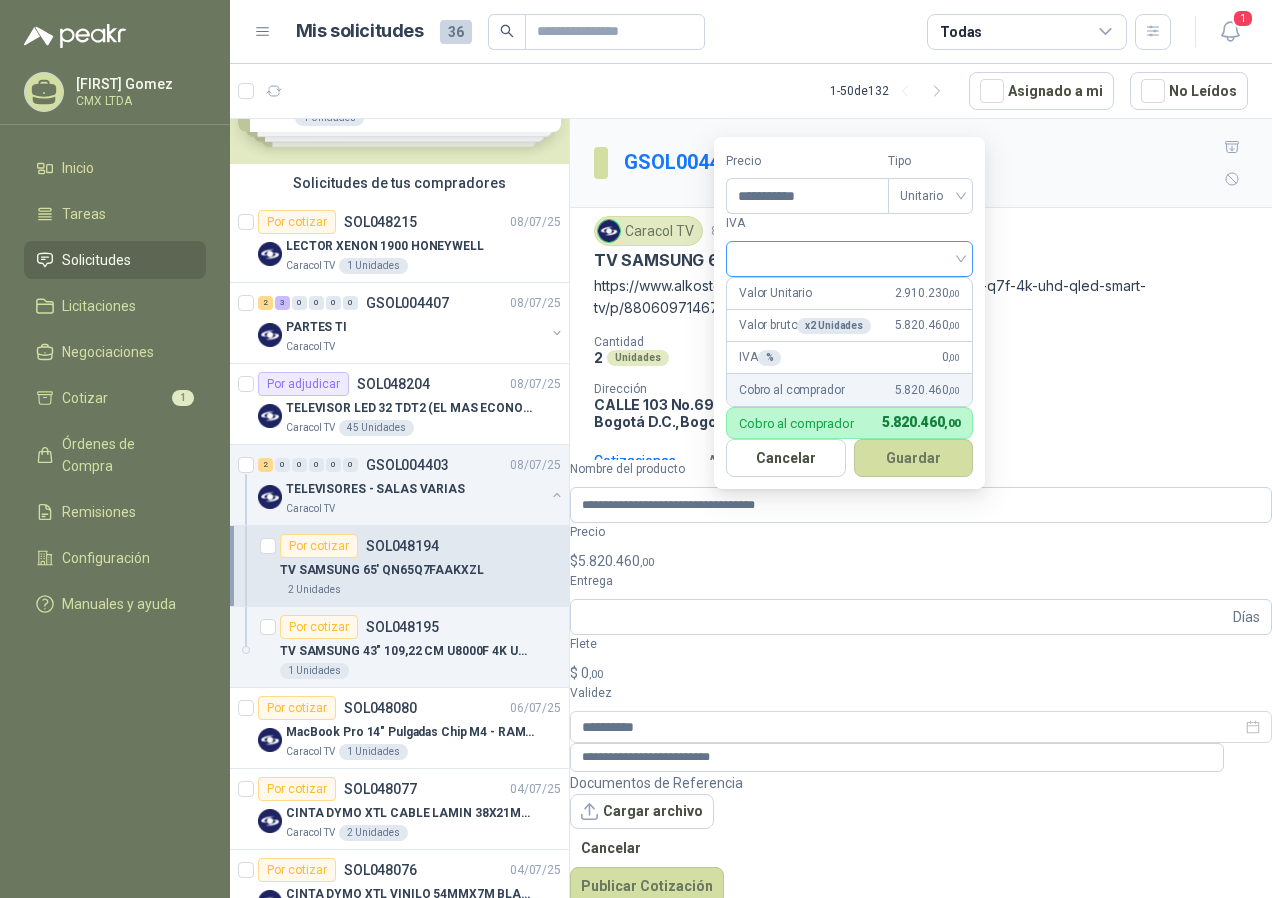 click at bounding box center [849, 259] 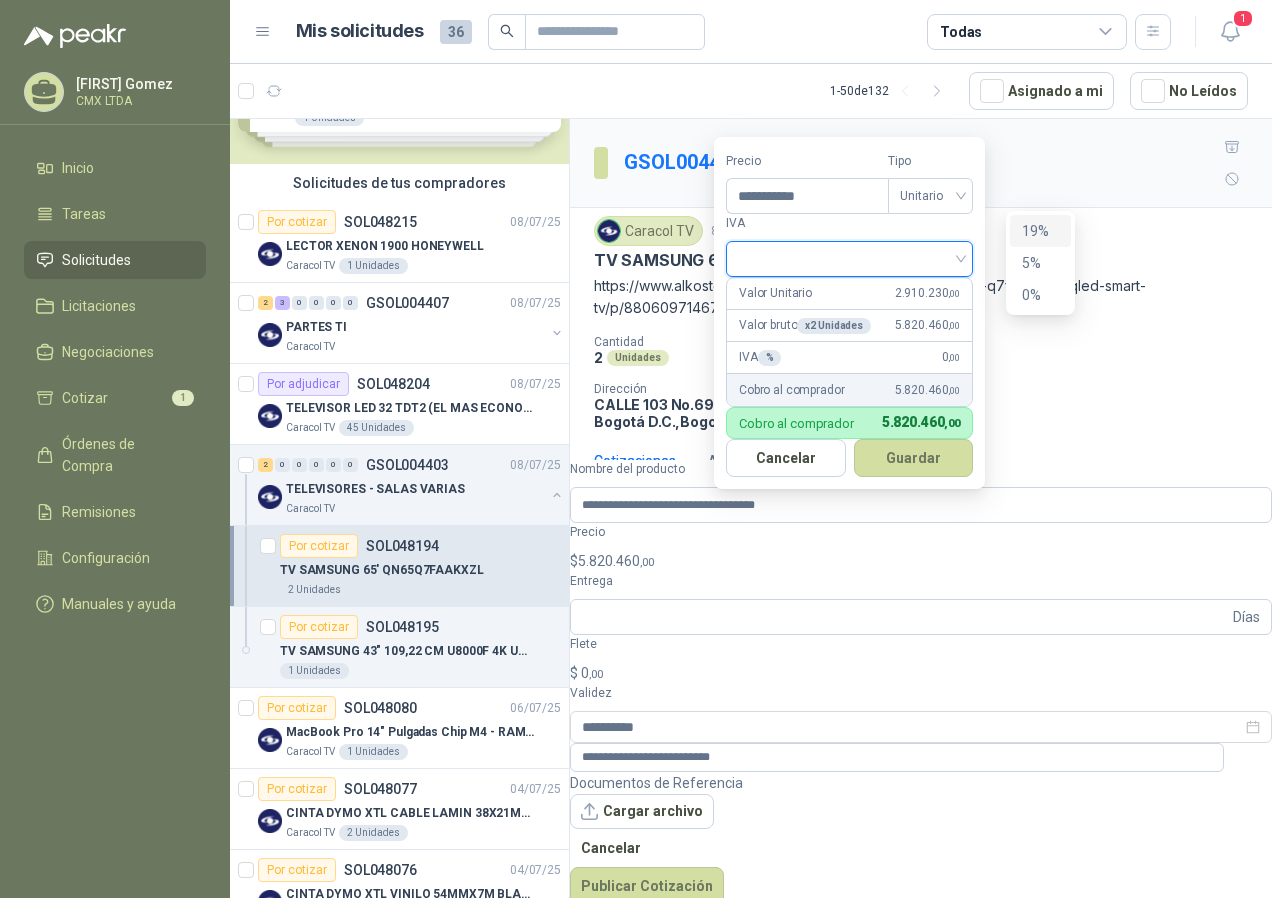click on "19%" at bounding box center [1040, 231] 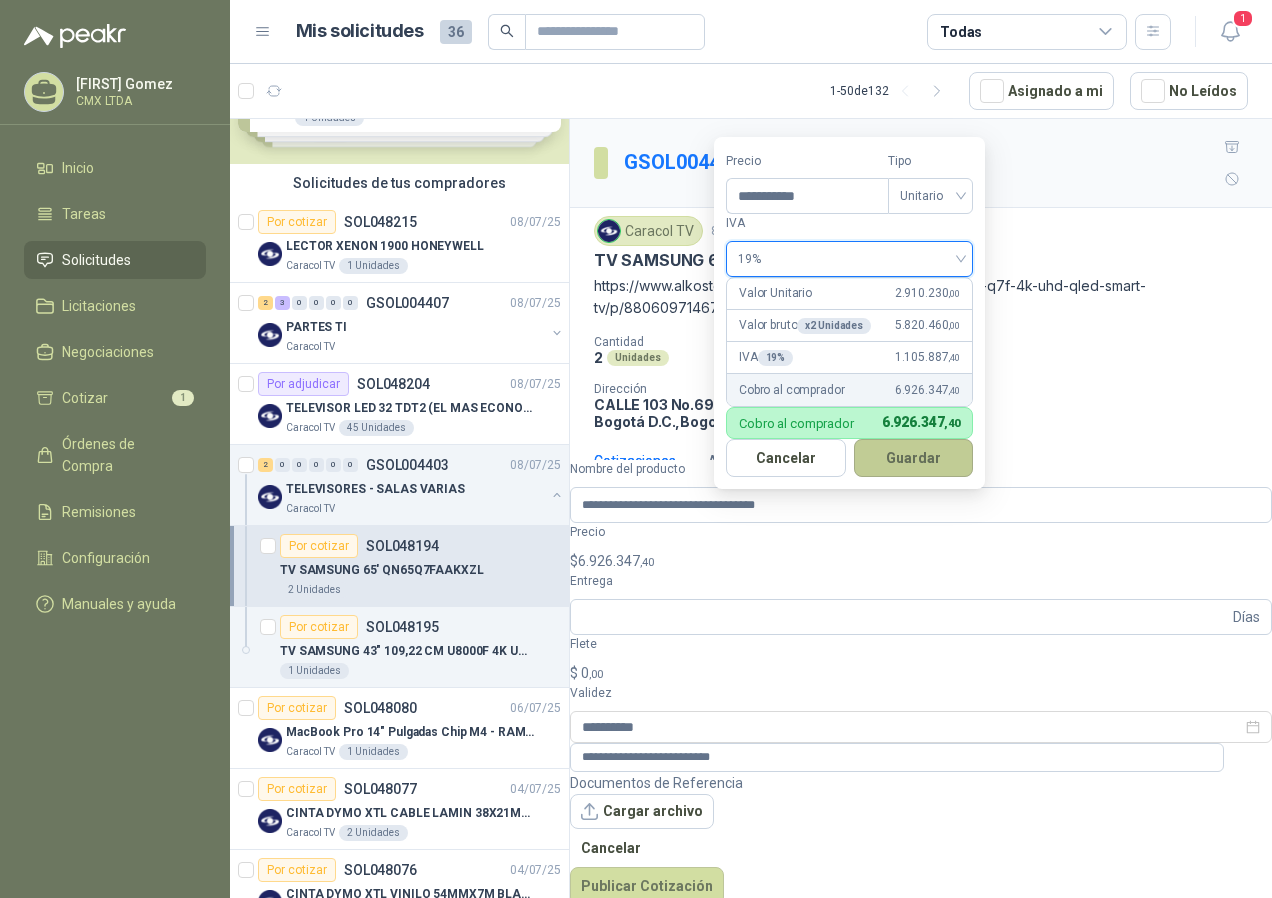 click on "Guardar" at bounding box center (914, 458) 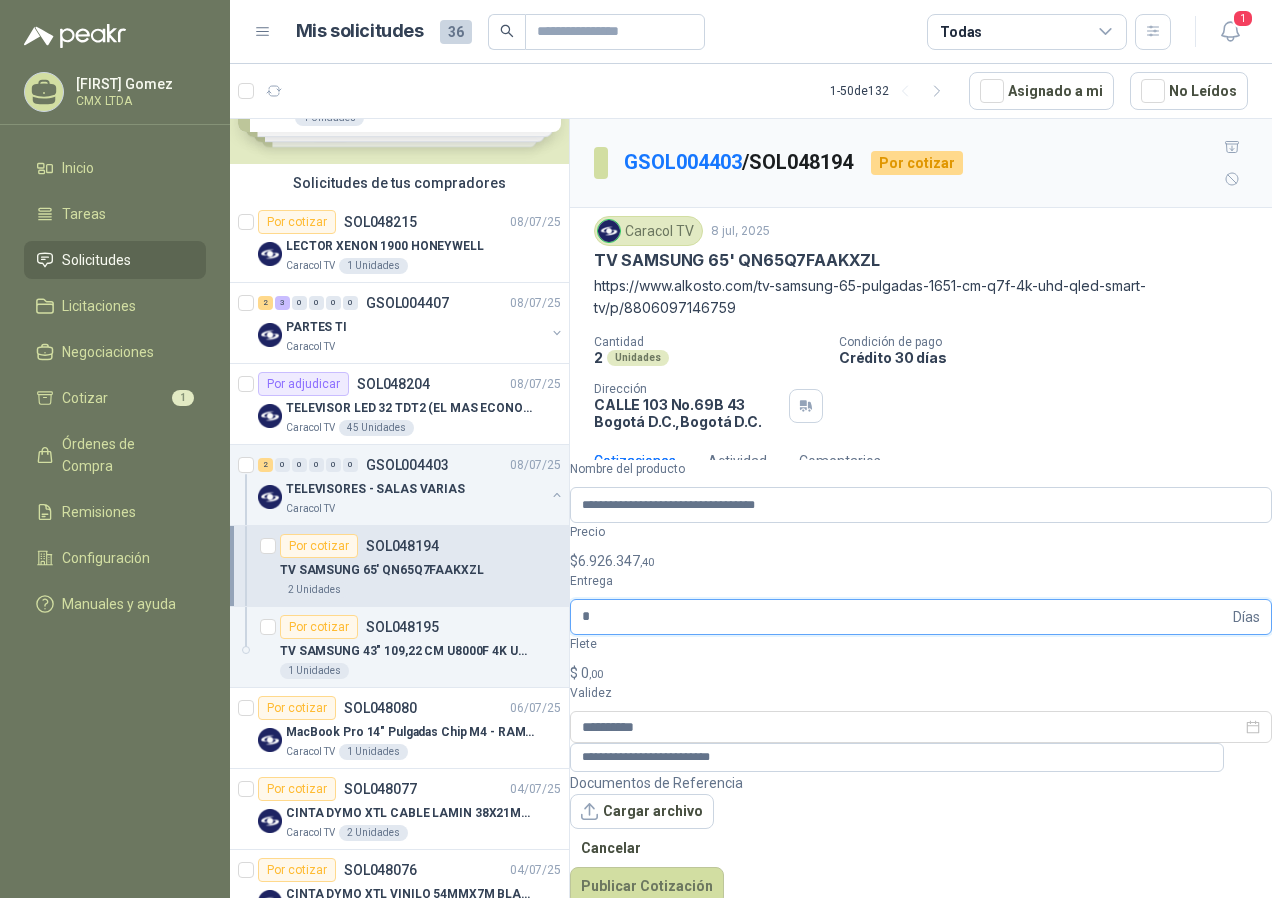 type on "*" 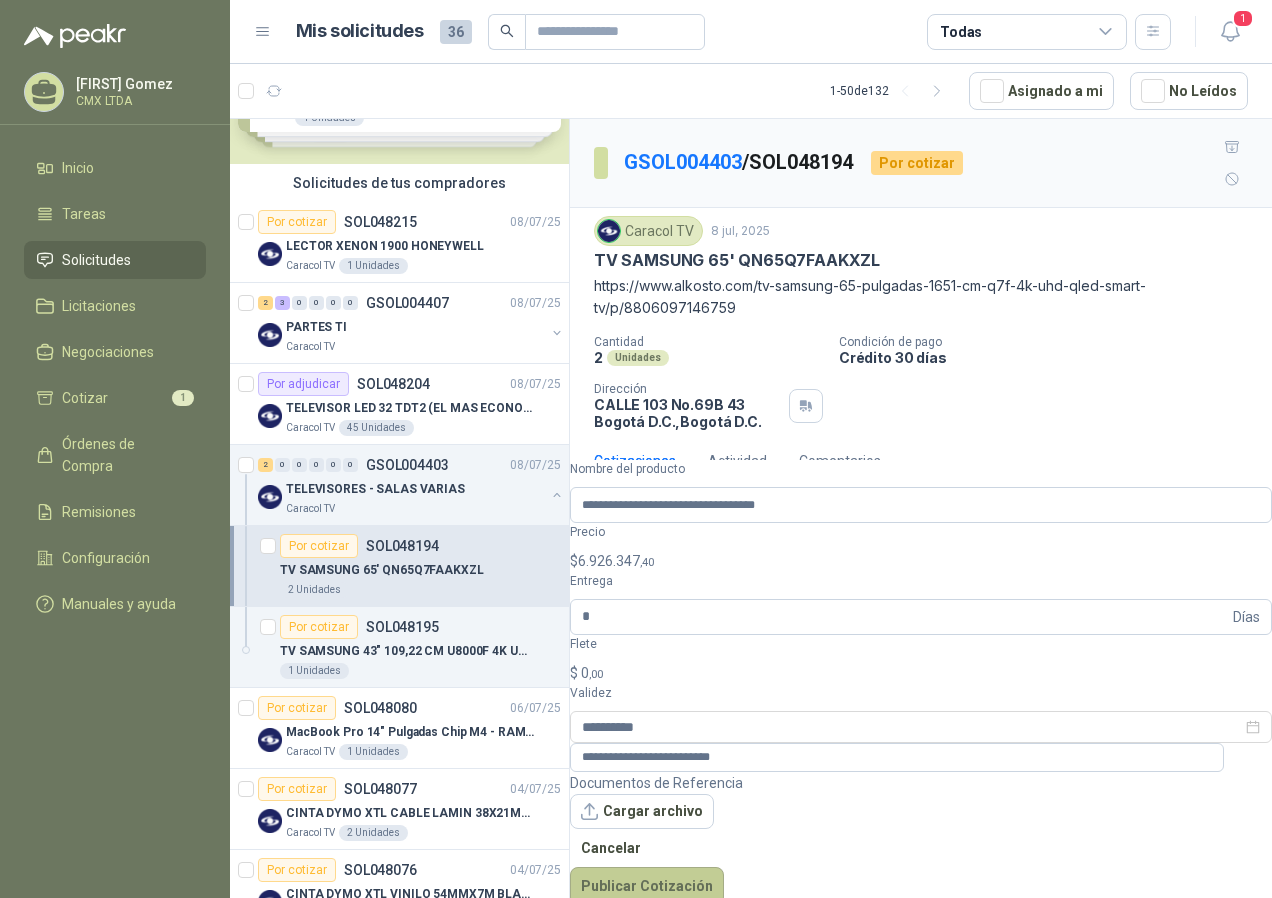 click on "Publicar Cotización" at bounding box center (647, 886) 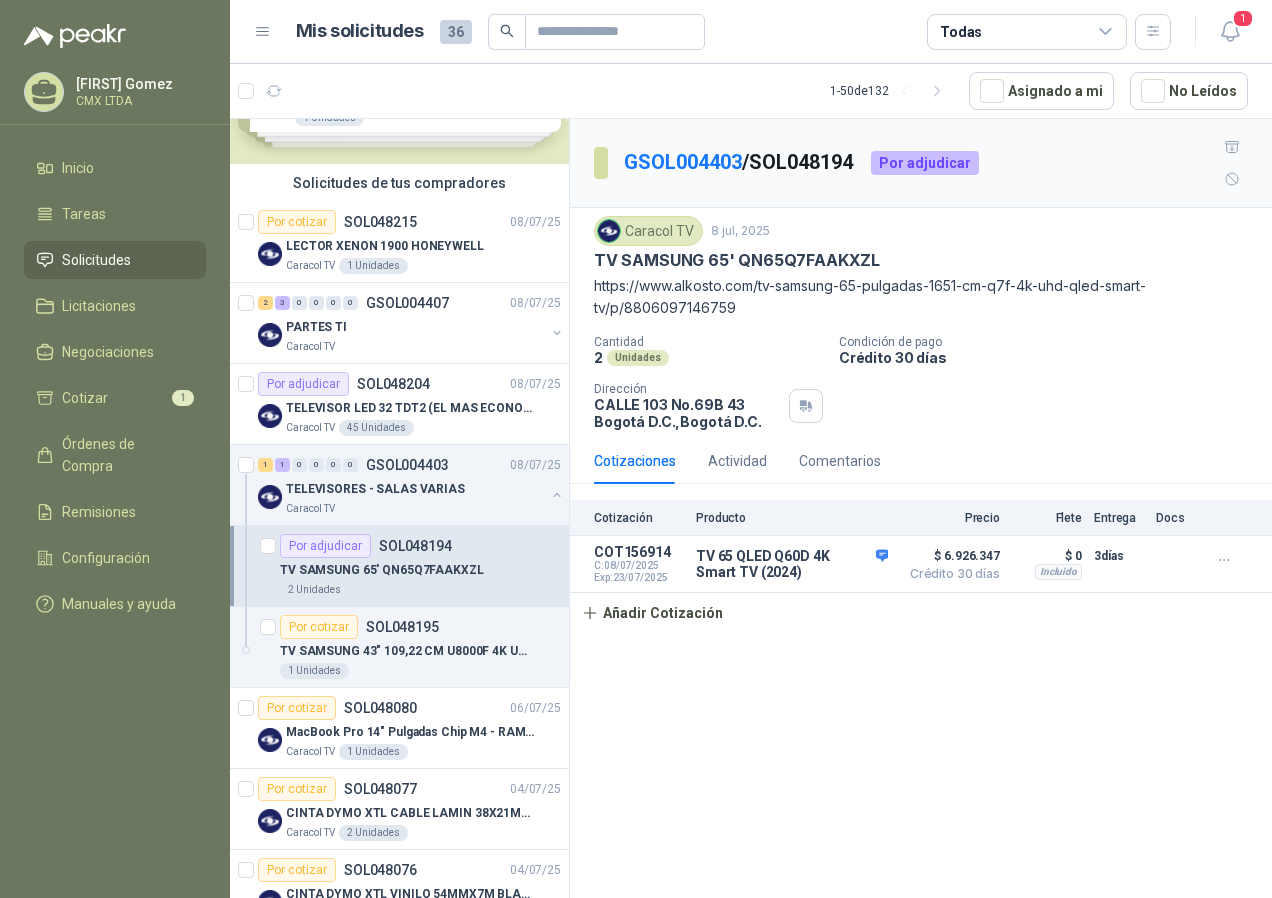 drag, startPoint x: 705, startPoint y: 611, endPoint x: 755, endPoint y: 603, distance: 50.635956 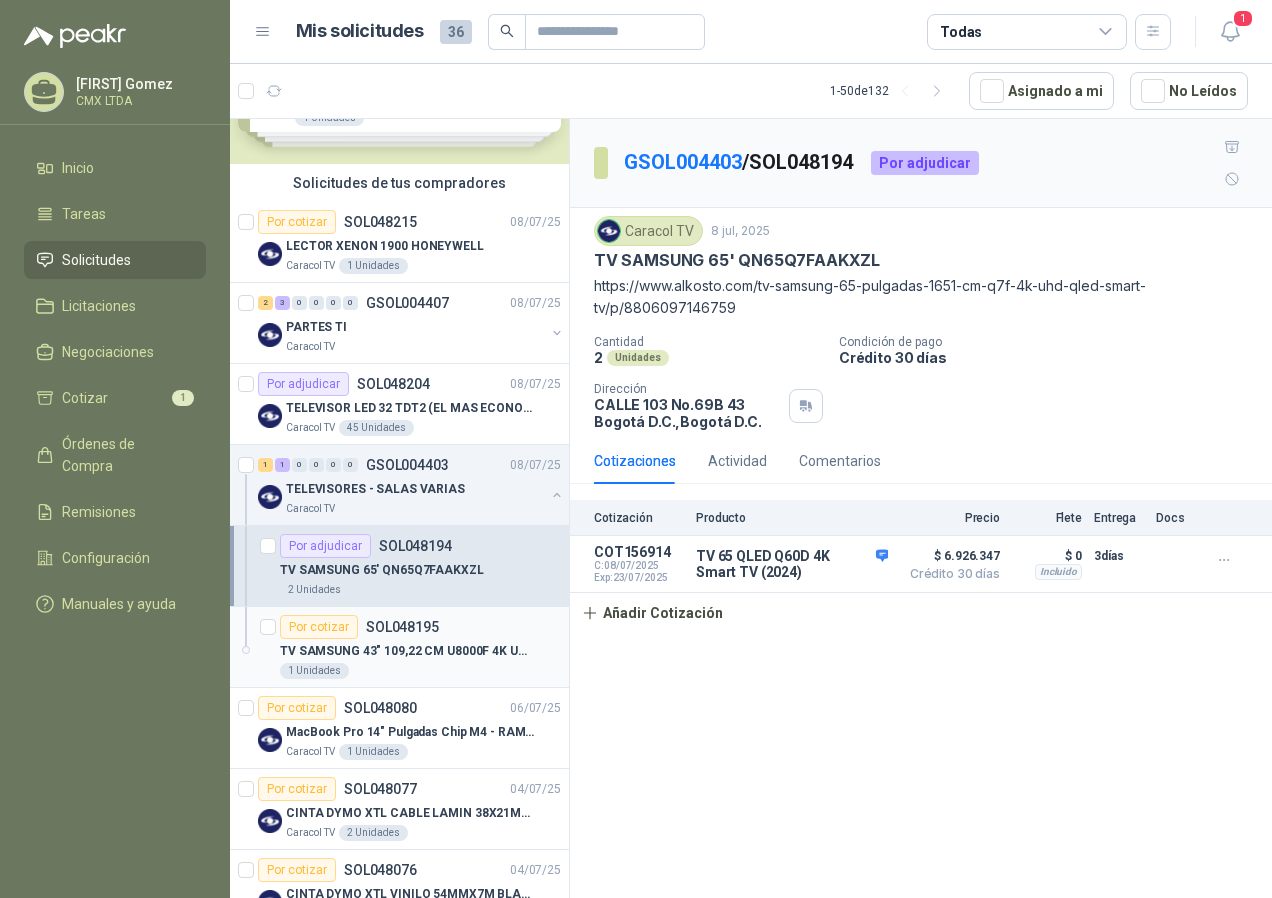 drag, startPoint x: 380, startPoint y: 651, endPoint x: 399, endPoint y: 664, distance: 23.021729 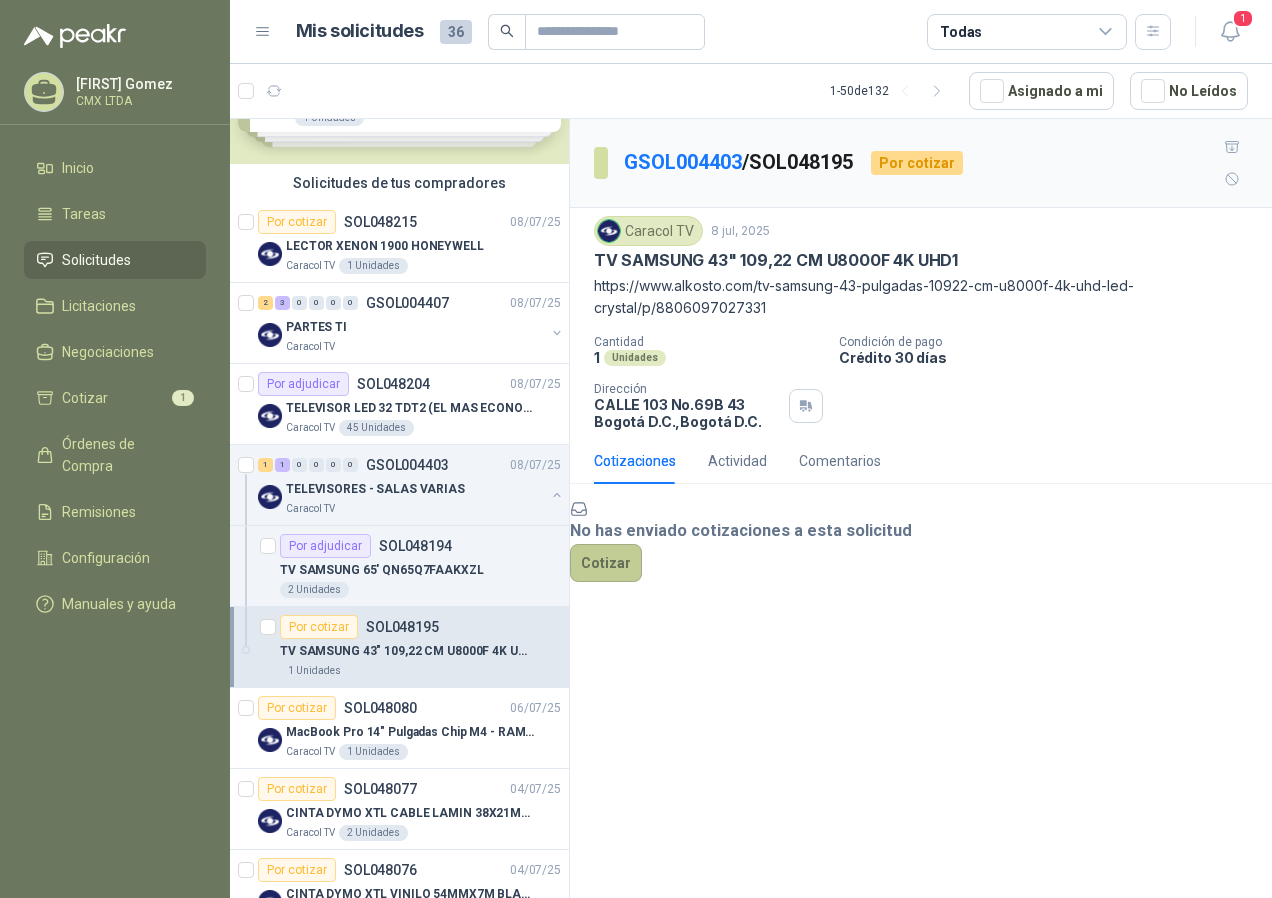 click on "Cotizar" at bounding box center [606, 563] 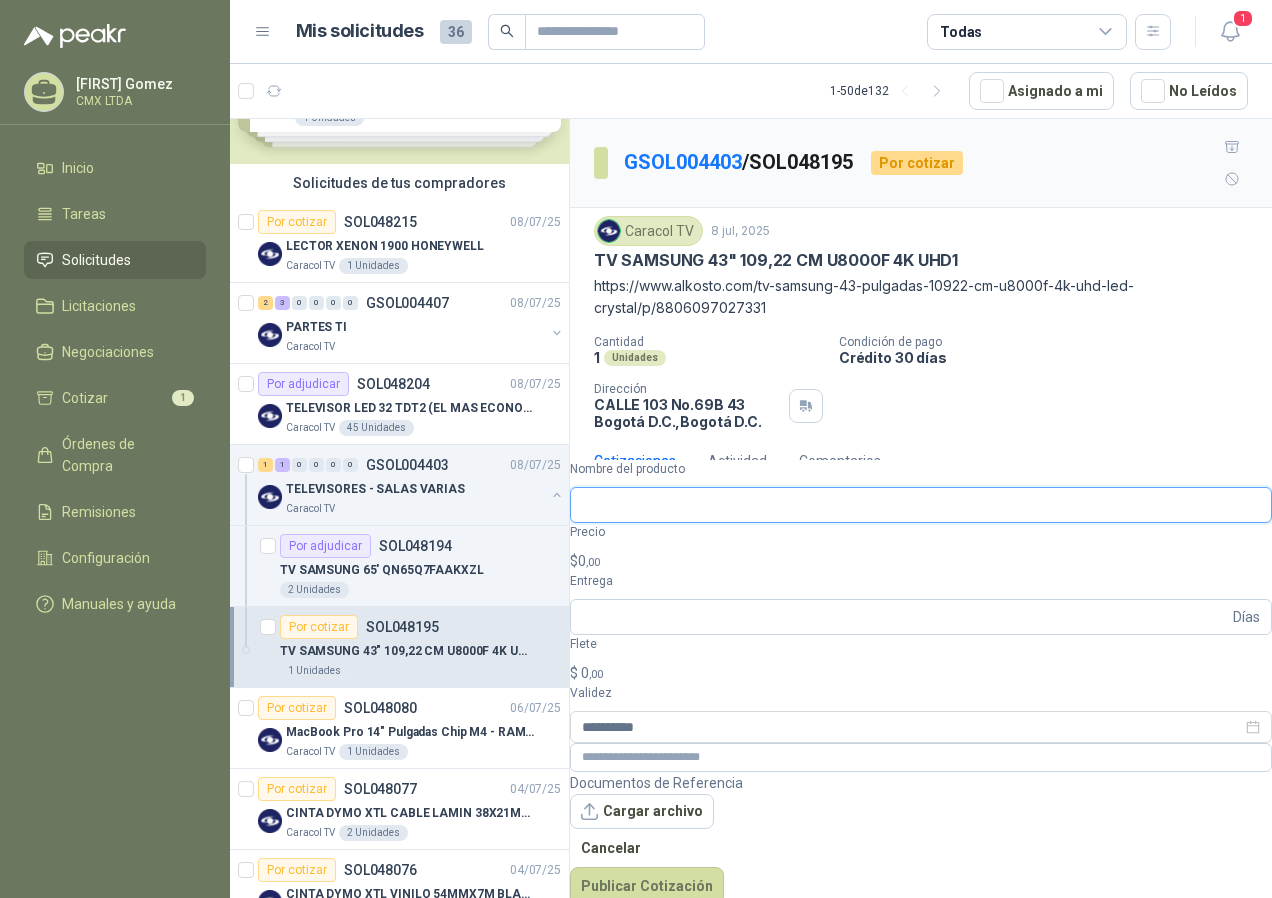 click on "Nombre del producto" at bounding box center [921, 505] 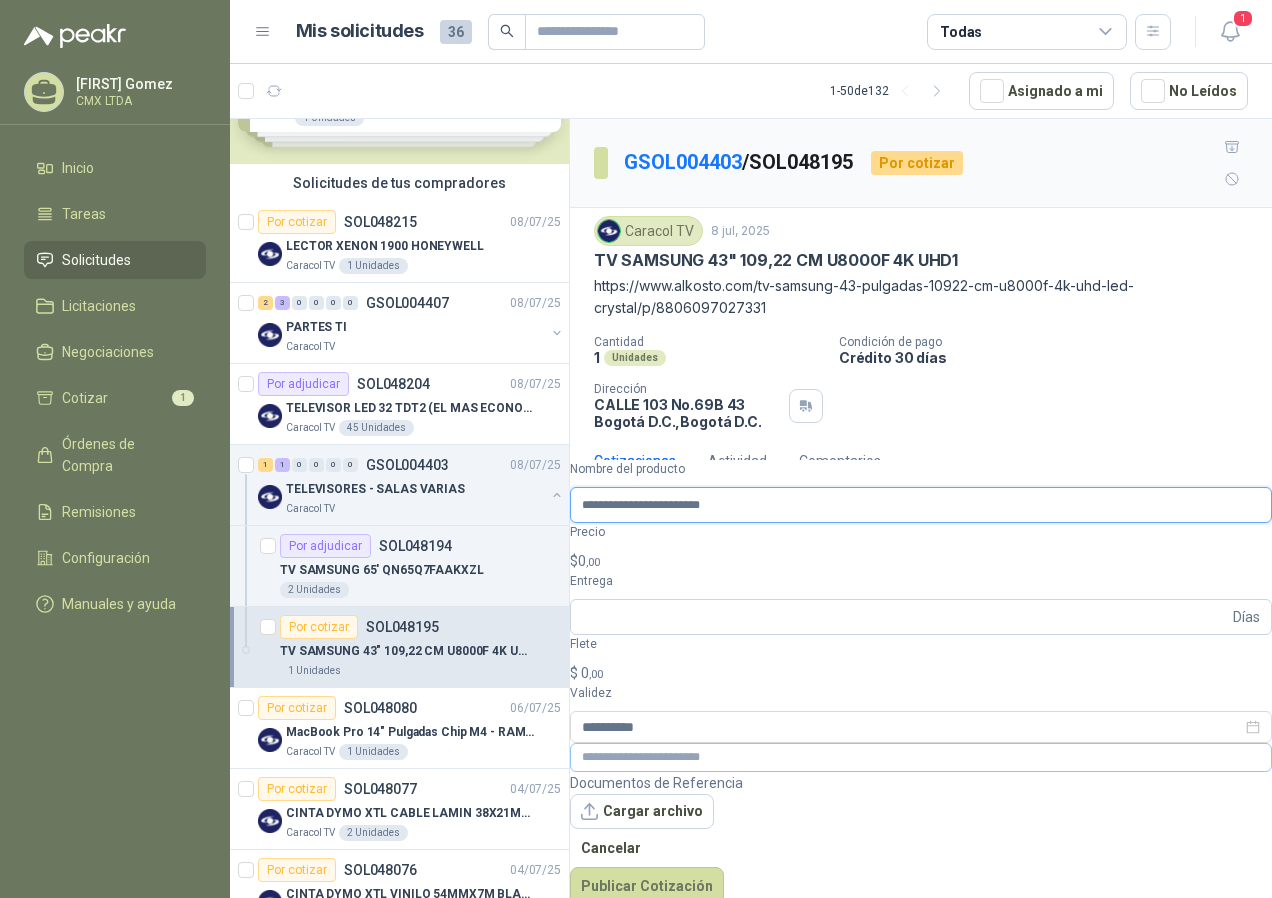 type on "**********" 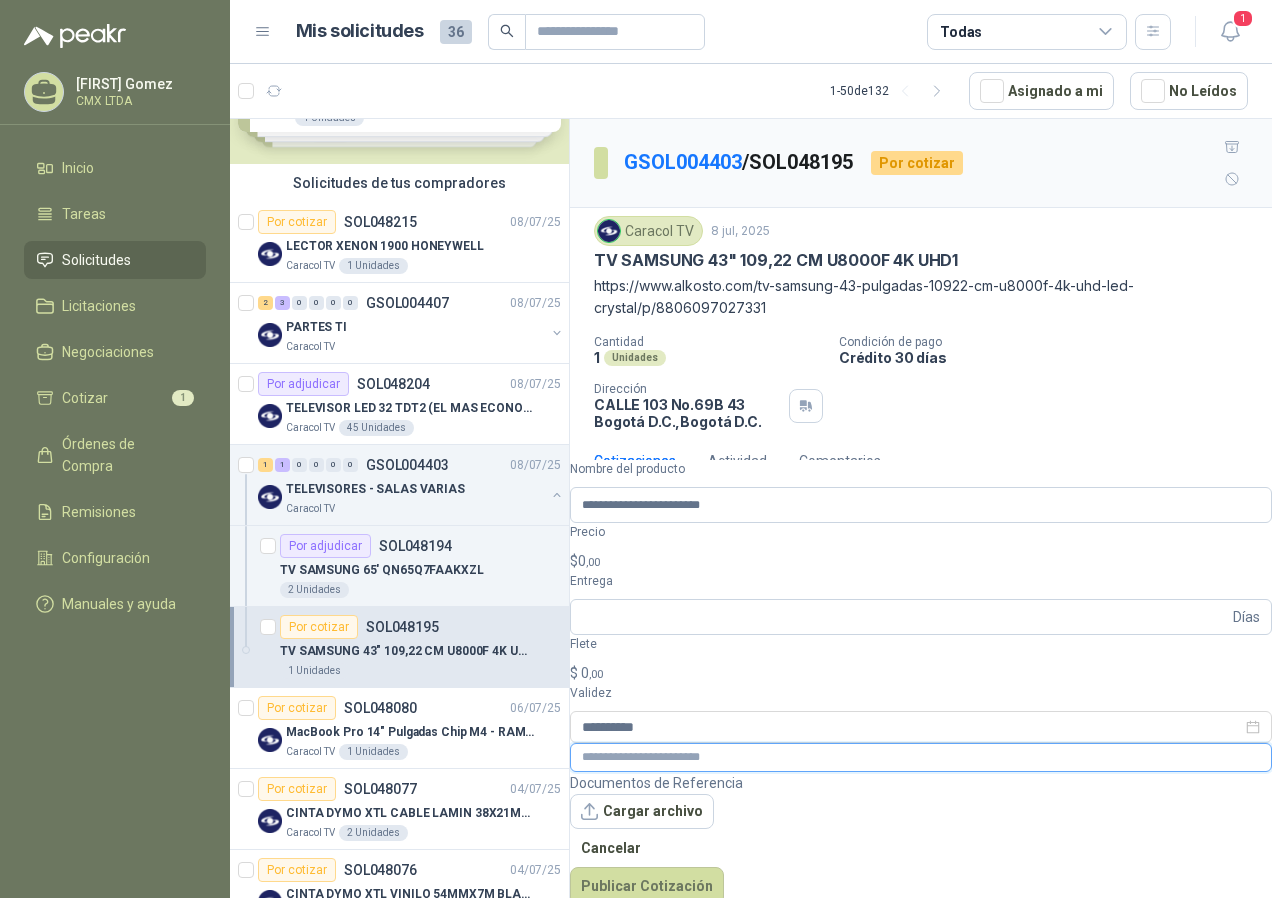 click at bounding box center [921, 757] 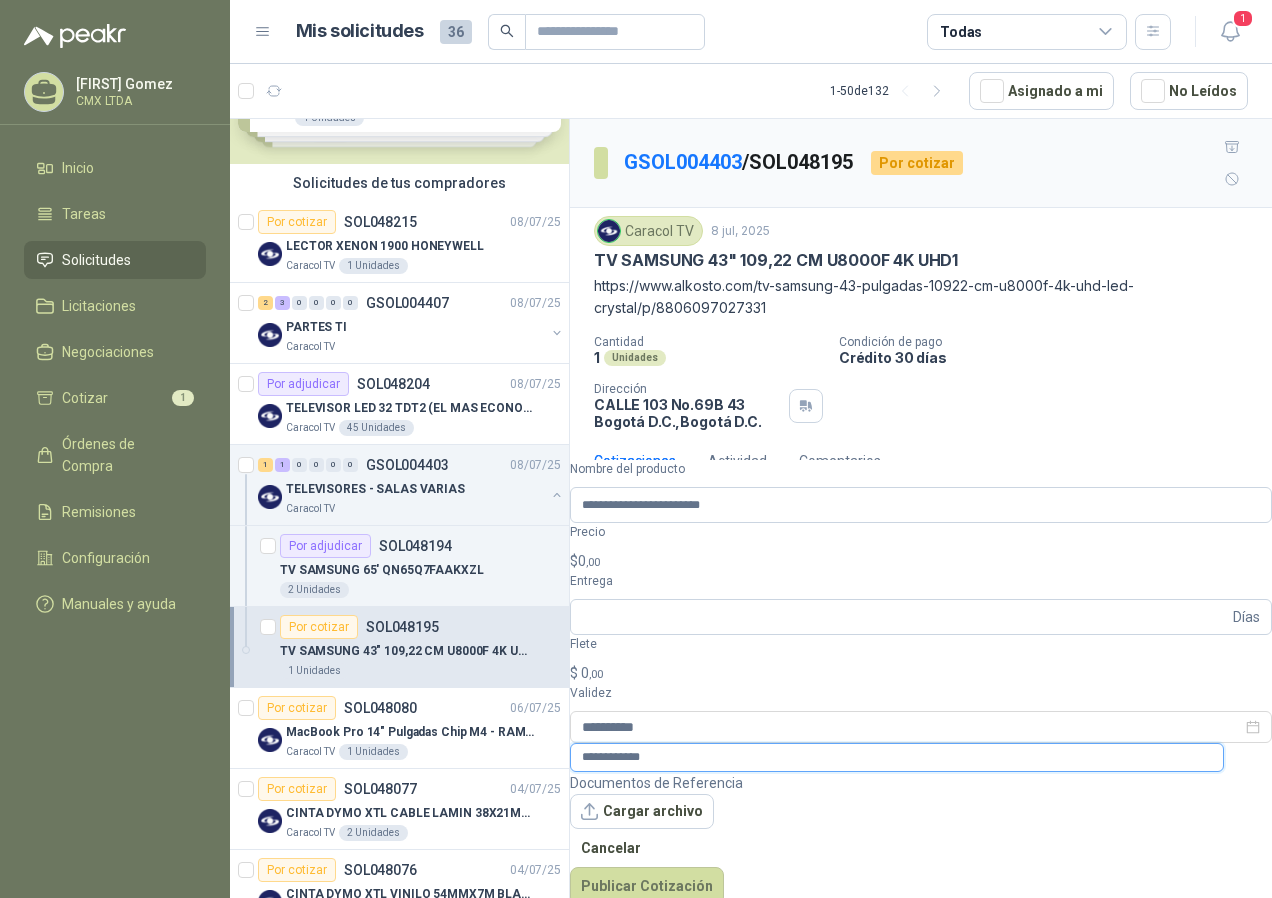 paste on "**********" 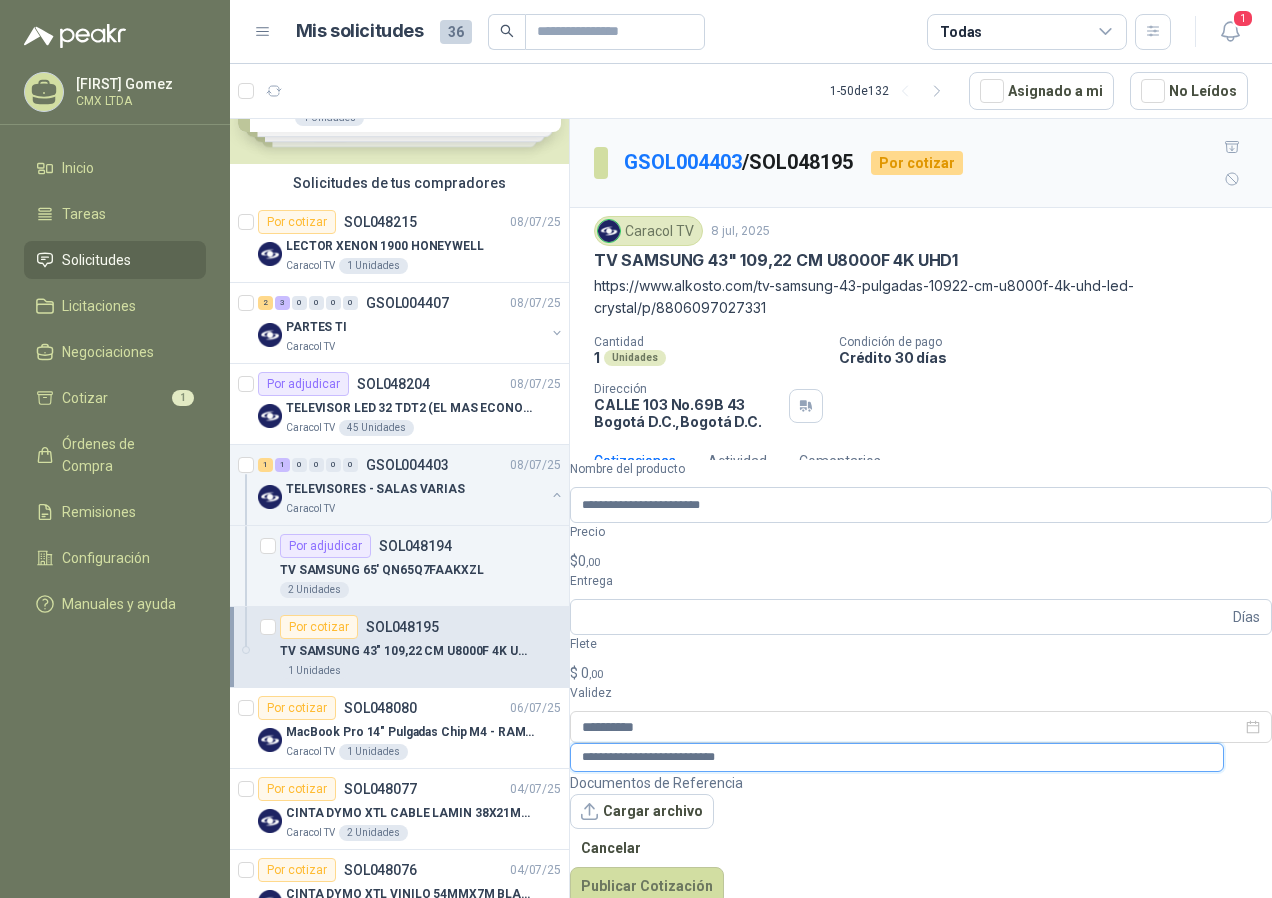 drag, startPoint x: 847, startPoint y: 586, endPoint x: 888, endPoint y: 572, distance: 43.32436 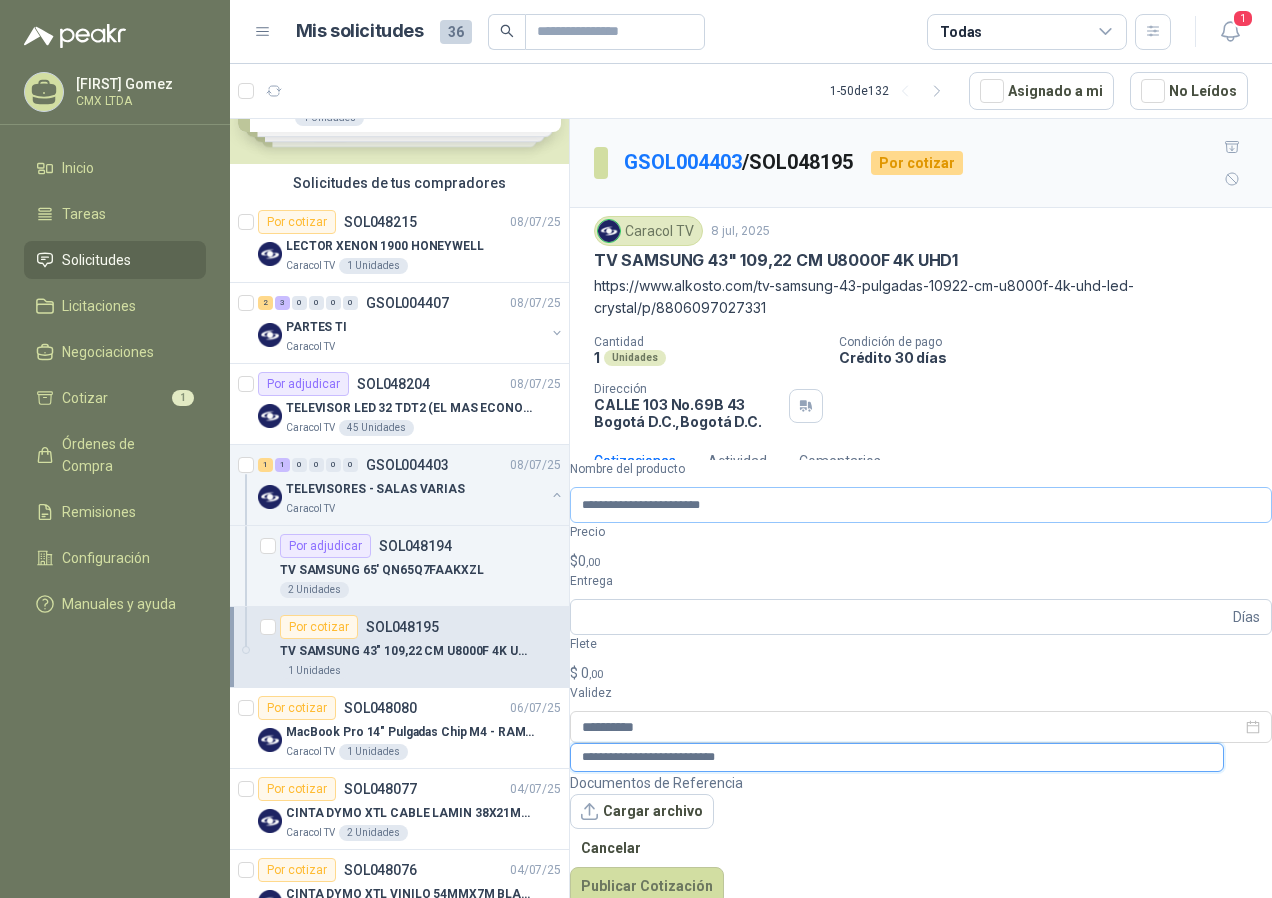 type on "**********" 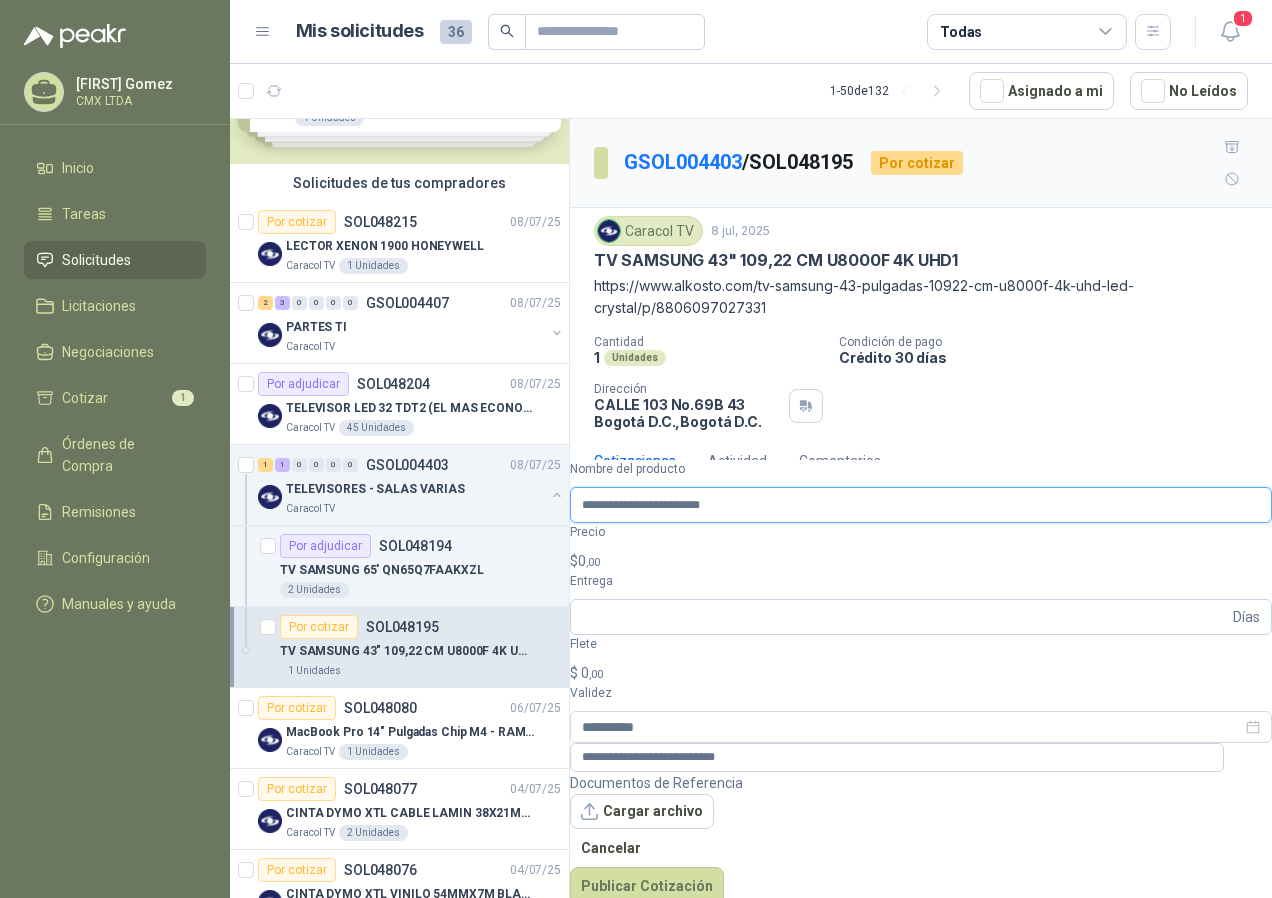 click on "**********" at bounding box center (921, 505) 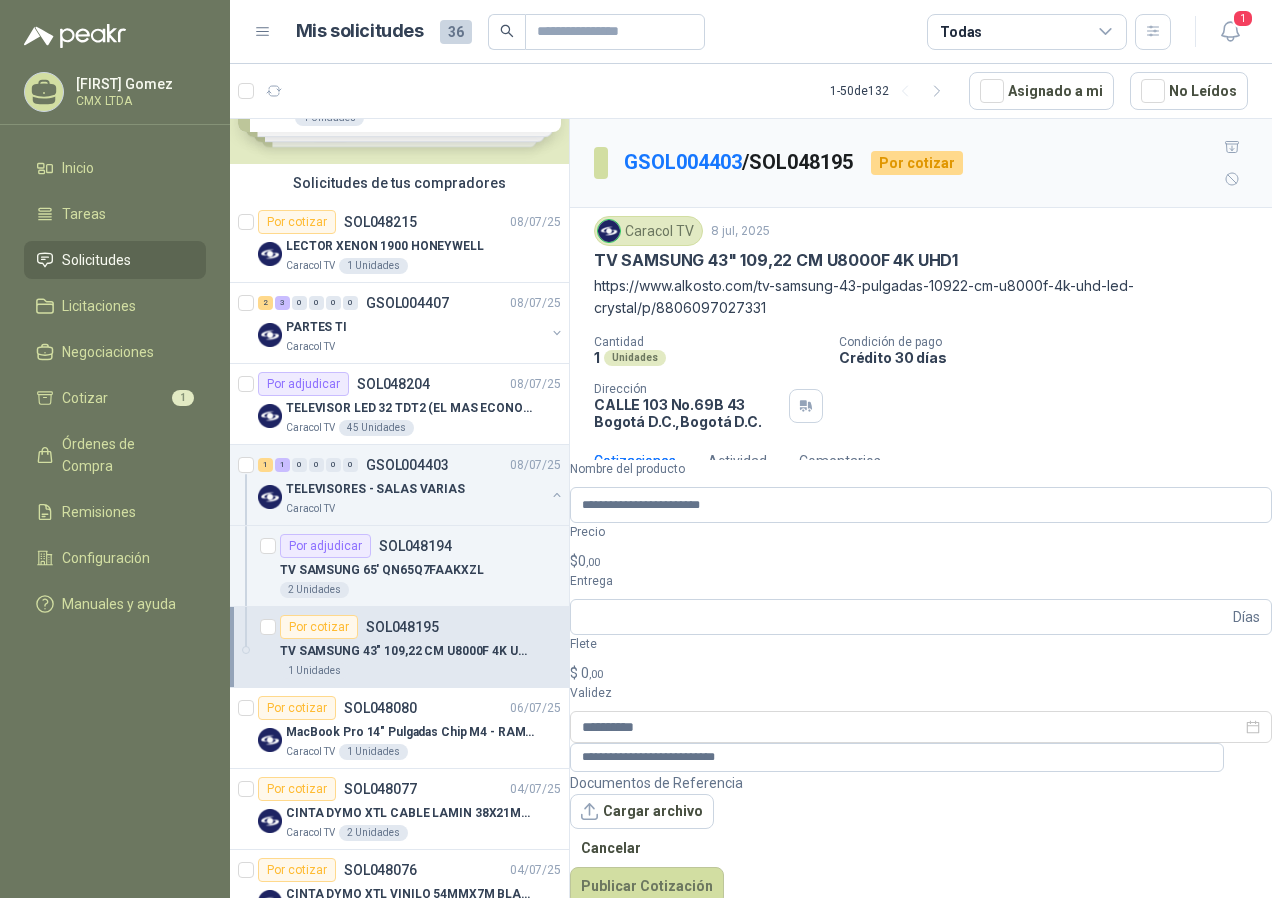 click on "$  0 ,00" at bounding box center (921, 561) 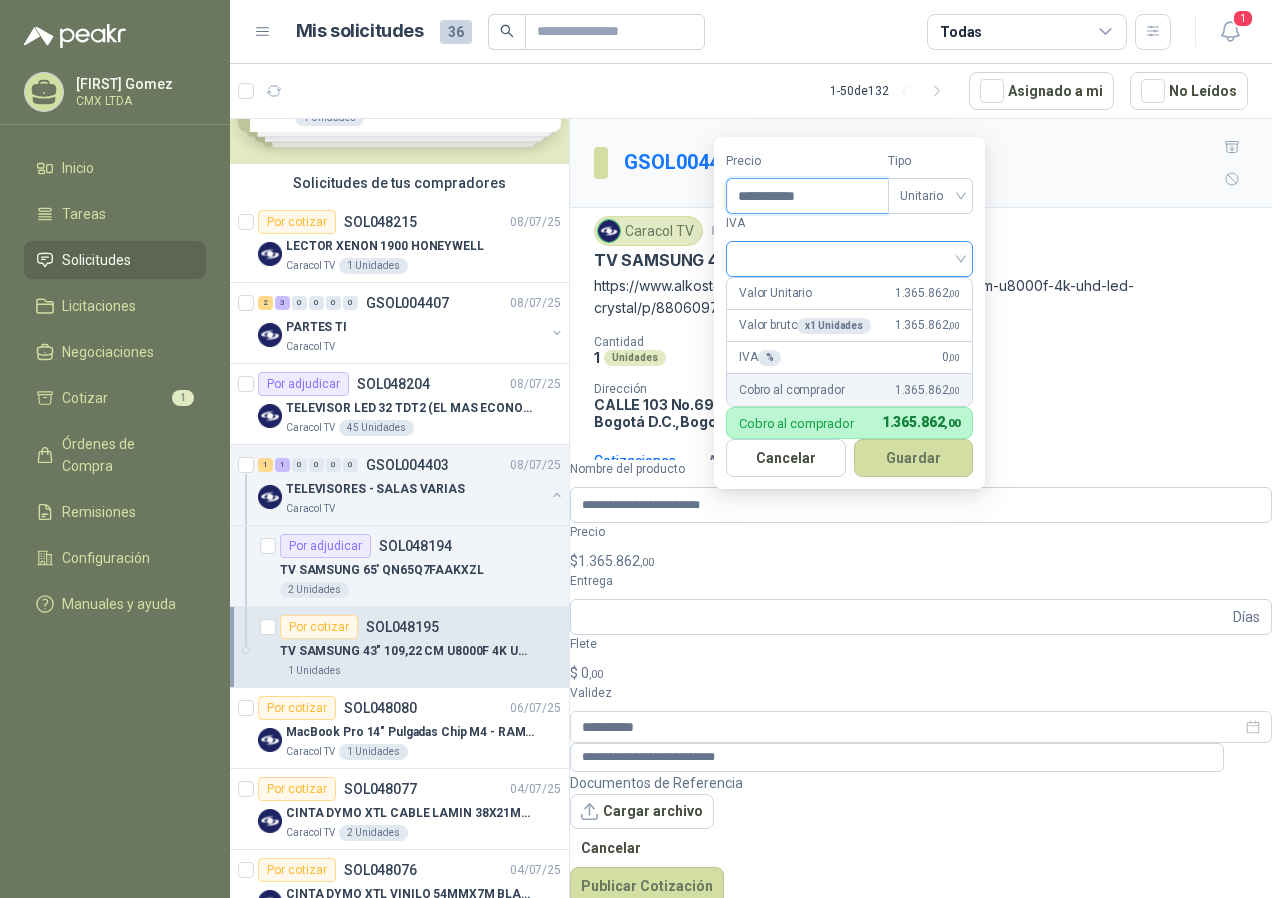 type on "**********" 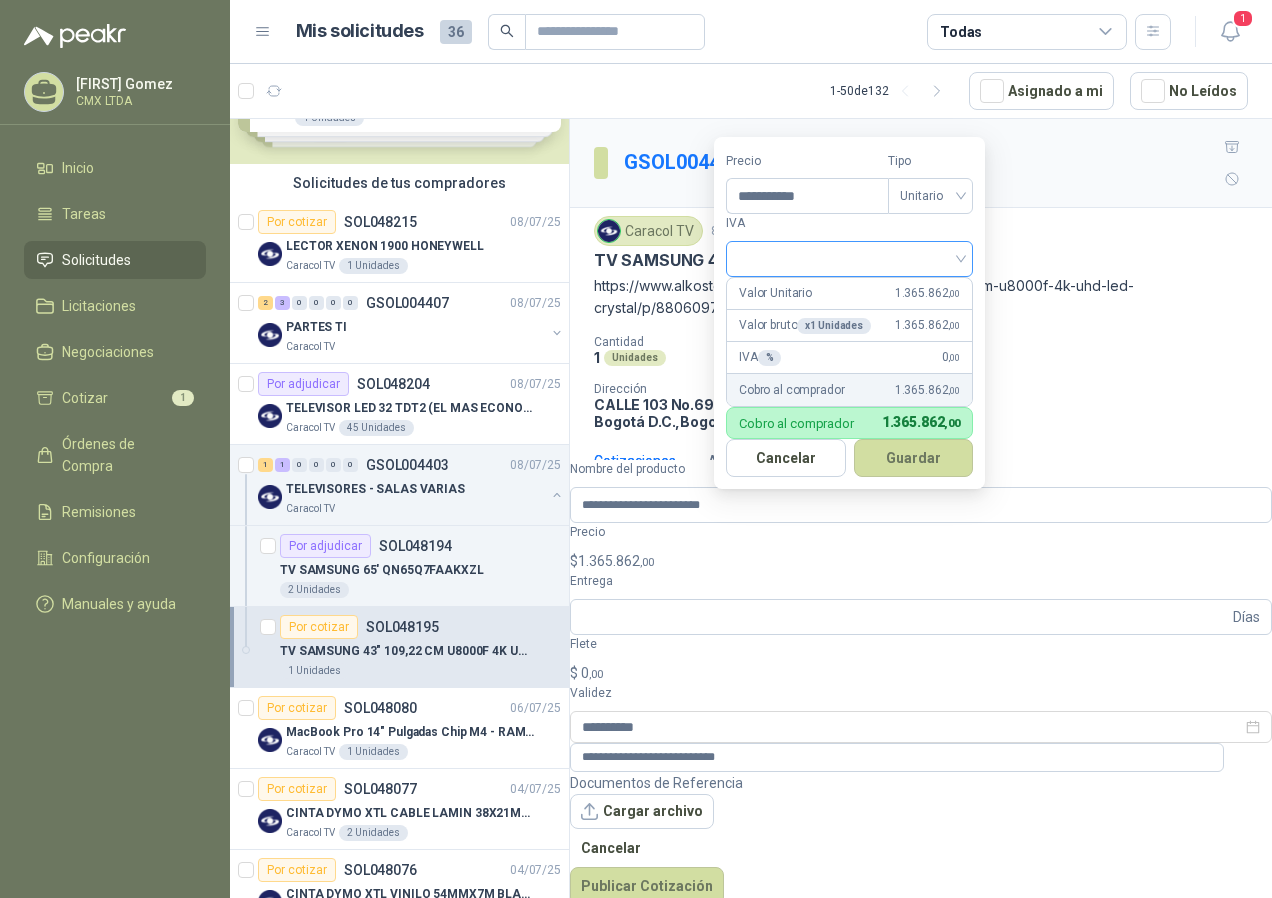 click at bounding box center [849, 257] 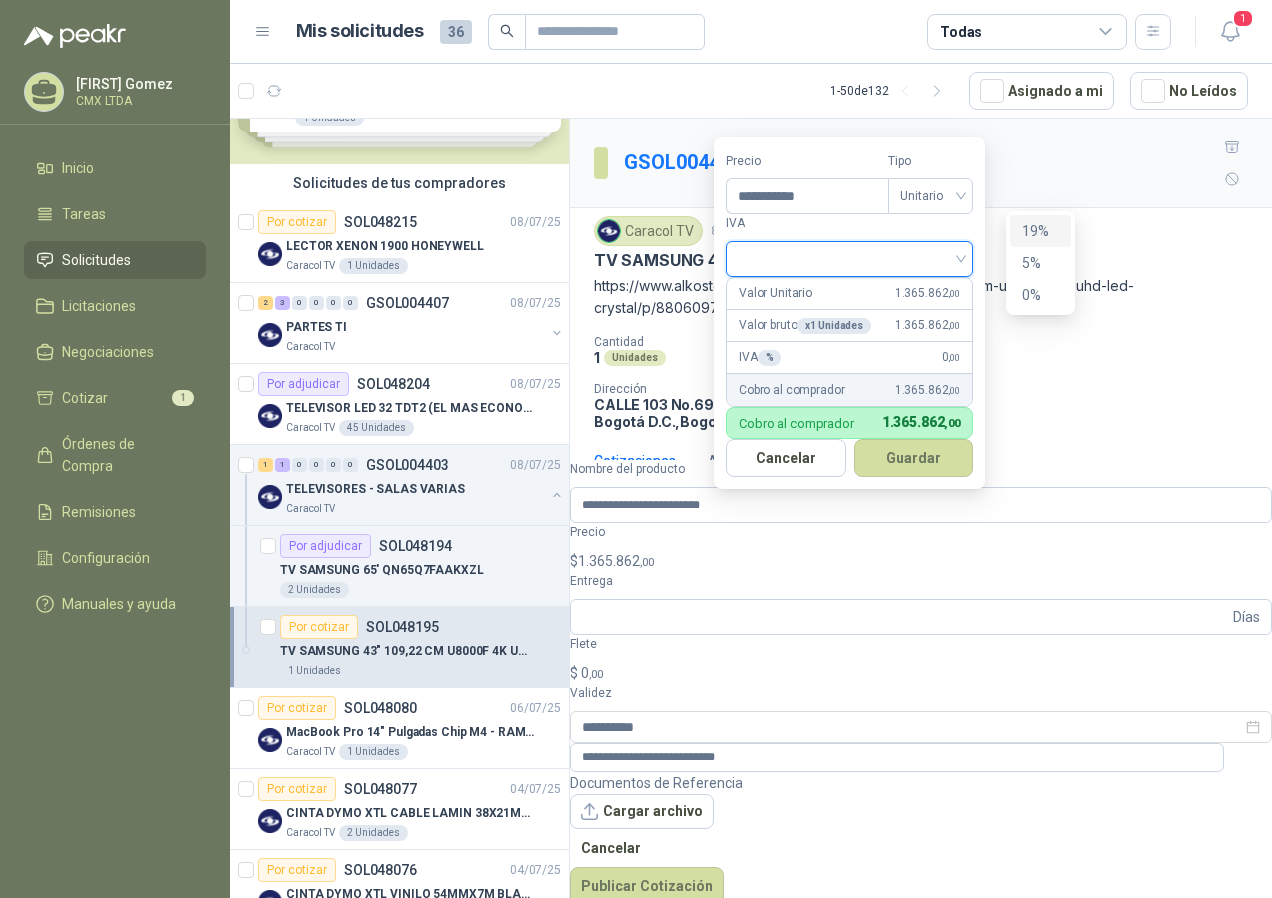 click on "19%" at bounding box center [1040, 231] 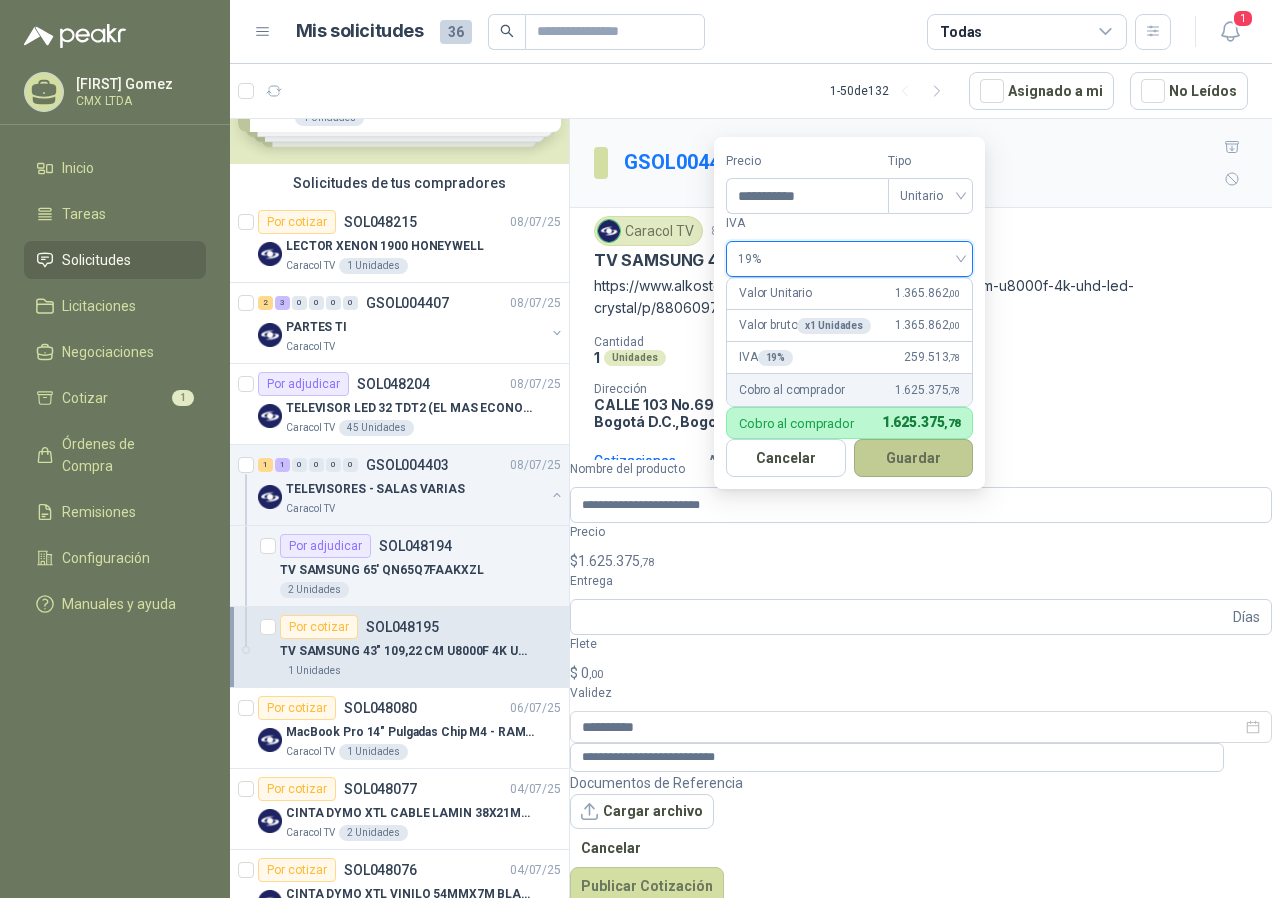 click on "Guardar" at bounding box center [914, 458] 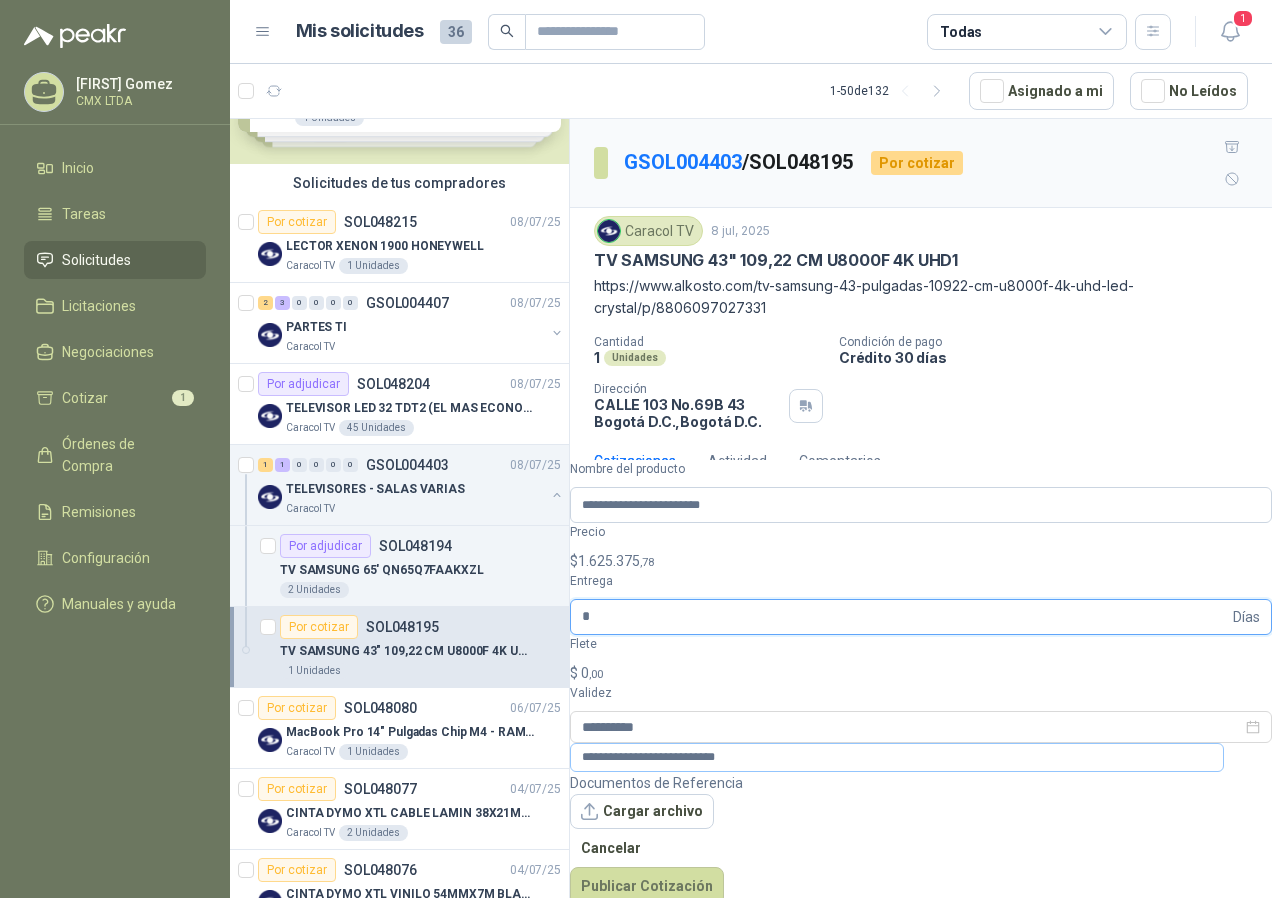 type on "*" 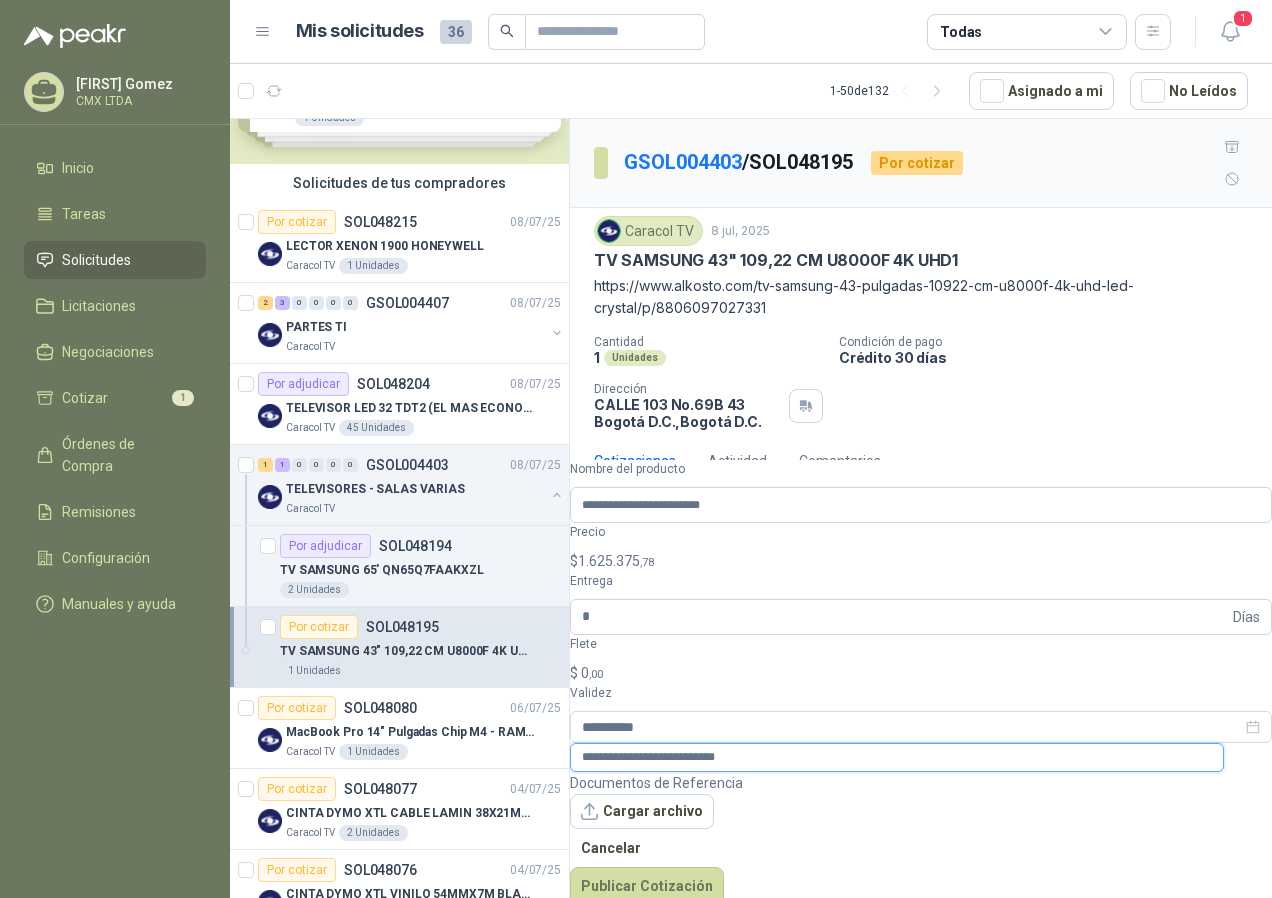 click on "**********" at bounding box center (897, 757) 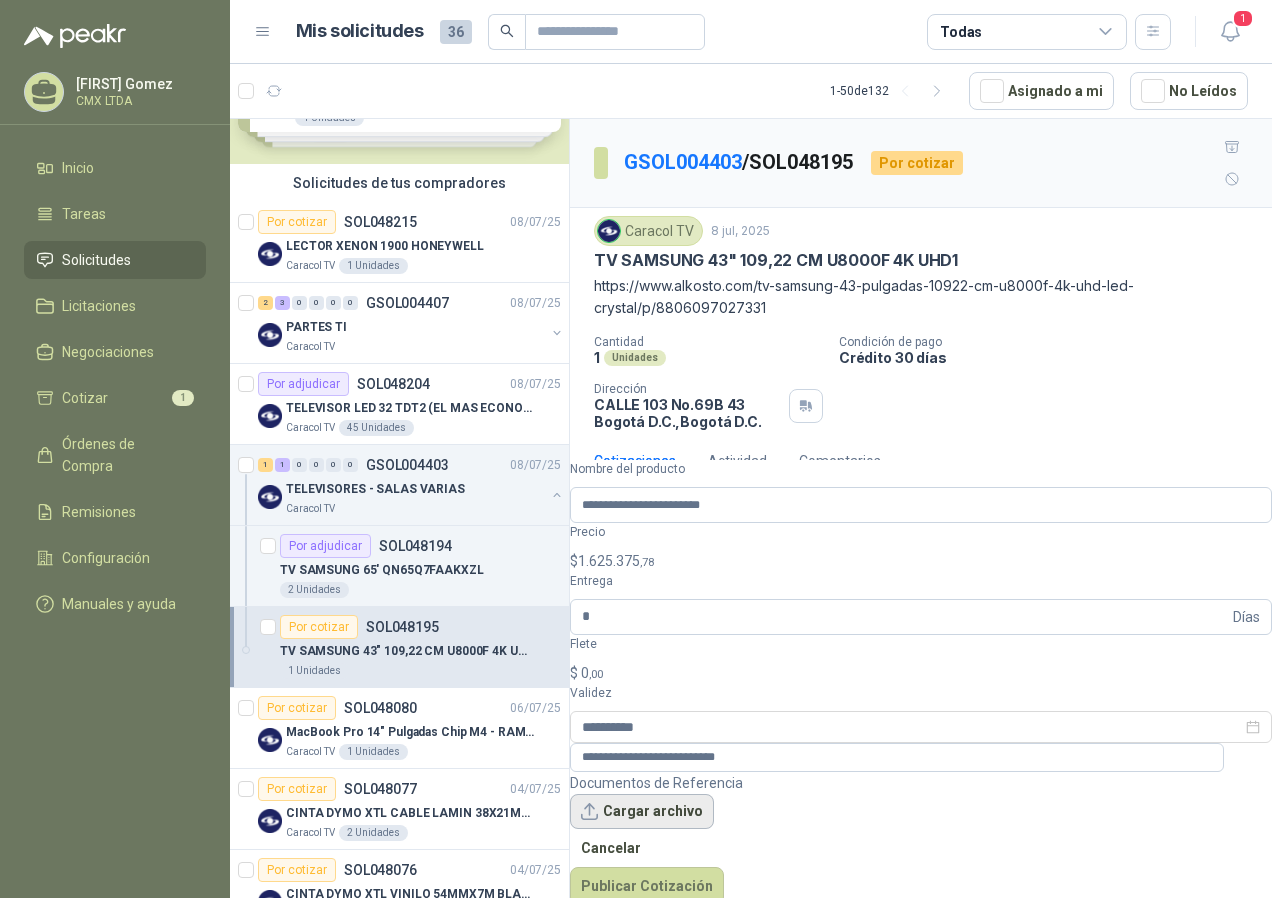 click on "Cargar archivo" at bounding box center [642, 812] 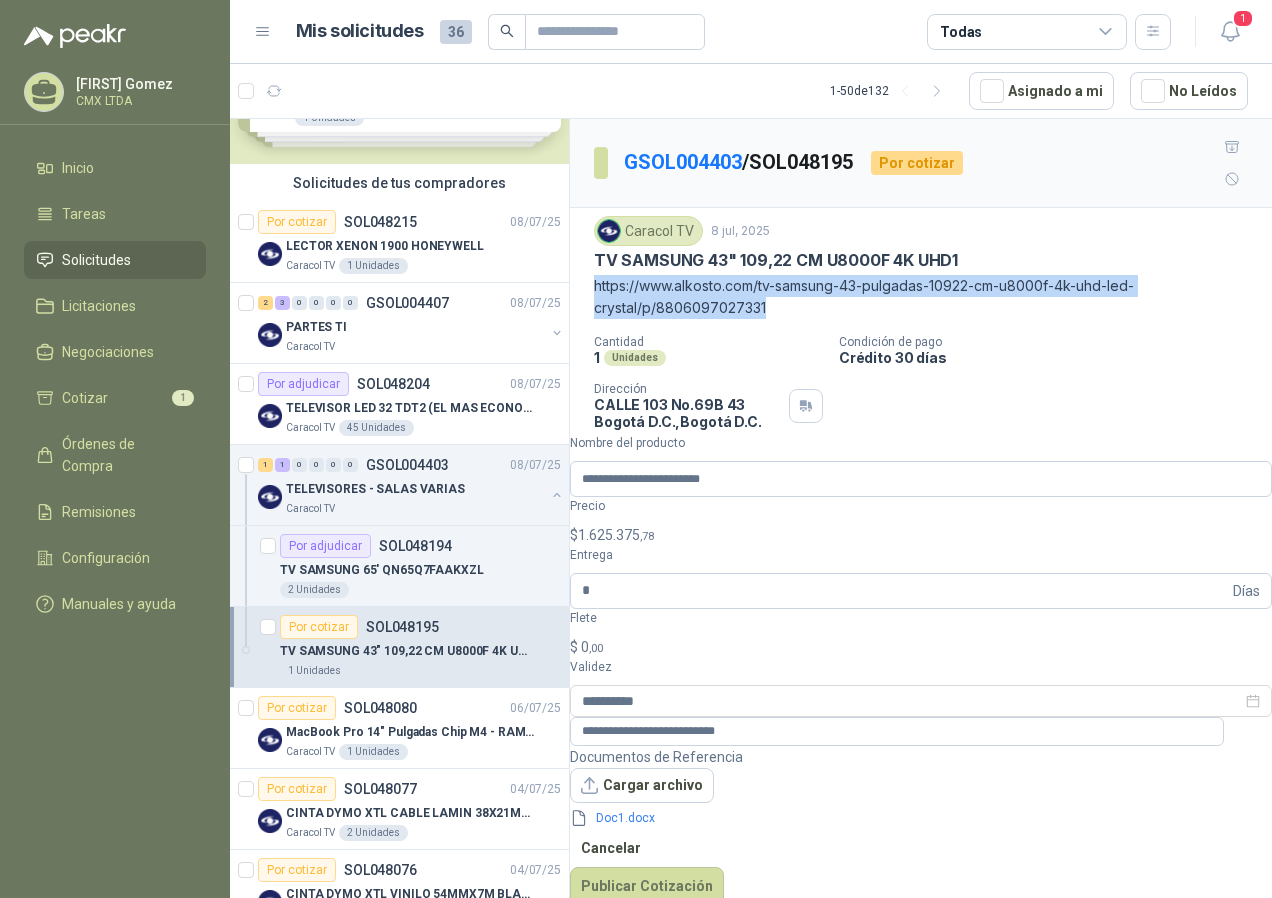 drag, startPoint x: 591, startPoint y: 254, endPoint x: 800, endPoint y: 282, distance: 210.86726 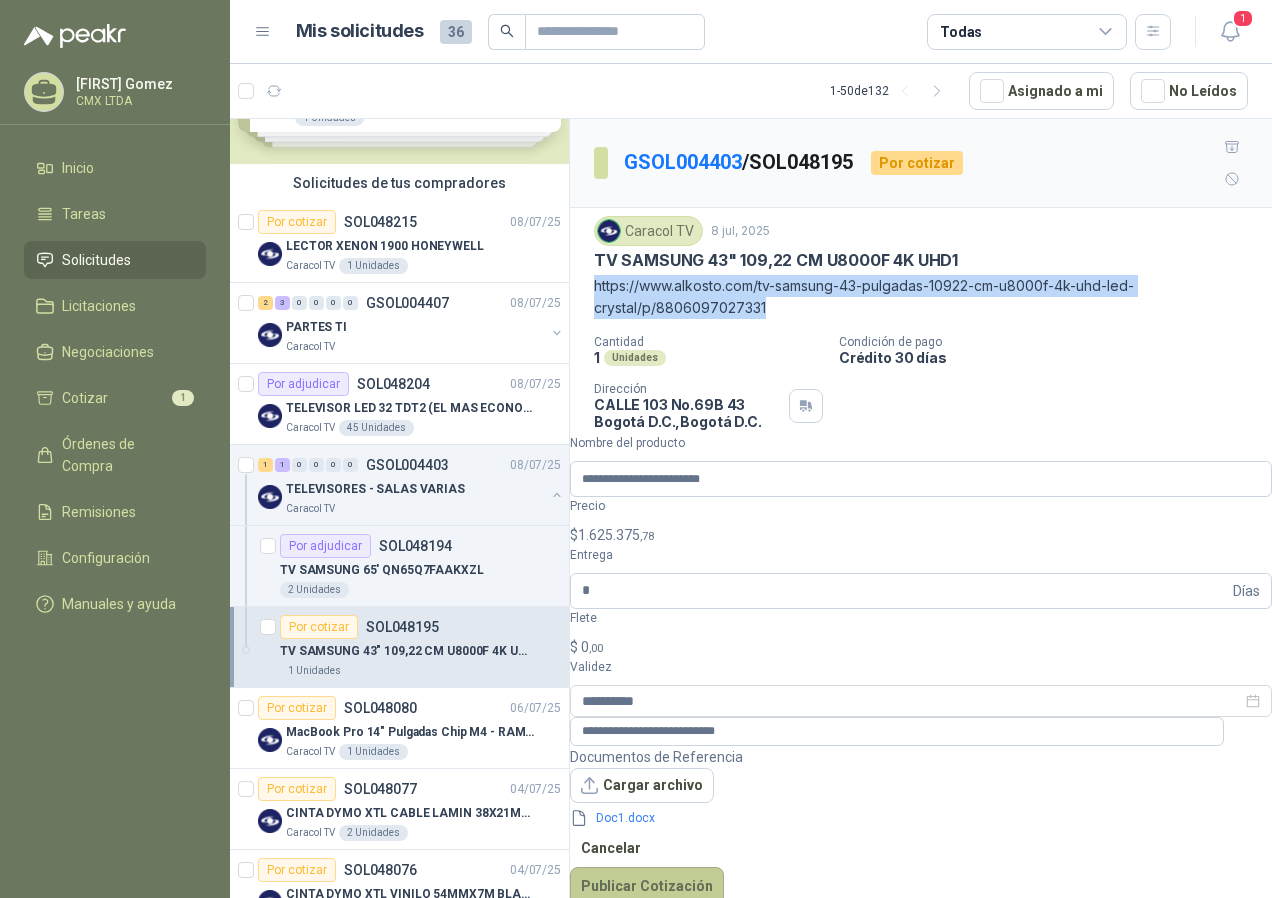 click on "Publicar Cotización" at bounding box center [647, 886] 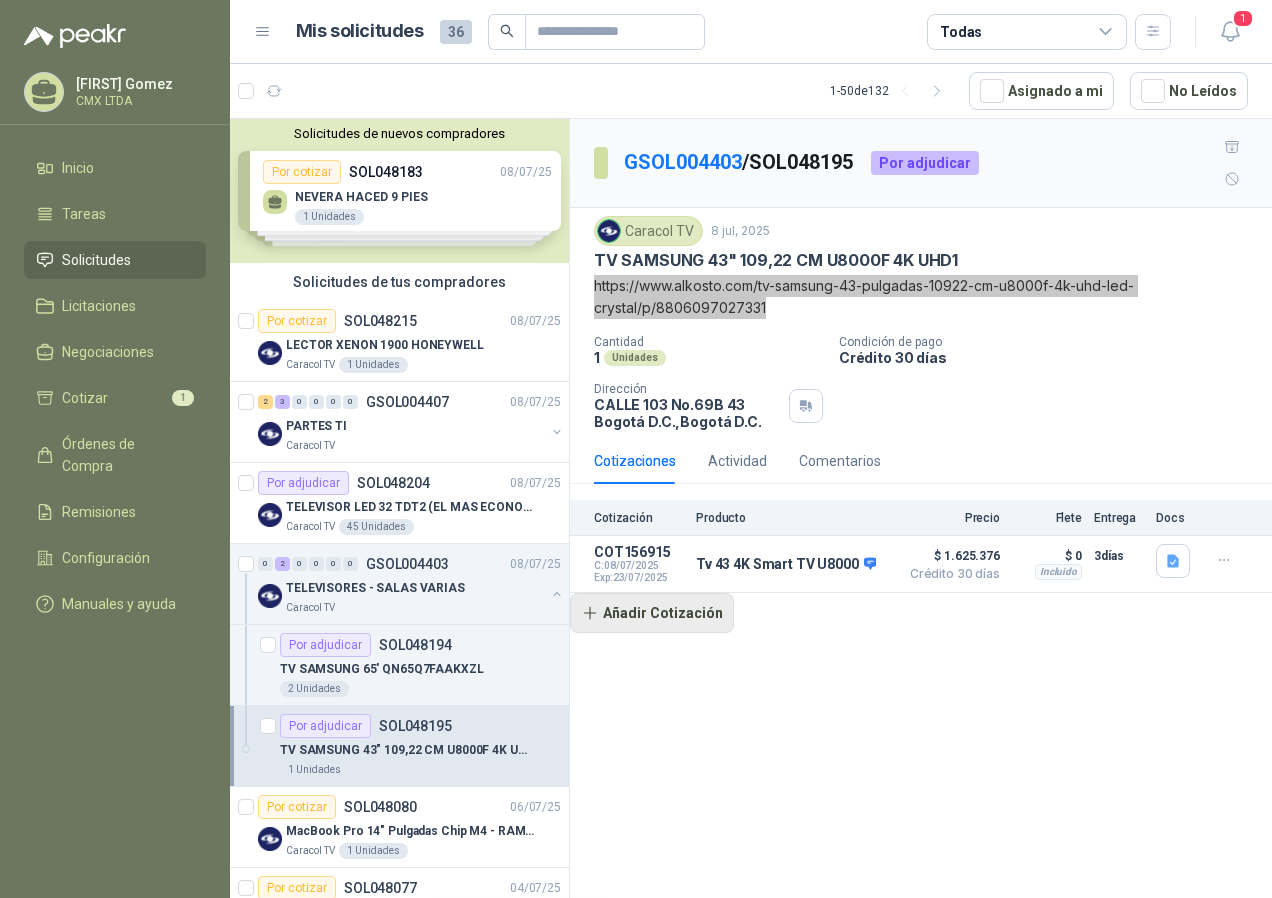 scroll, scrollTop: 0, scrollLeft: 0, axis: both 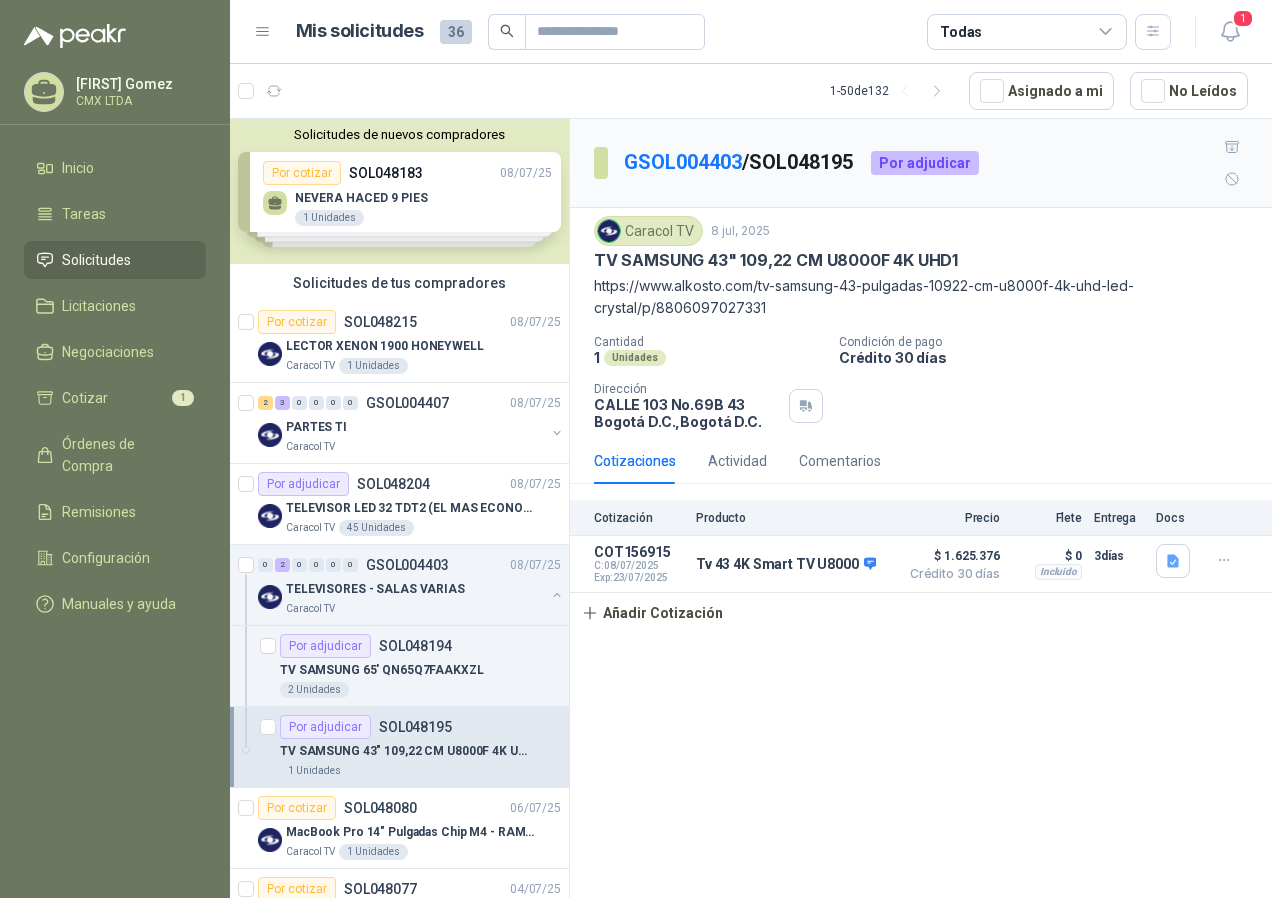 click on "GSOL004403  /  SOL048195 Por adjudicar     Caracol TV 8 jul, [YEAR]   TV SAMSUNG 43" 109,22 CM U8000F 4K UHD1 https://www.alkosto.com/tv-samsung-43-pulgadas-10922-cm-u8000f-4k-uhd-led-crystal/p/8806097027331 Cantidad 1   Unidades Condición de pago Crédito 30 días Dirección CALLE 103 No.69B 43   [CITY] D.C. ,  [CITY] D.C. Cotizaciones Actividad Comentarios Cotización Producto Precio Flete Entrega Docs COT156915 C:  08/07/[YEAR] Exp:  23/07/[YEAR] Tv 43 4K Smart TV U8000    Detalles $ 1.625.376 Crédito 30 días $ 1.625.376 Crédito 30 días Incluido   $ 0 Entrega:    3  días $ 0 Incluido   3  días  Añadir Cotización" at bounding box center (921, 512) 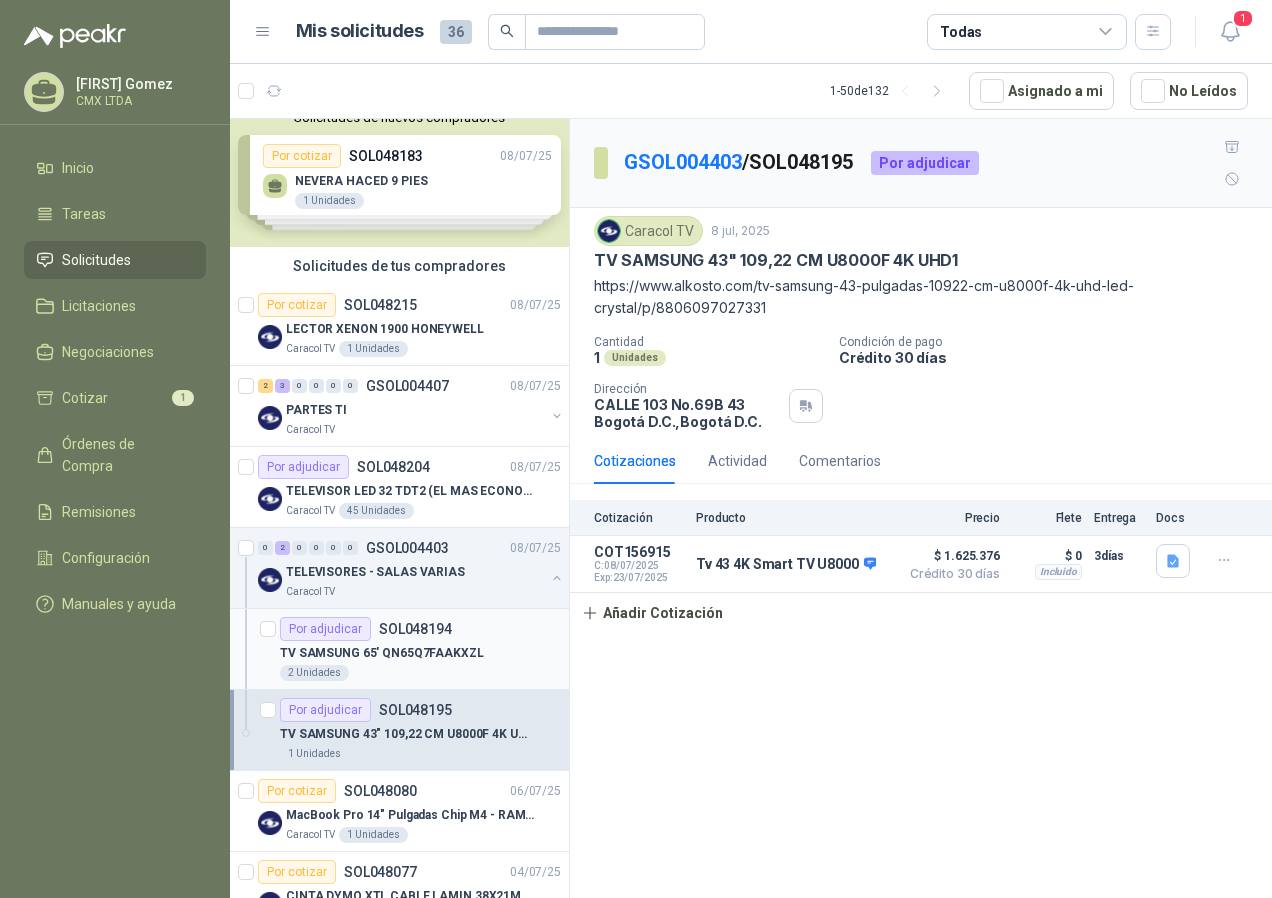 scroll, scrollTop: 0, scrollLeft: 0, axis: both 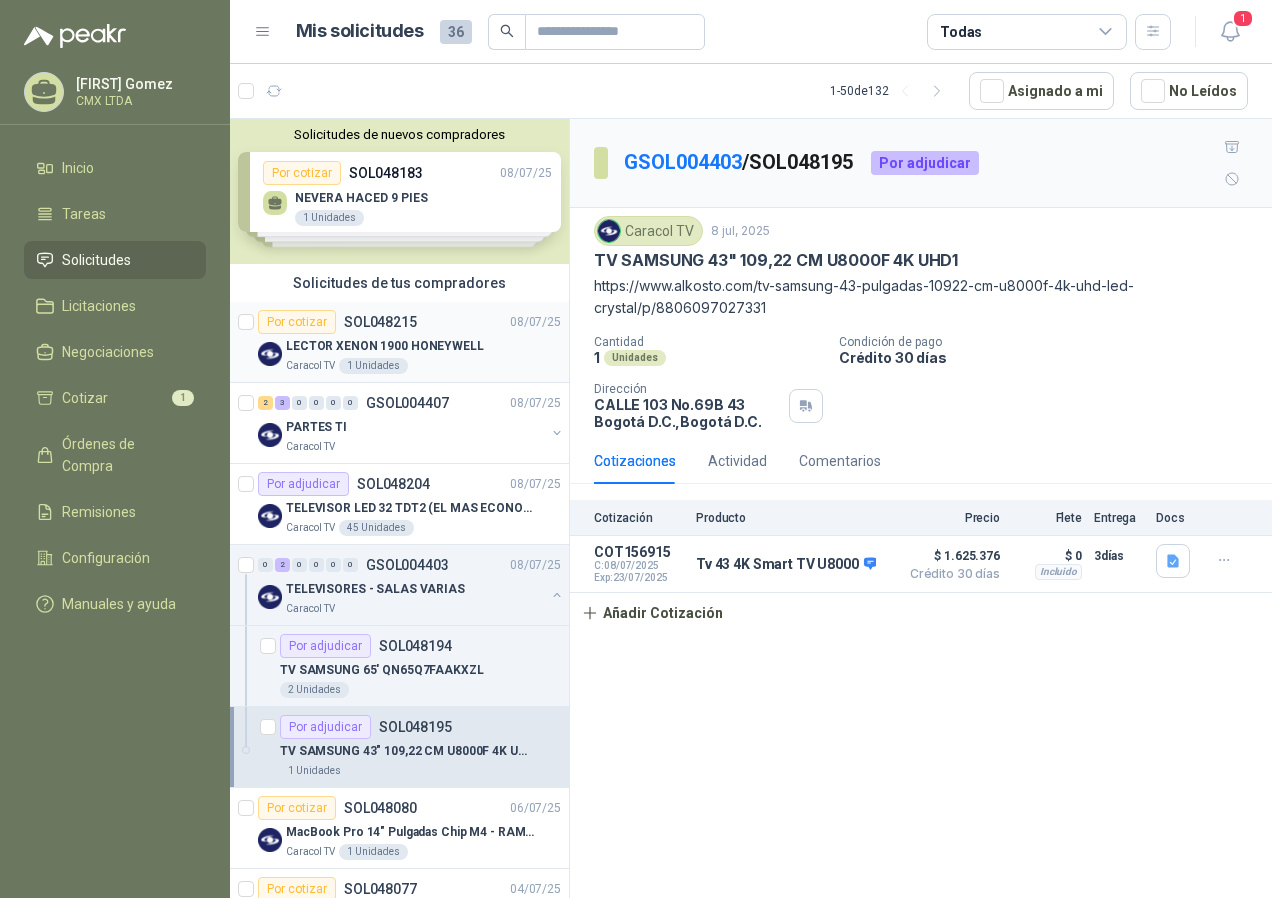 click on "LECTOR XENON 1900 HONEYWELL" at bounding box center (385, 346) 